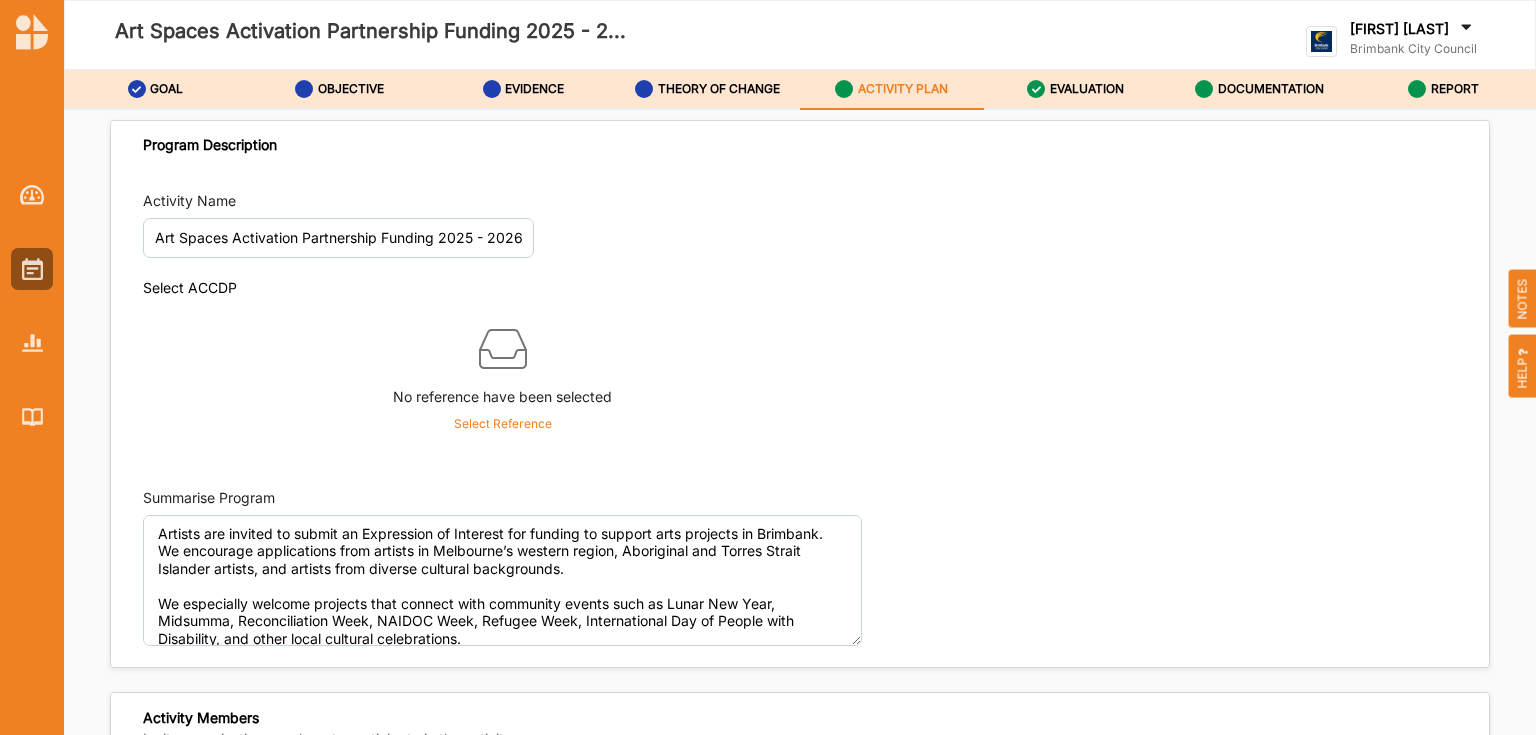 scroll, scrollTop: 0, scrollLeft: 0, axis: both 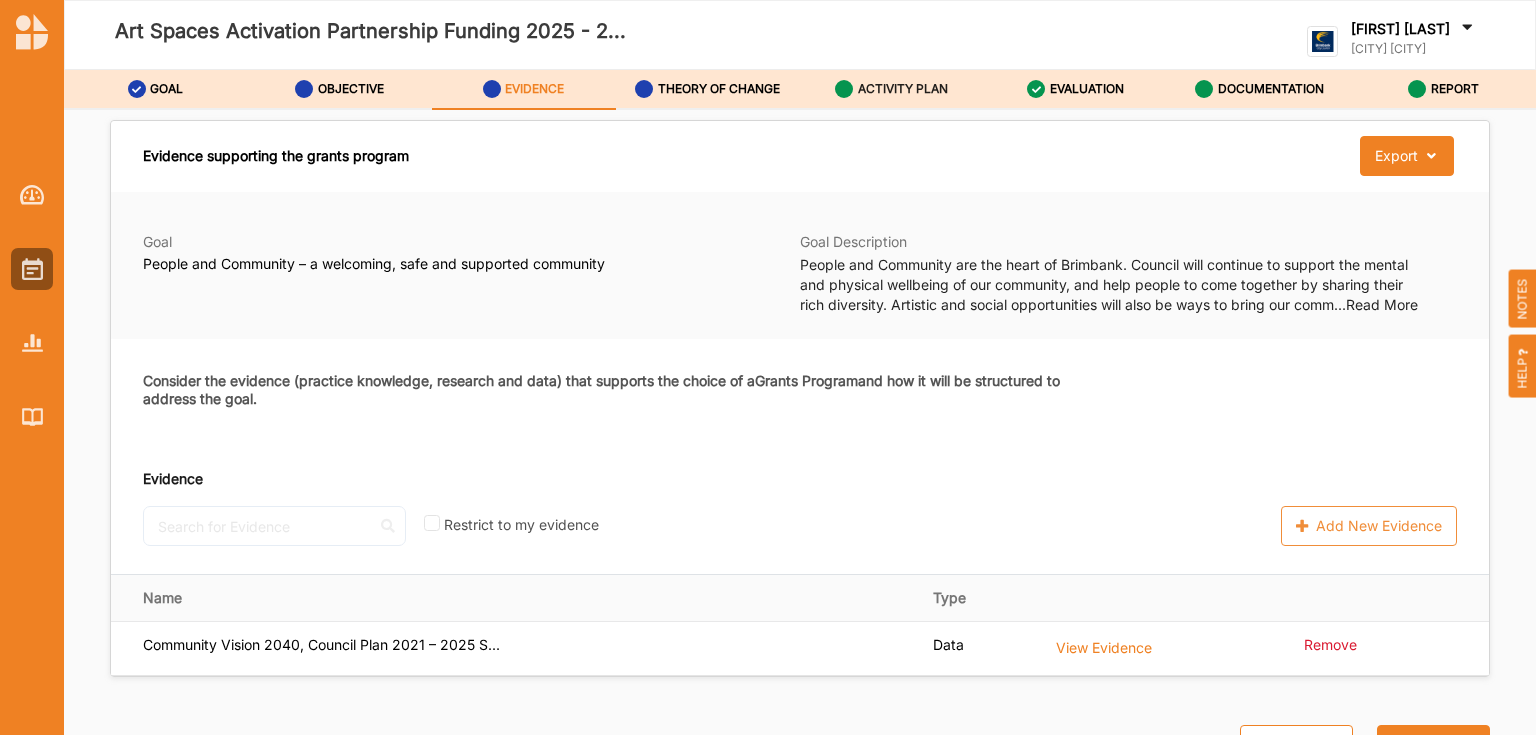 click on "ACTIVITY PLAN" at bounding box center (891, 89) 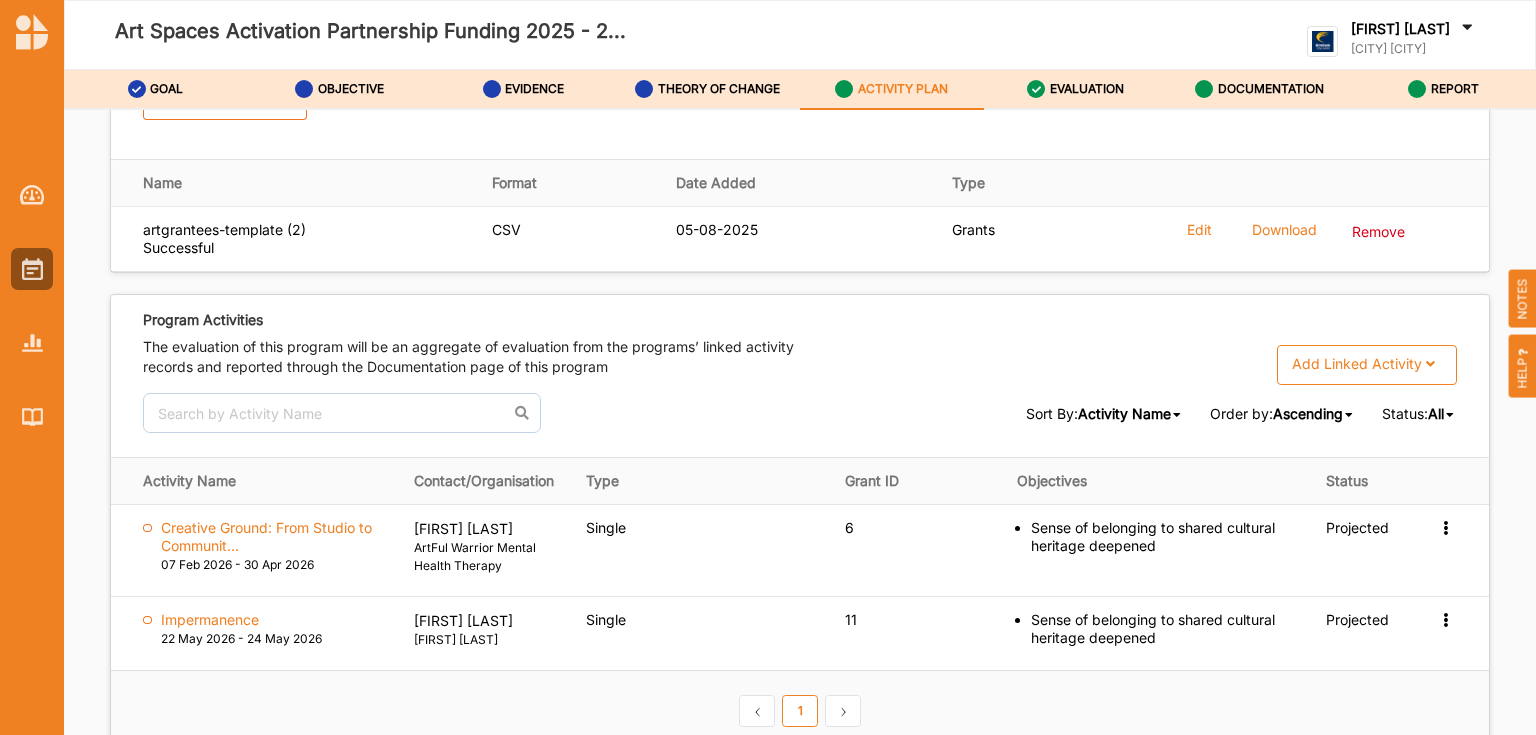 scroll, scrollTop: 2880, scrollLeft: 0, axis: vertical 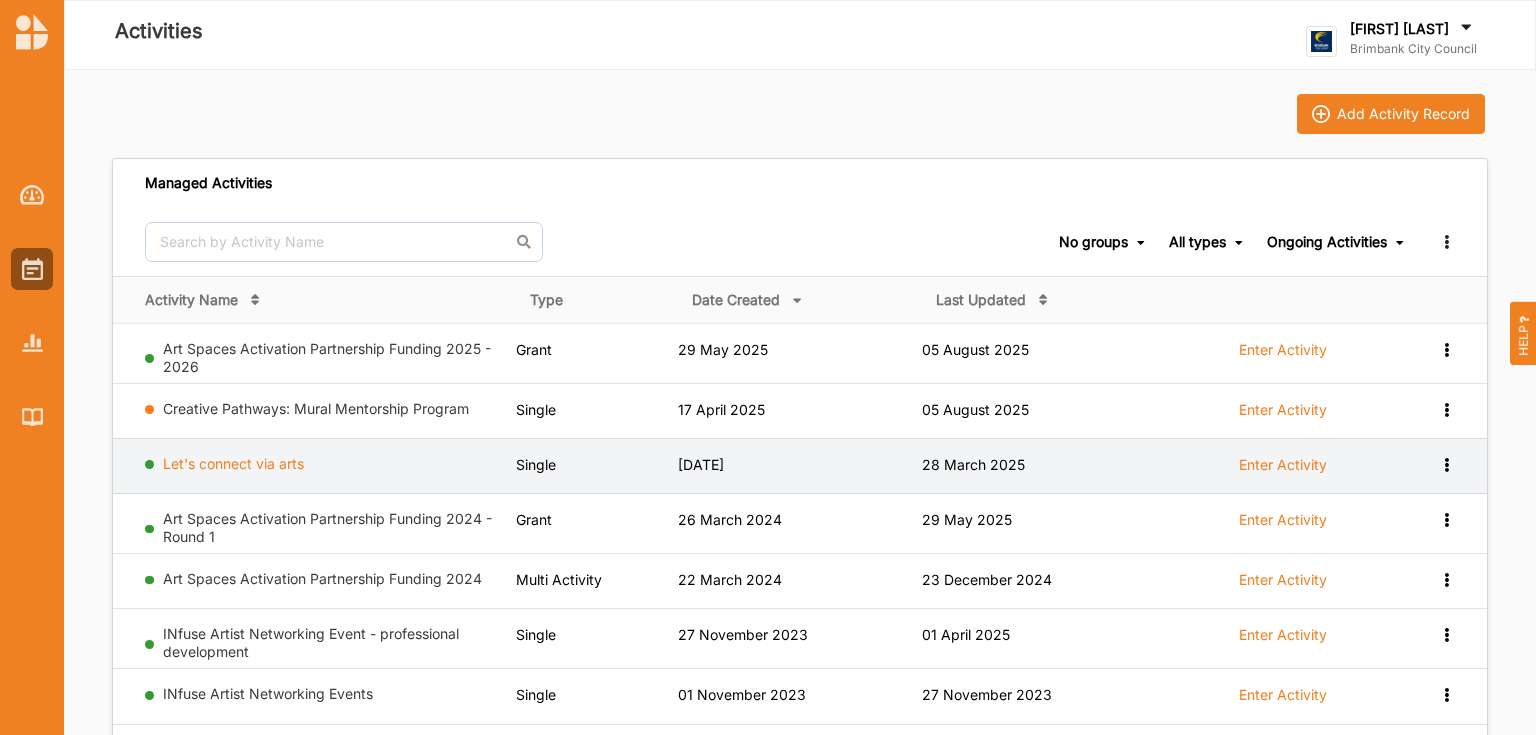 click on "Let's connect via arts" at bounding box center (233, 463) 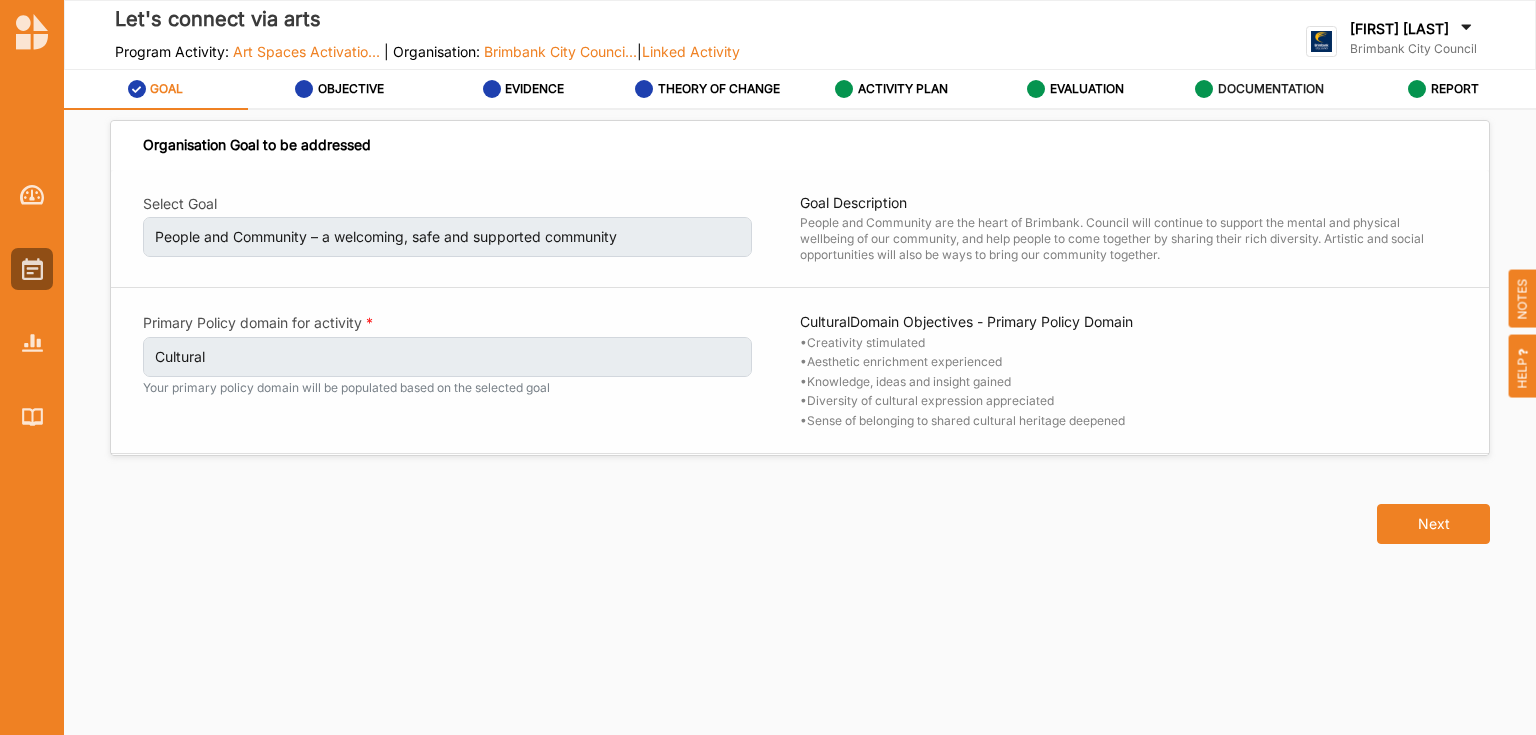 click on "DOCUMENTATION" at bounding box center (1271, 89) 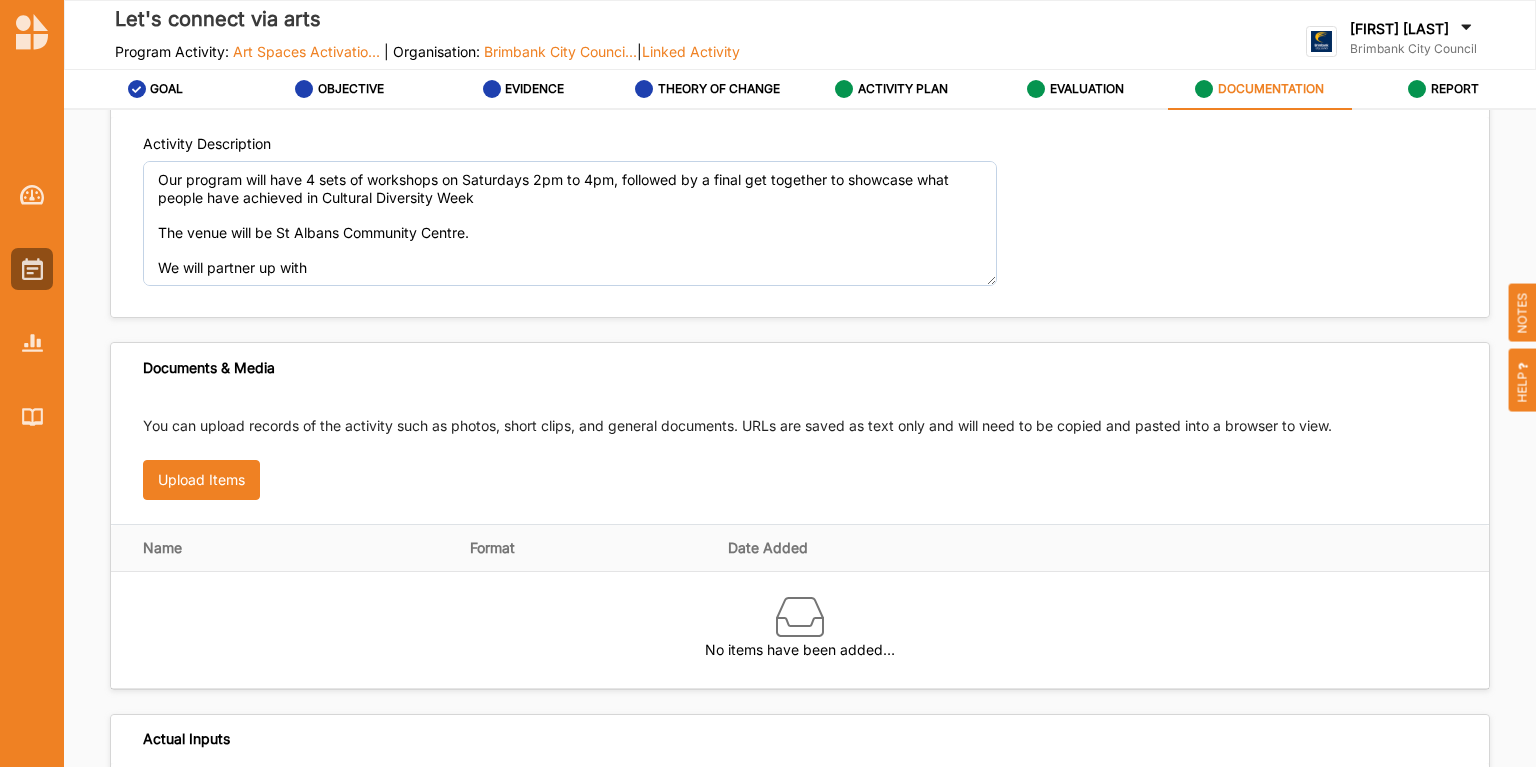 scroll, scrollTop: 0, scrollLeft: 0, axis: both 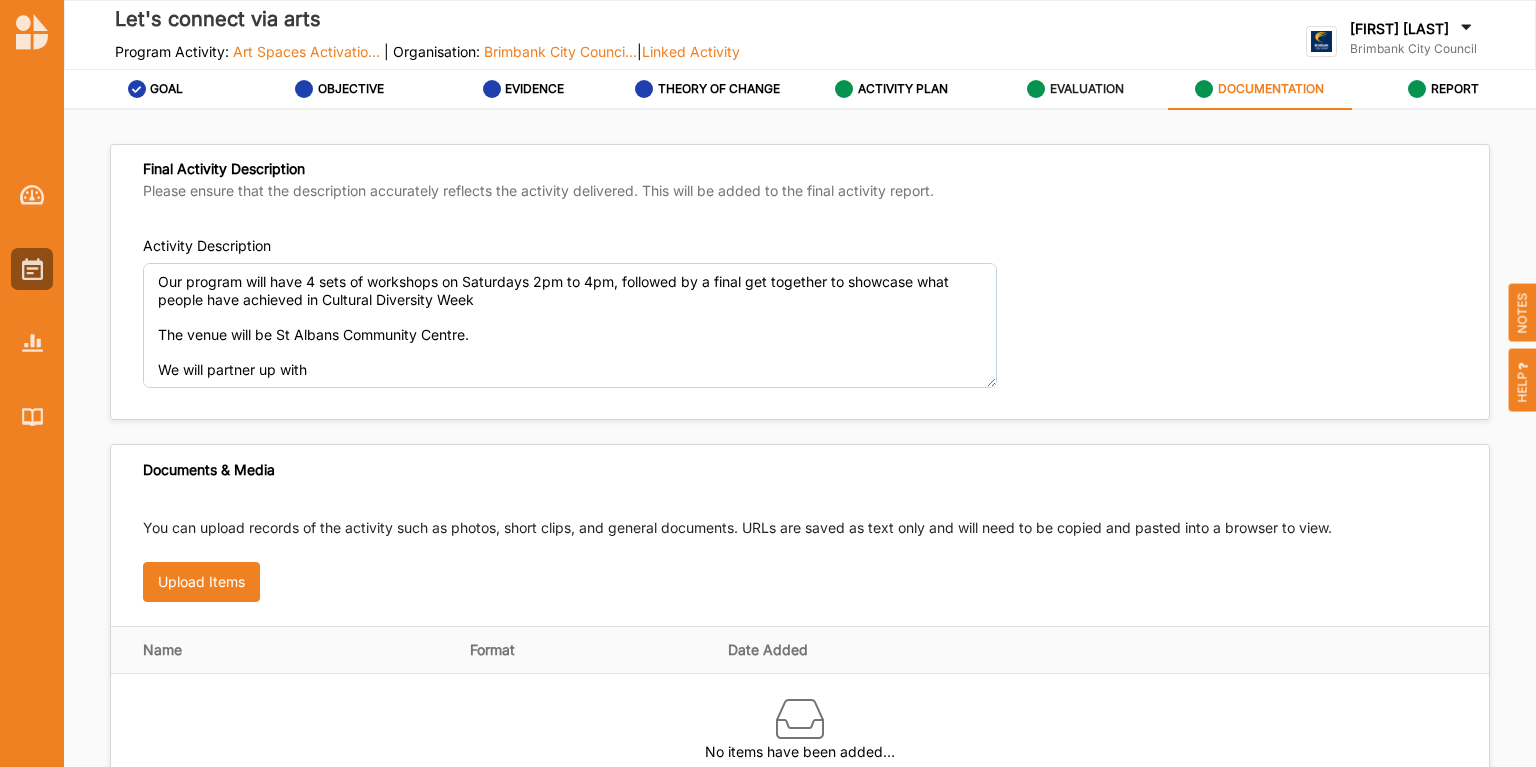 click on "EVALUATION" at bounding box center [1075, 89] 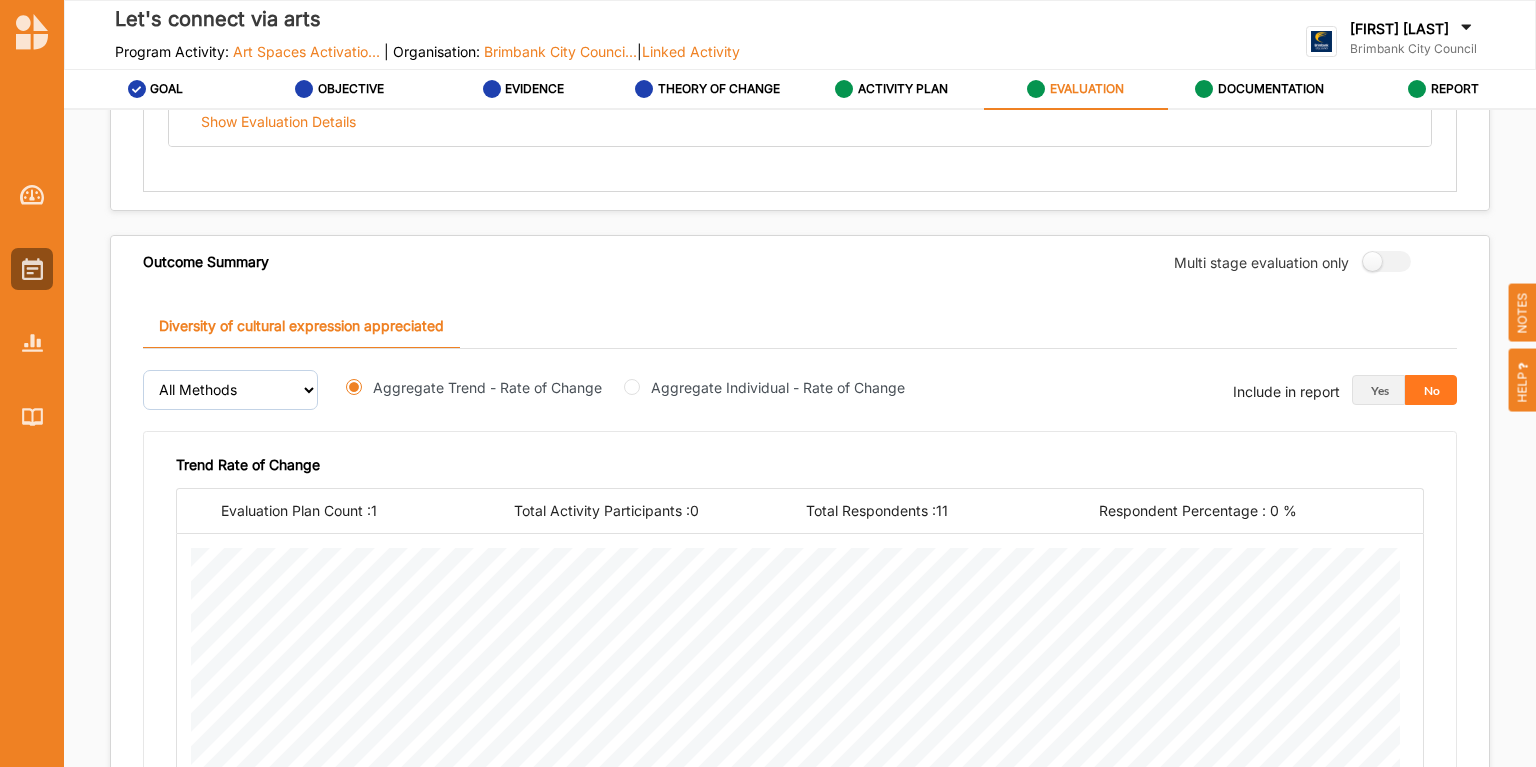 scroll, scrollTop: 640, scrollLeft: 0, axis: vertical 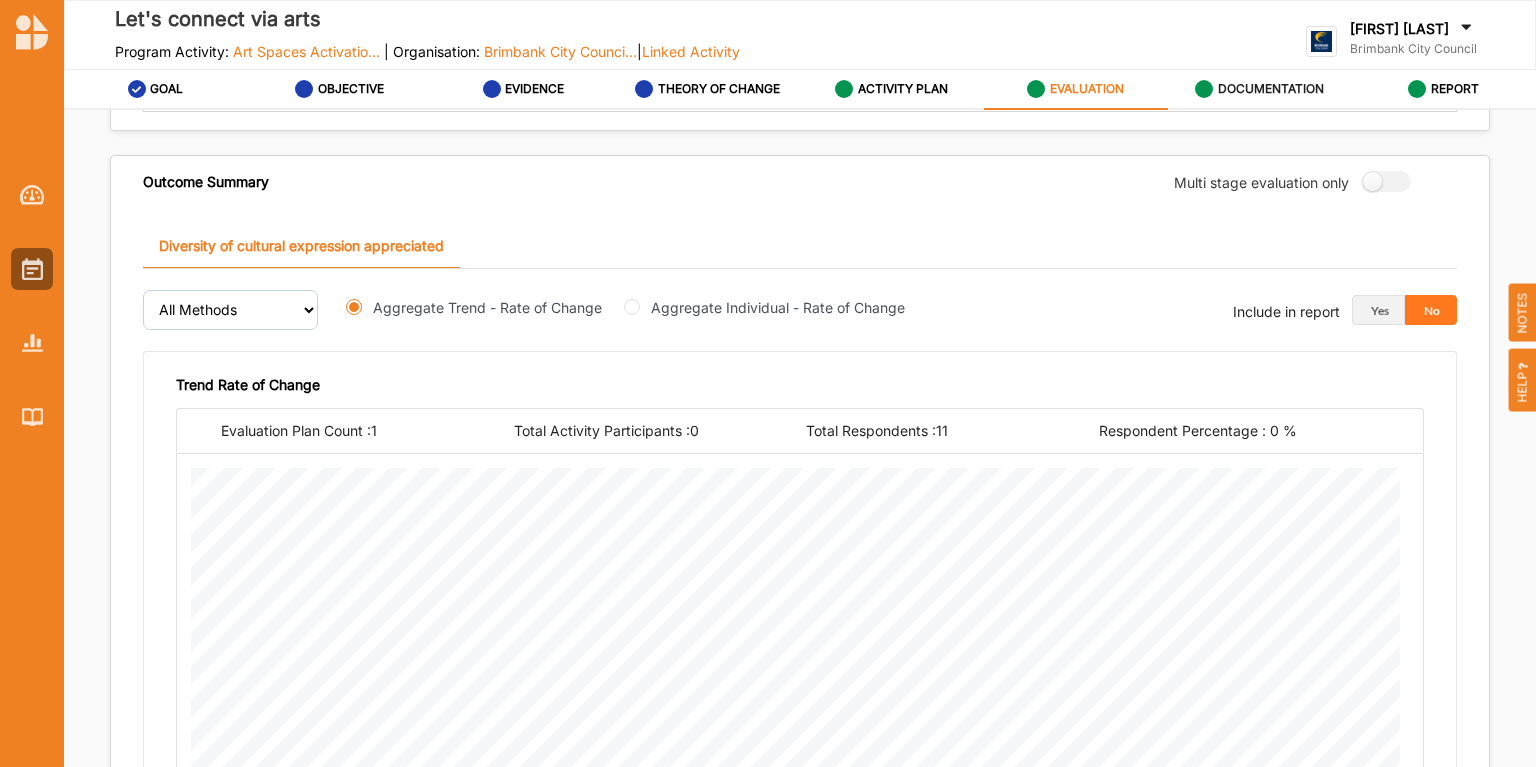 click on "DOCUMENTATION" at bounding box center (1259, 89) 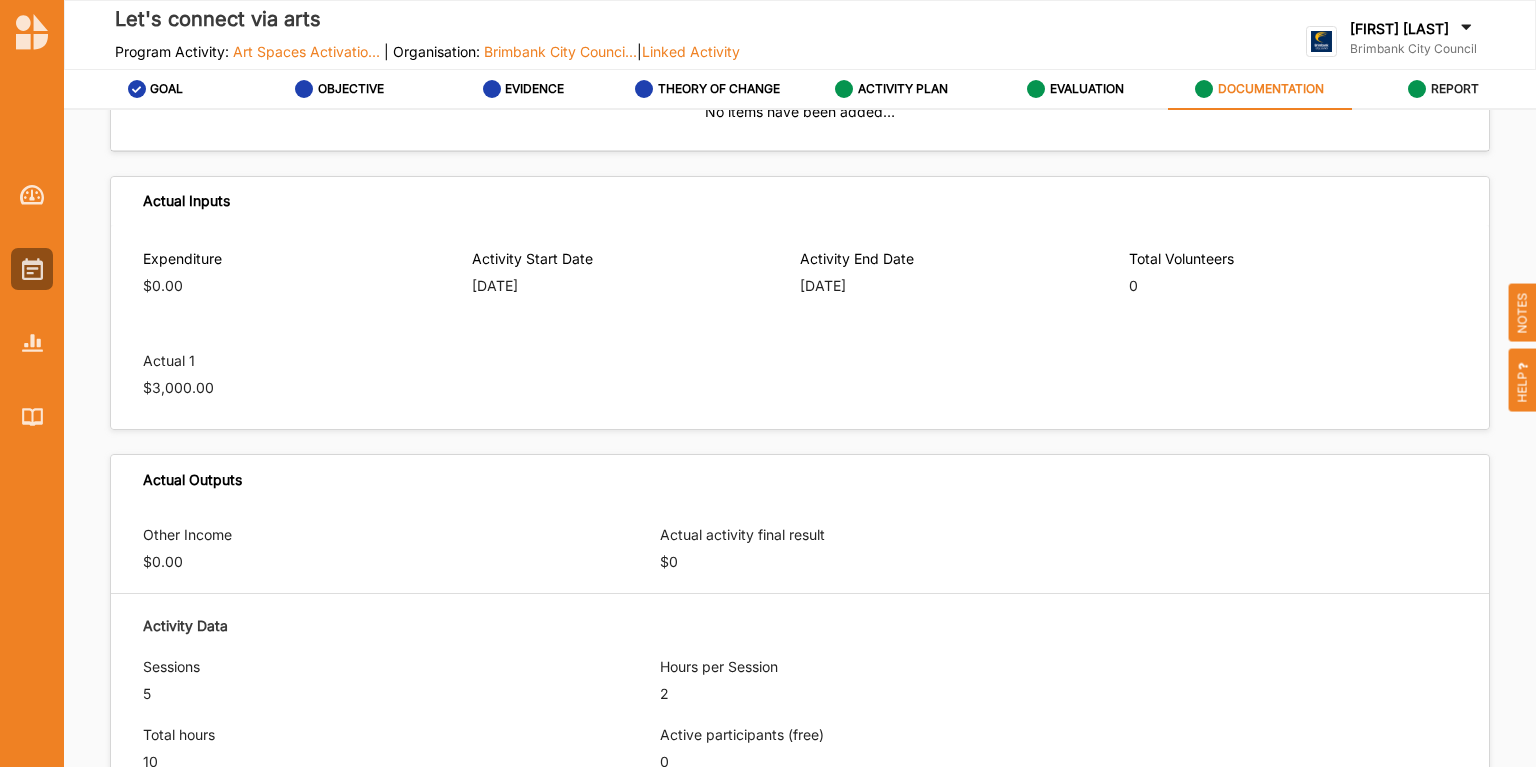 click on "REPORT" at bounding box center [1455, 89] 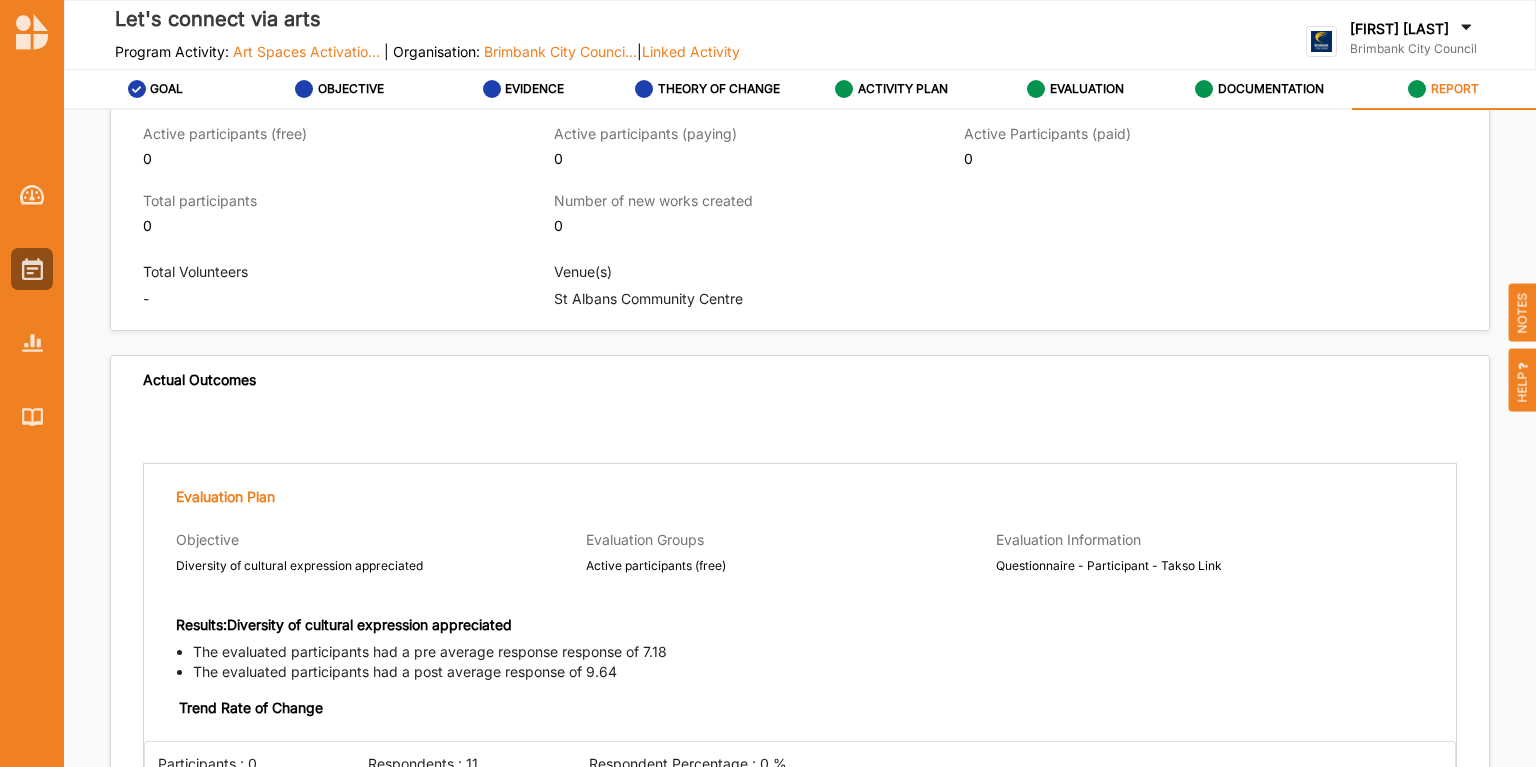 scroll, scrollTop: 1639, scrollLeft: 0, axis: vertical 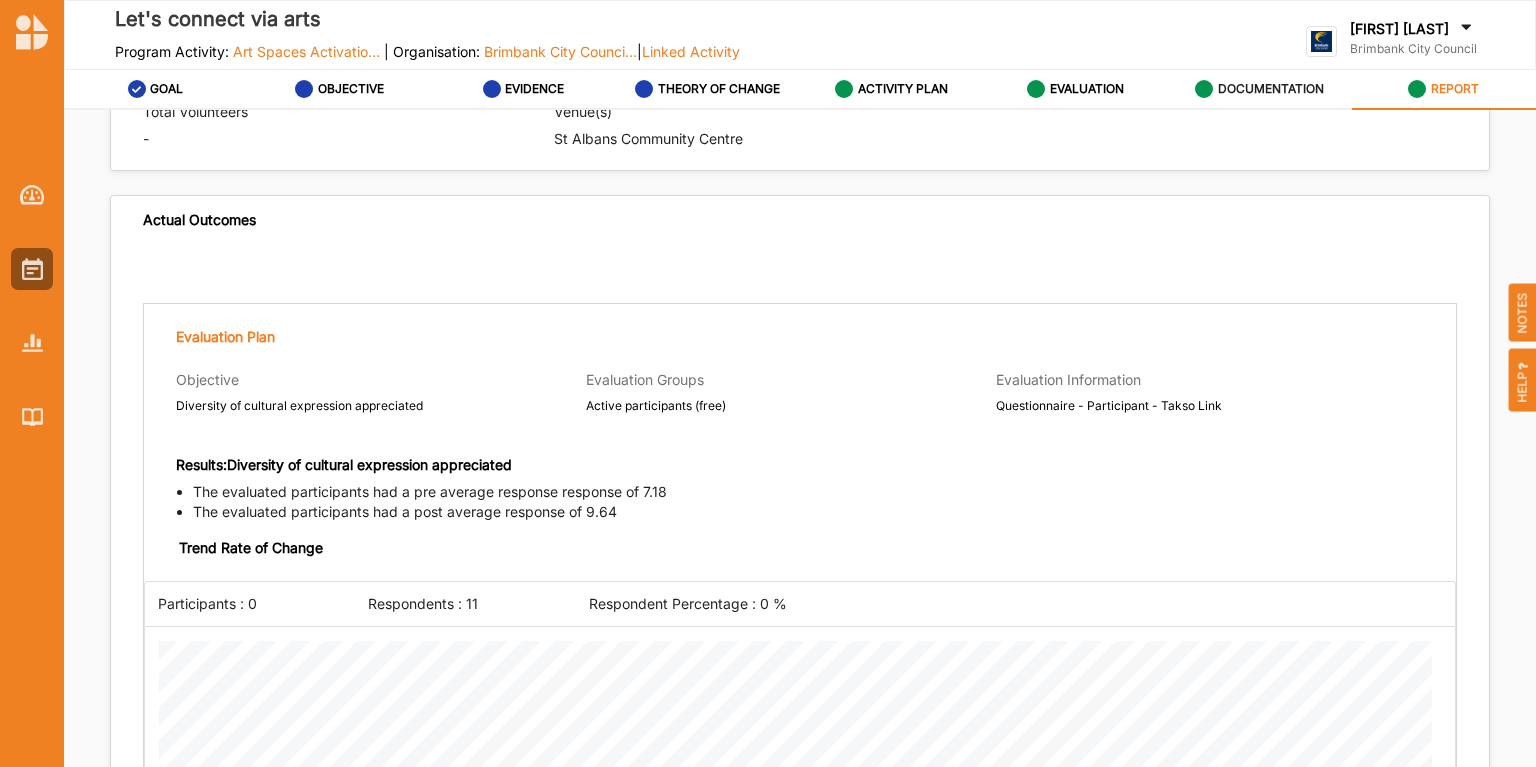 click on "DOCUMENTATION" at bounding box center [1271, 89] 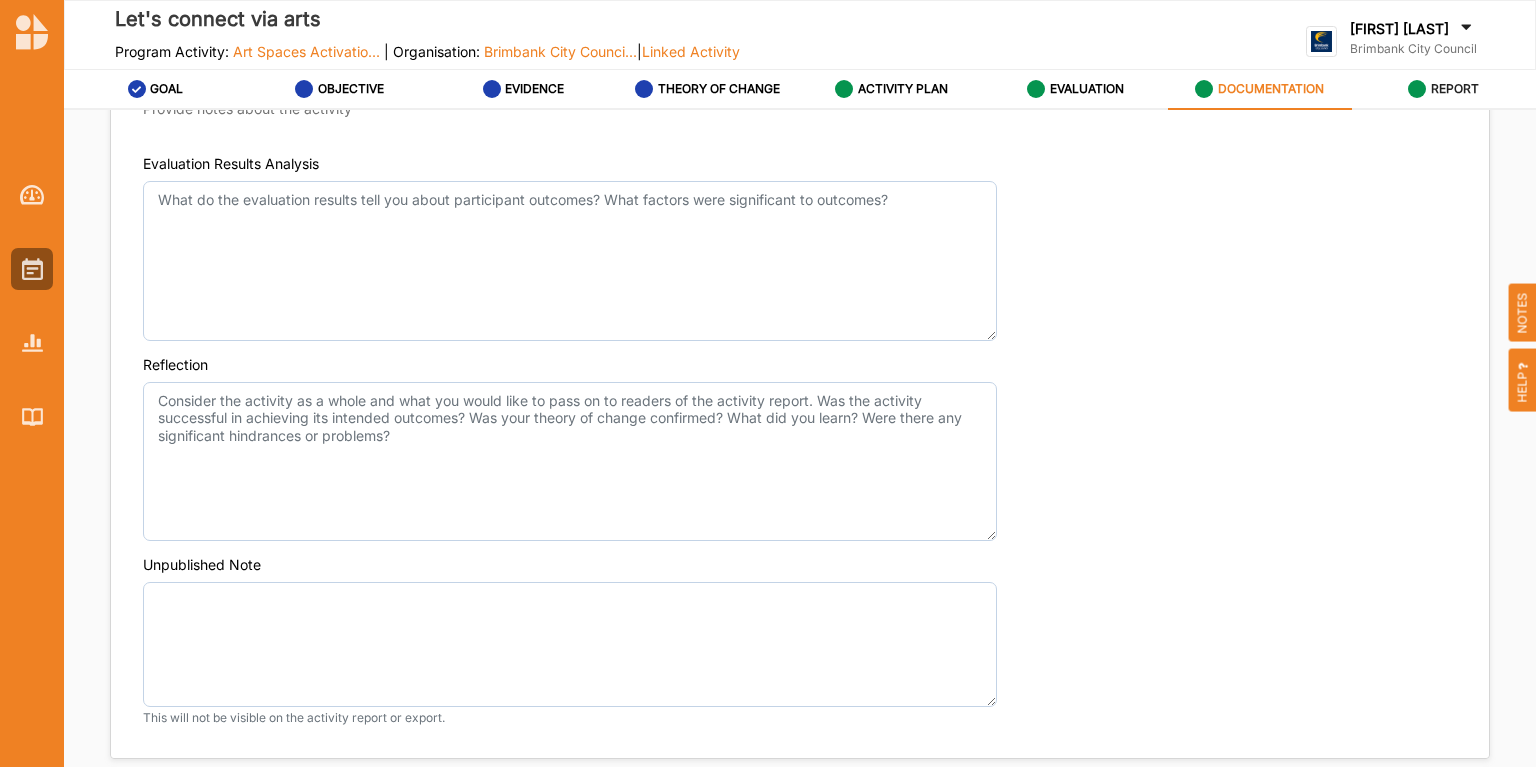 click on "REPORT" at bounding box center (1443, 89) 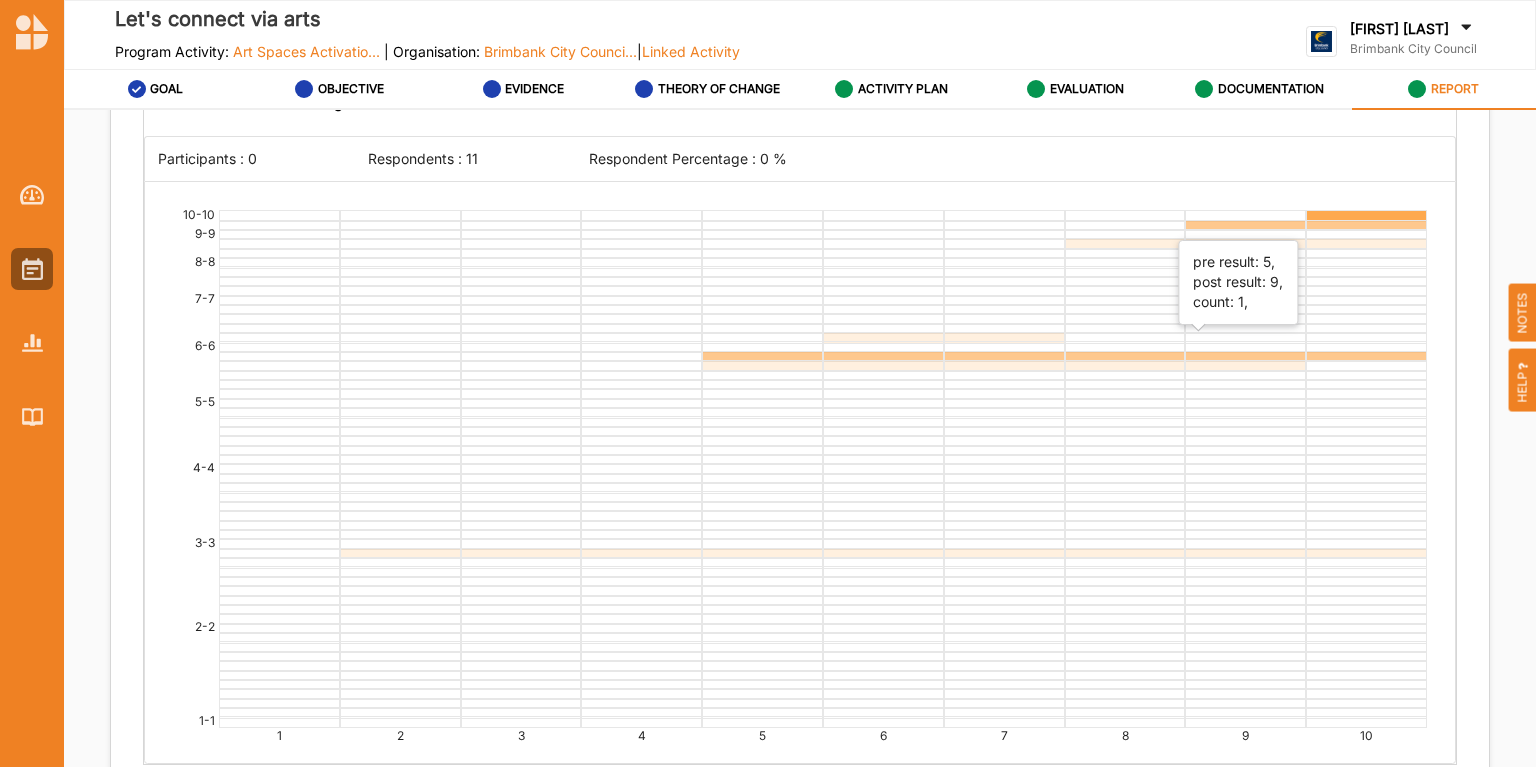 scroll, scrollTop: 3300, scrollLeft: 0, axis: vertical 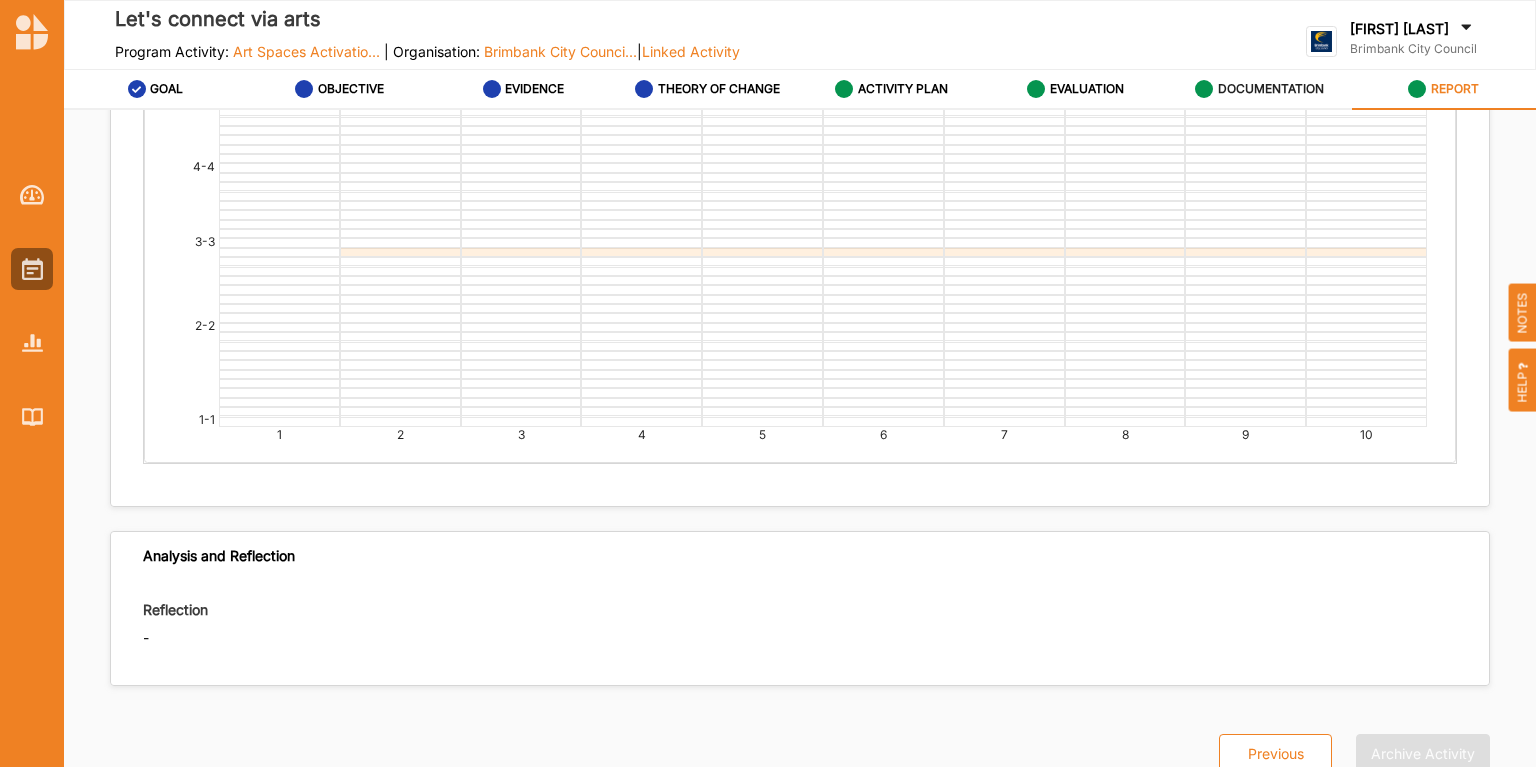 click on "DOCUMENTATION" at bounding box center (1259, 89) 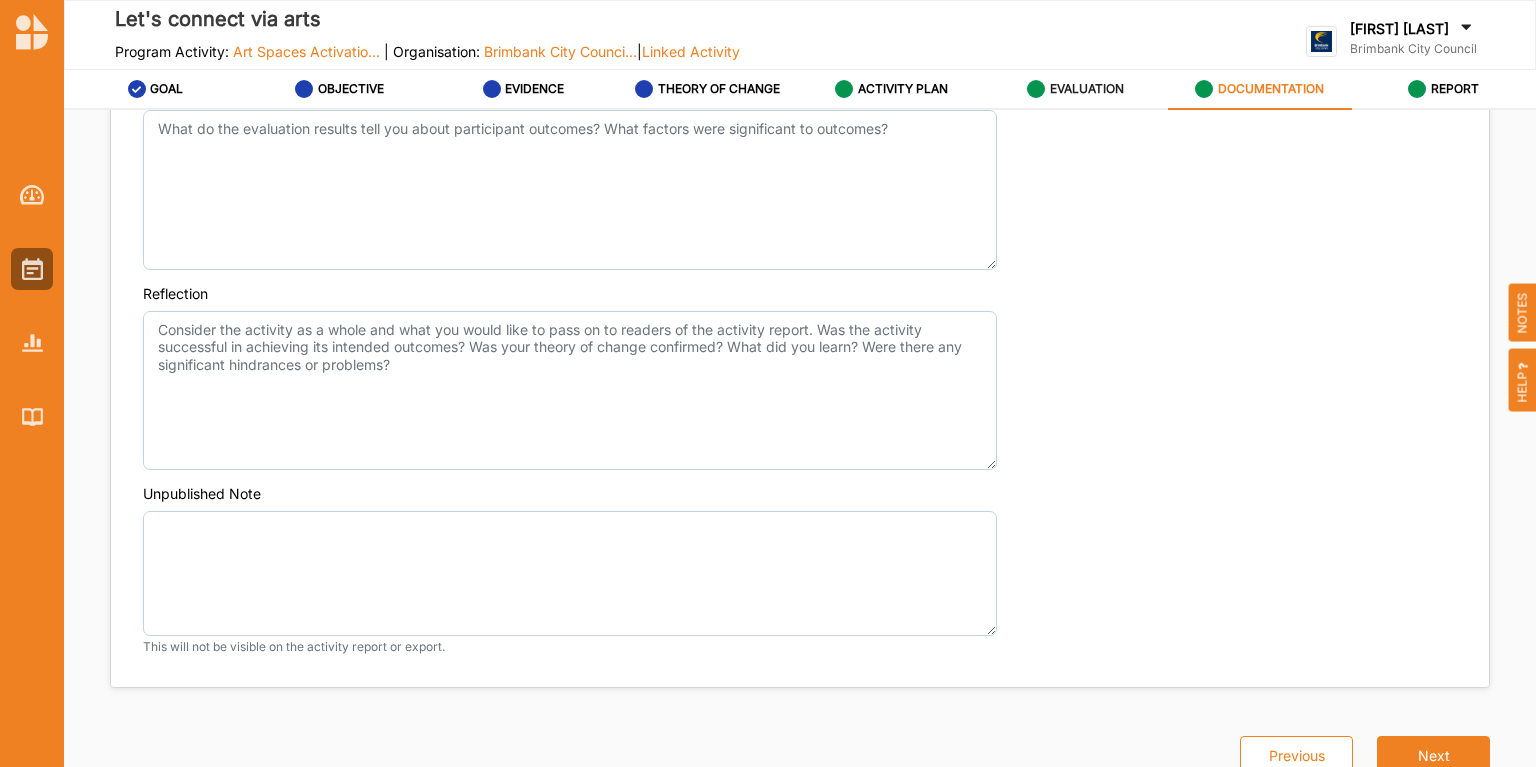 click on "EVALUATION" at bounding box center (1087, 89) 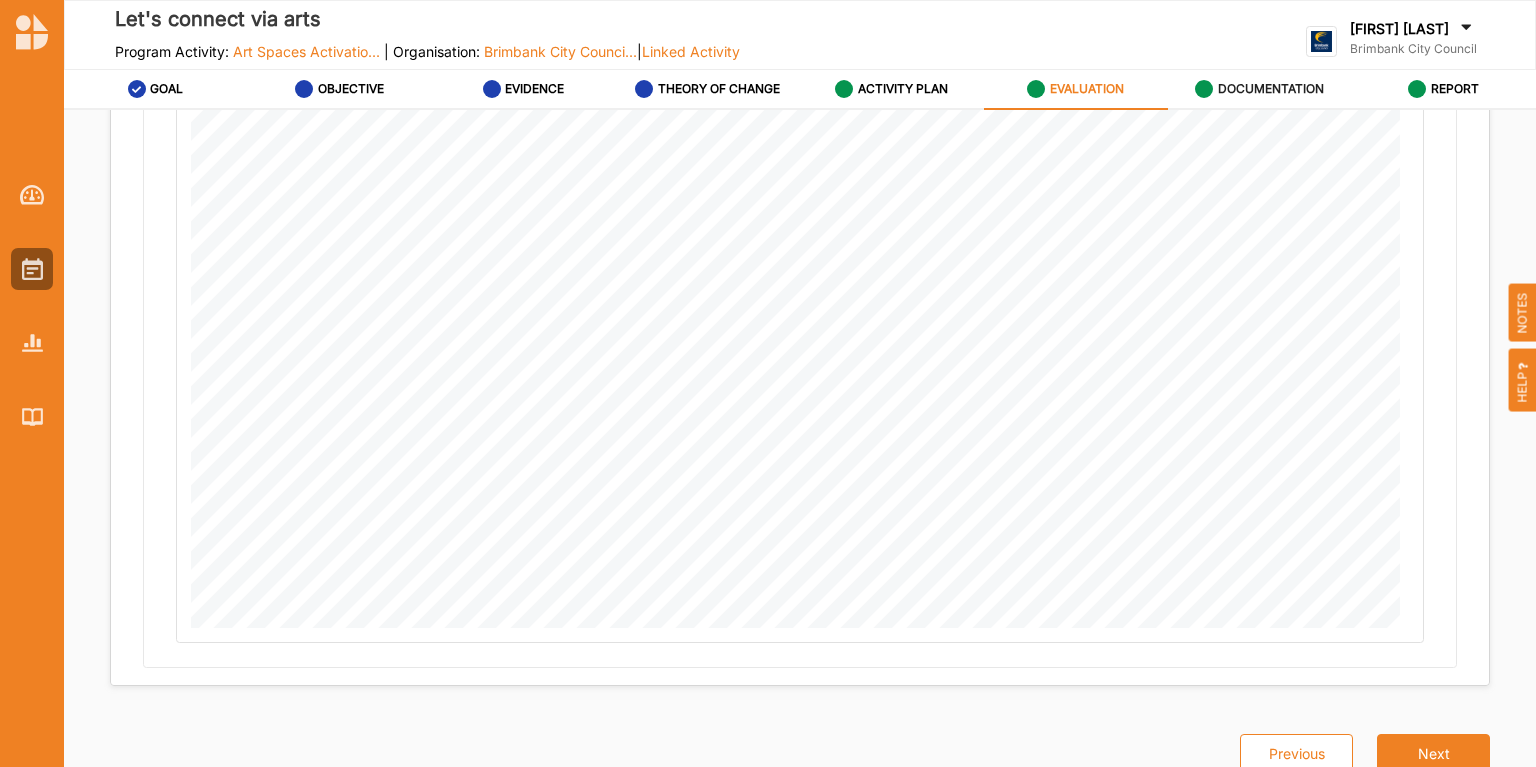 click on "DOCUMENTATION" at bounding box center (1271, 89) 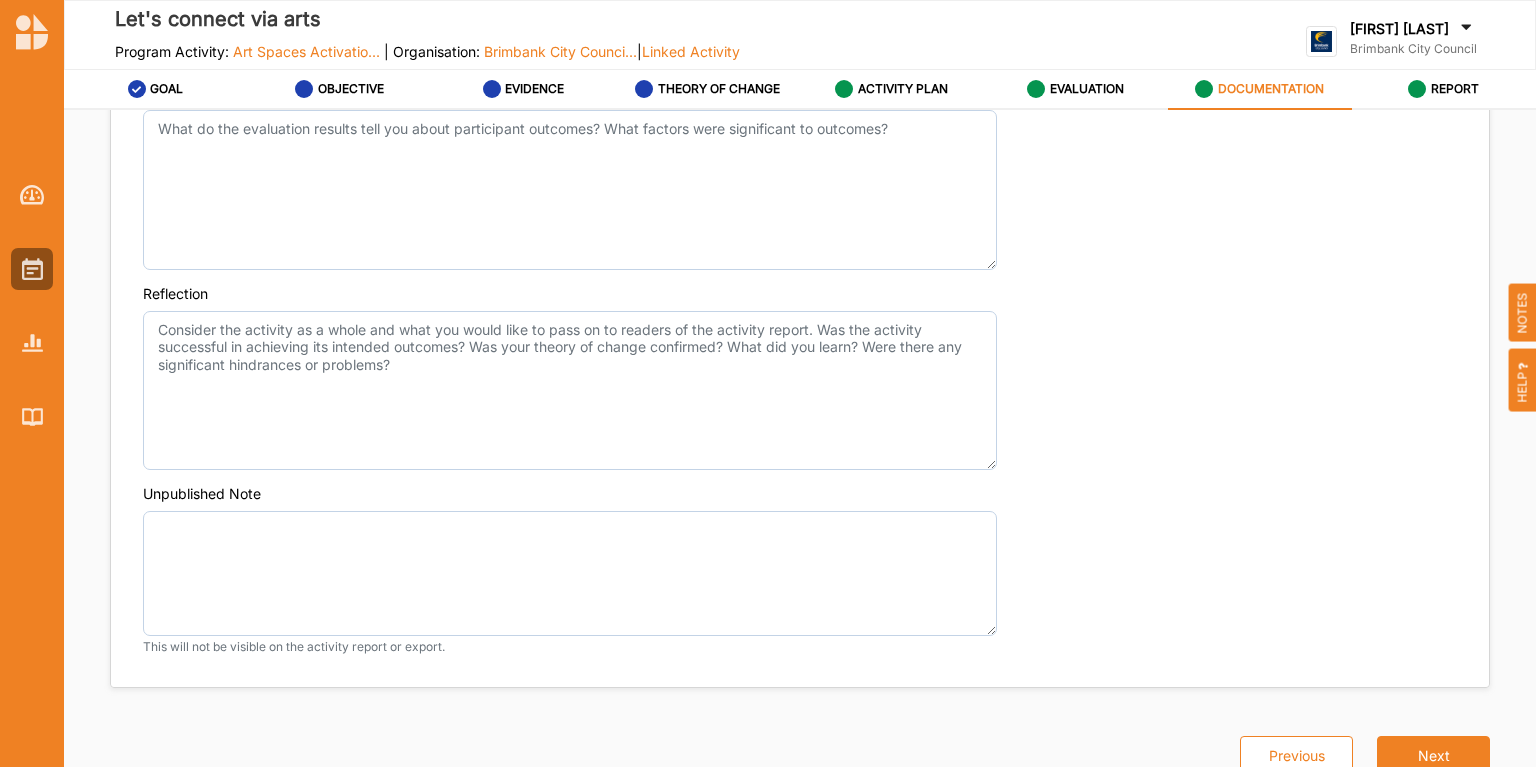 scroll, scrollTop: 1511, scrollLeft: 0, axis: vertical 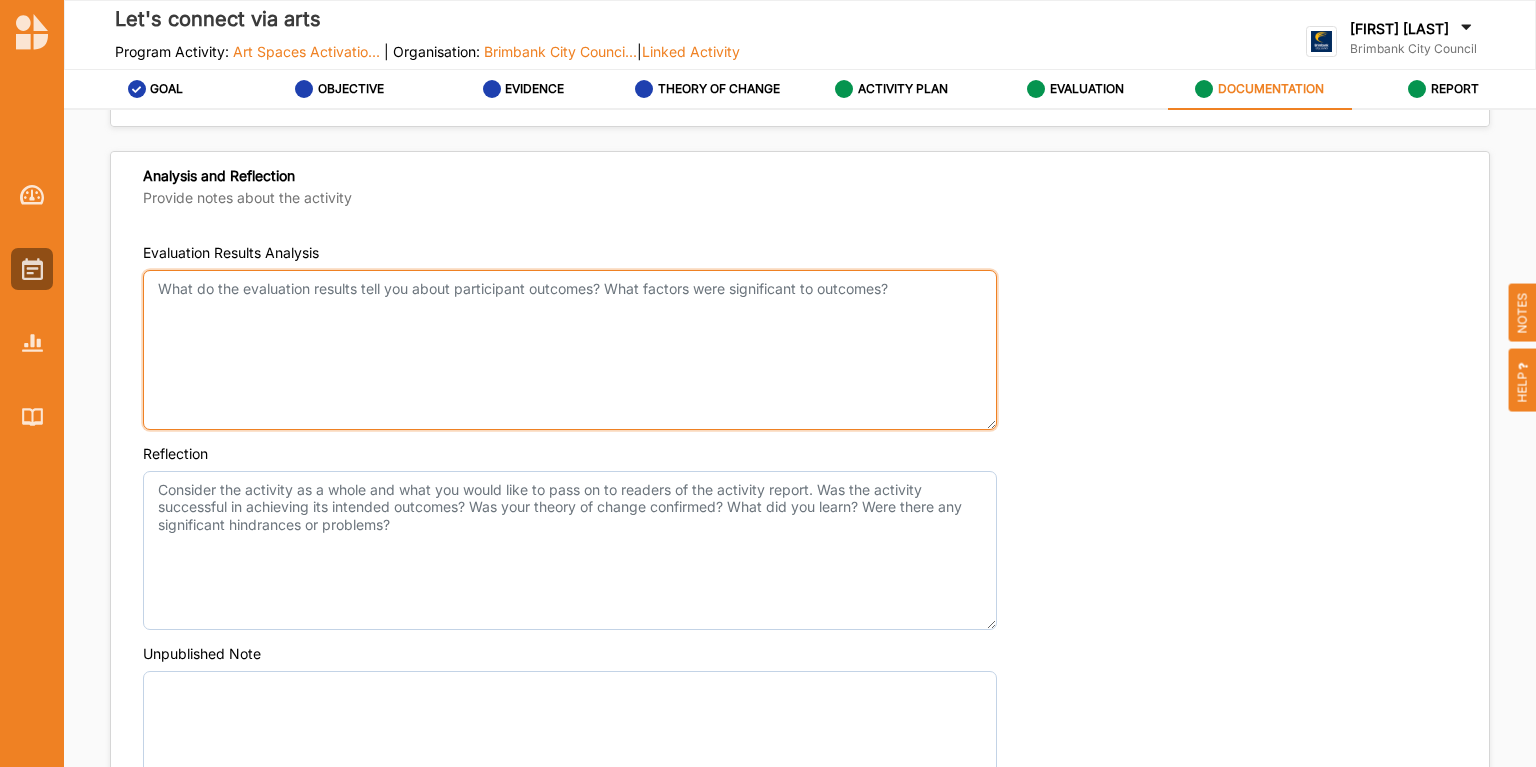 click on "Evaluation Results Analysis" at bounding box center (570, 350) 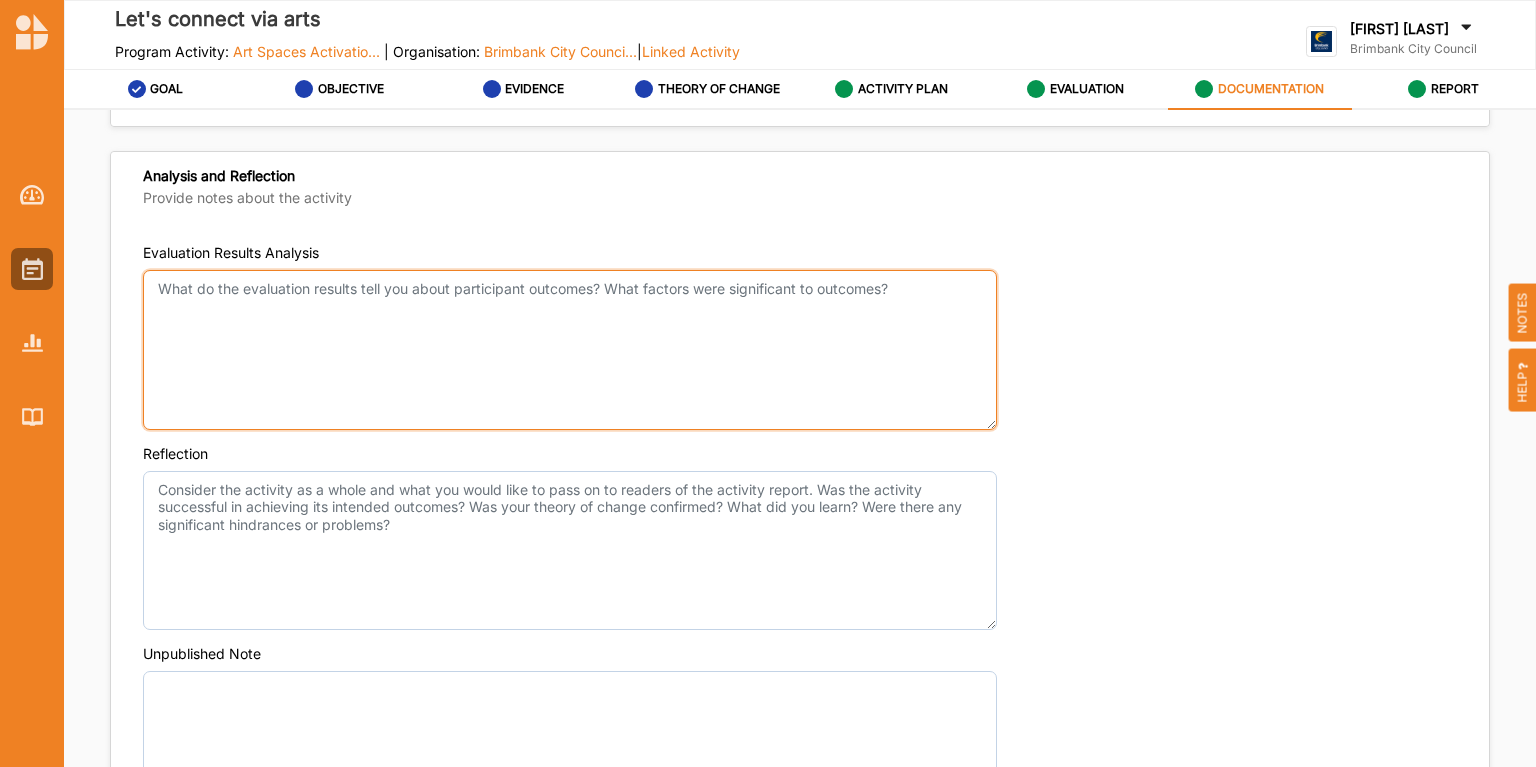 paste on "One of the many highlights was having Australian family participating in all three workshop and
provided the feedback that it was such an amazing experience for their child to be exposed to the
beautiful culture of students in the same school. Through the interactions over the courses of the
three days, he learnt some Vietnamese words which he proudly spoke on stage." 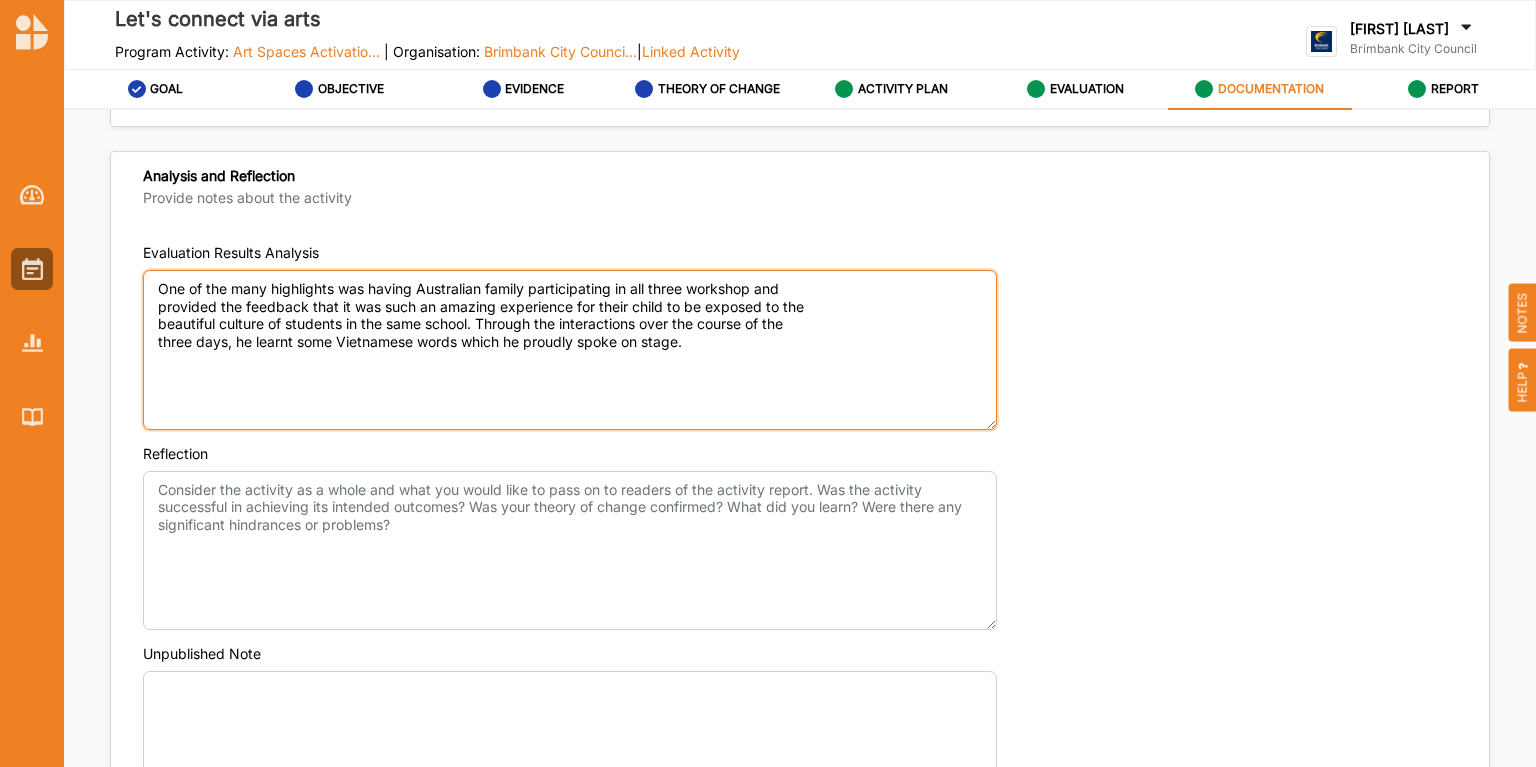 click on "One of the many highlights was having Australian family participating in all three workshop and
provided the feedback that it was such an amazing experience for their child to be exposed to the
beautiful culture of students in the same school. Through the interactions over the courses of the
three days, he learnt some Vietnamese words which he proudly spoke on stage." at bounding box center [570, 350] 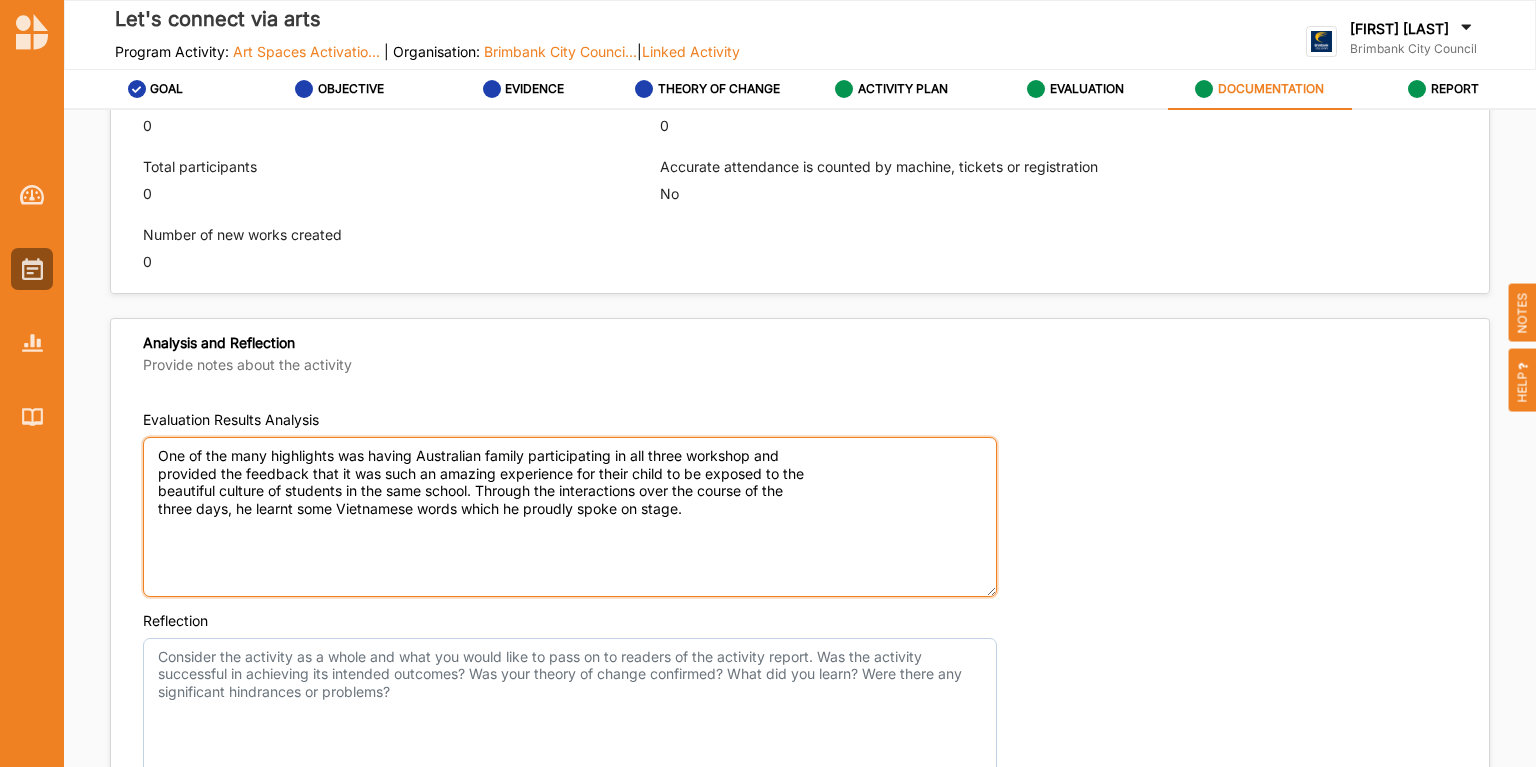 scroll, scrollTop: 1200, scrollLeft: 0, axis: vertical 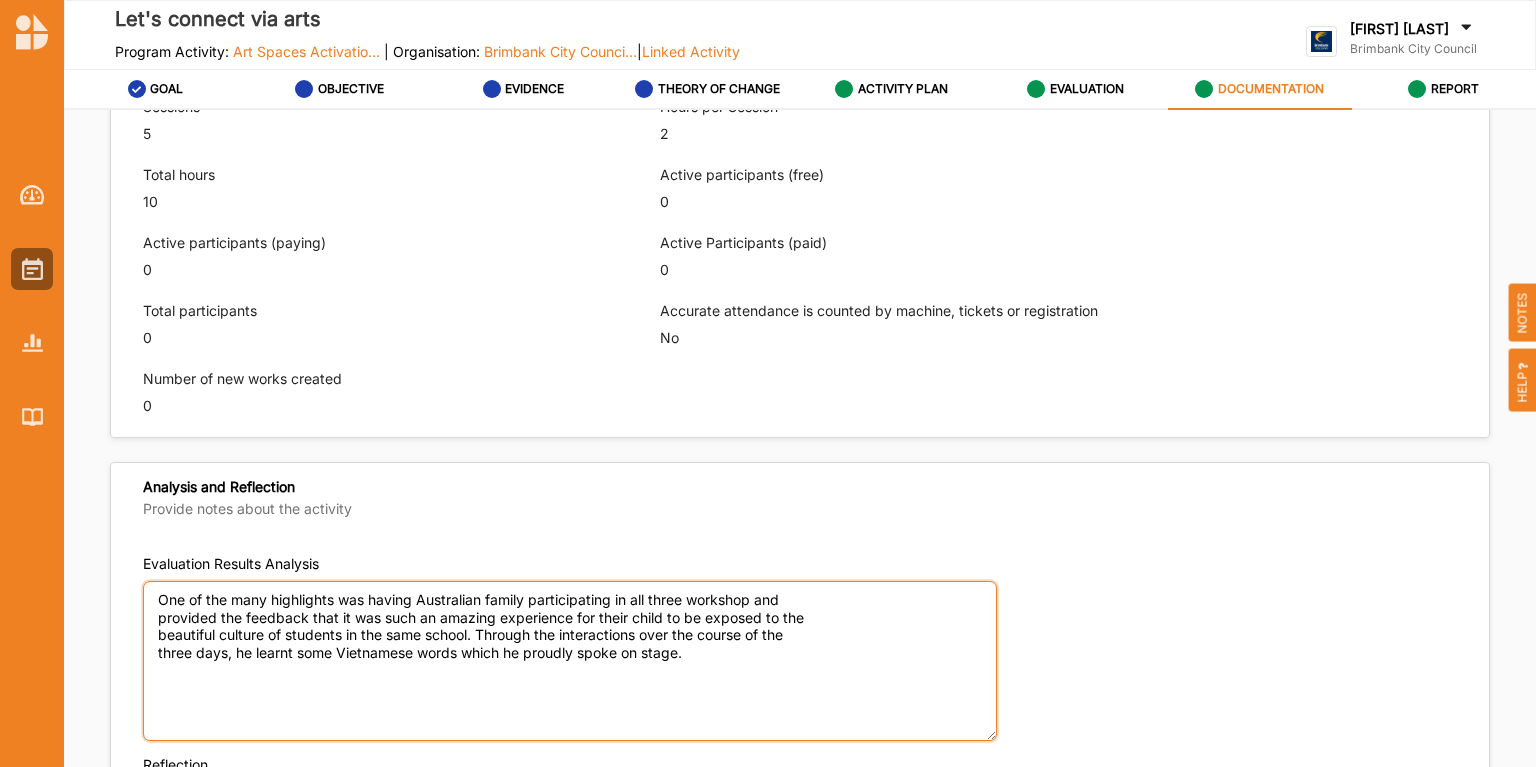 click on "One of the many highlights was having Australian family participating in all three workshop and
provided the feedback that it was such an amazing experience for their child to be exposed to the
beautiful culture of students in the same school. Through the interactions over the course of the
three days, he learnt some Vietnamese words which he proudly spoke on stage." at bounding box center [570, 661] 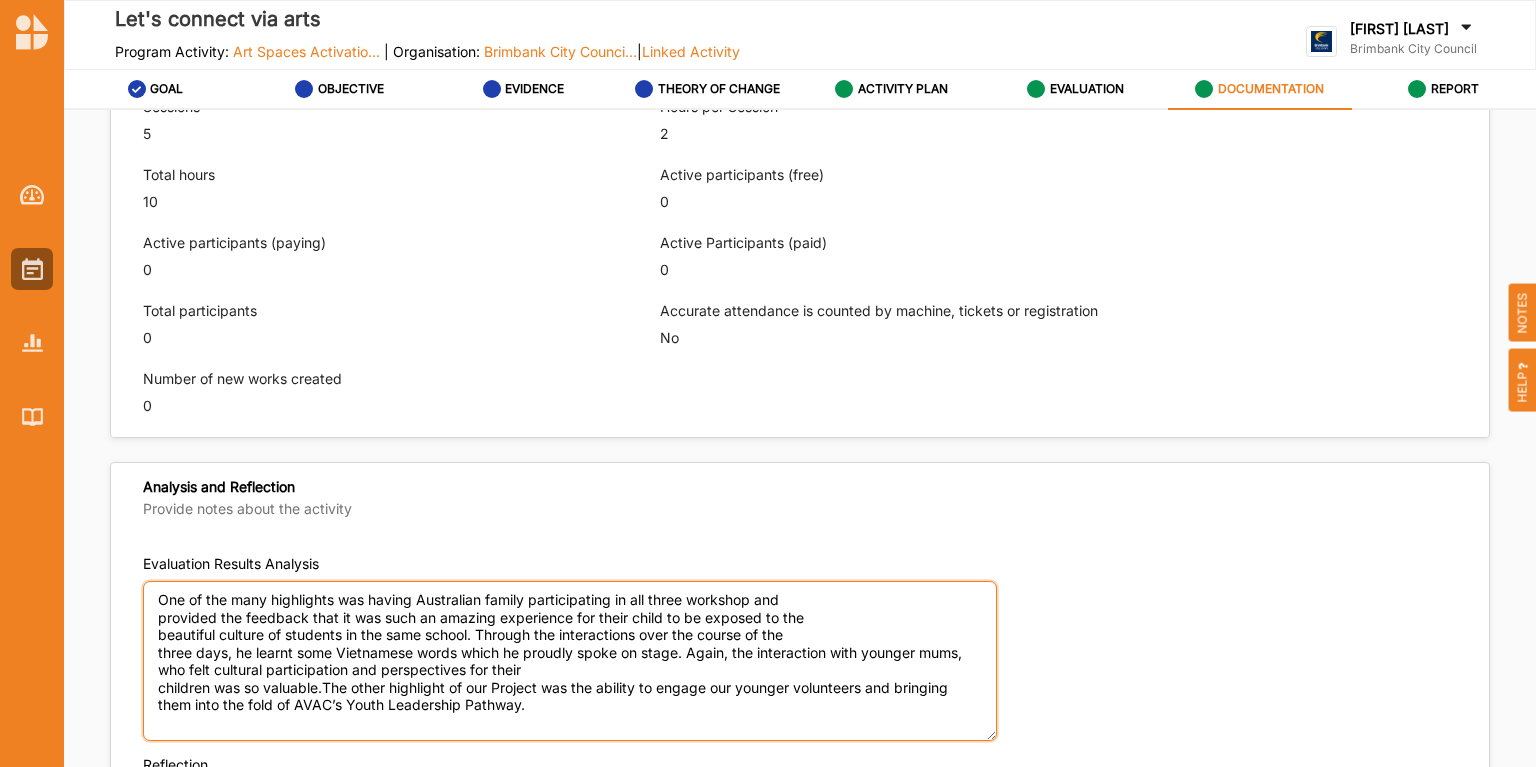 scroll, scrollTop: 1280, scrollLeft: 0, axis: vertical 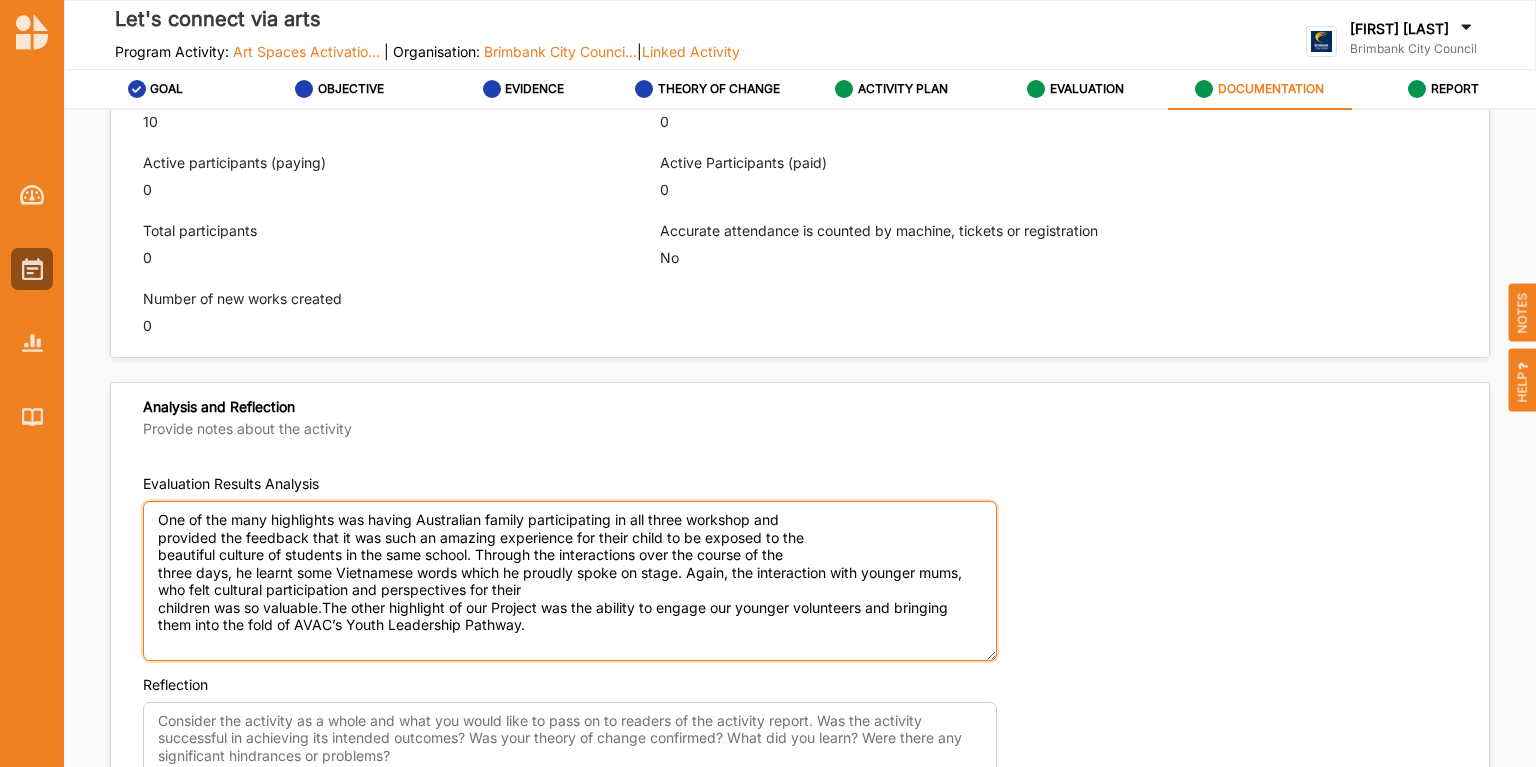 click on "One of the many highlights was having Australian family participating in all three workshop and
provided the feedback that it was such an amazing experience for their child to be exposed to the
beautiful culture of students in the same school. Through the interactions over the course of the
three days, he learnt some Vietnamese words which he proudly spoke on stage. Again, the interaction with younger mums, who felt cultural participation and perspectives for their
children was so valuable.
The other highlight of our Project was the ability to engage our younger volunteers and bringing
them into the fold of AVAC’s Youth Leadership Pathway." at bounding box center (570, 581) 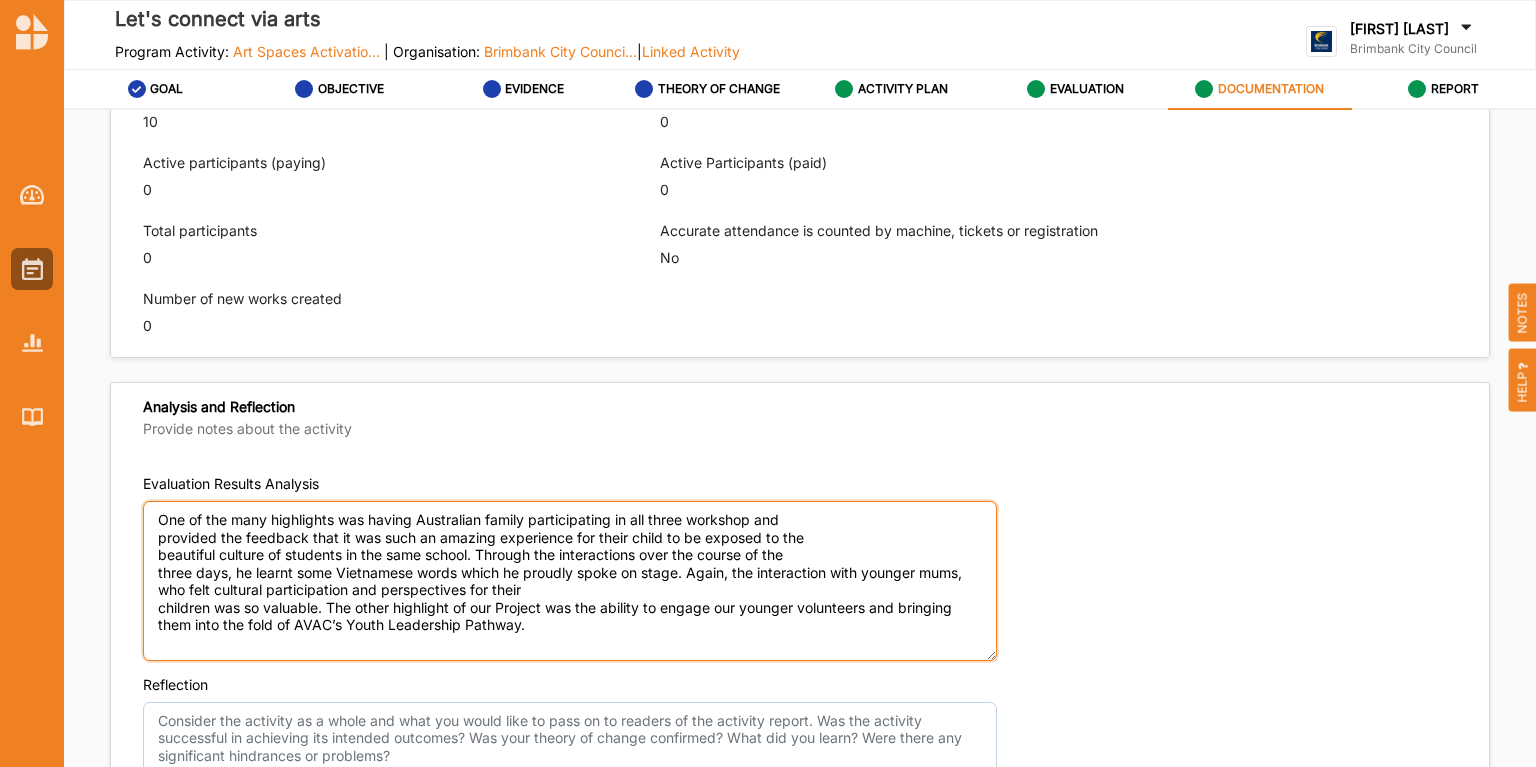 scroll, scrollTop: 1360, scrollLeft: 0, axis: vertical 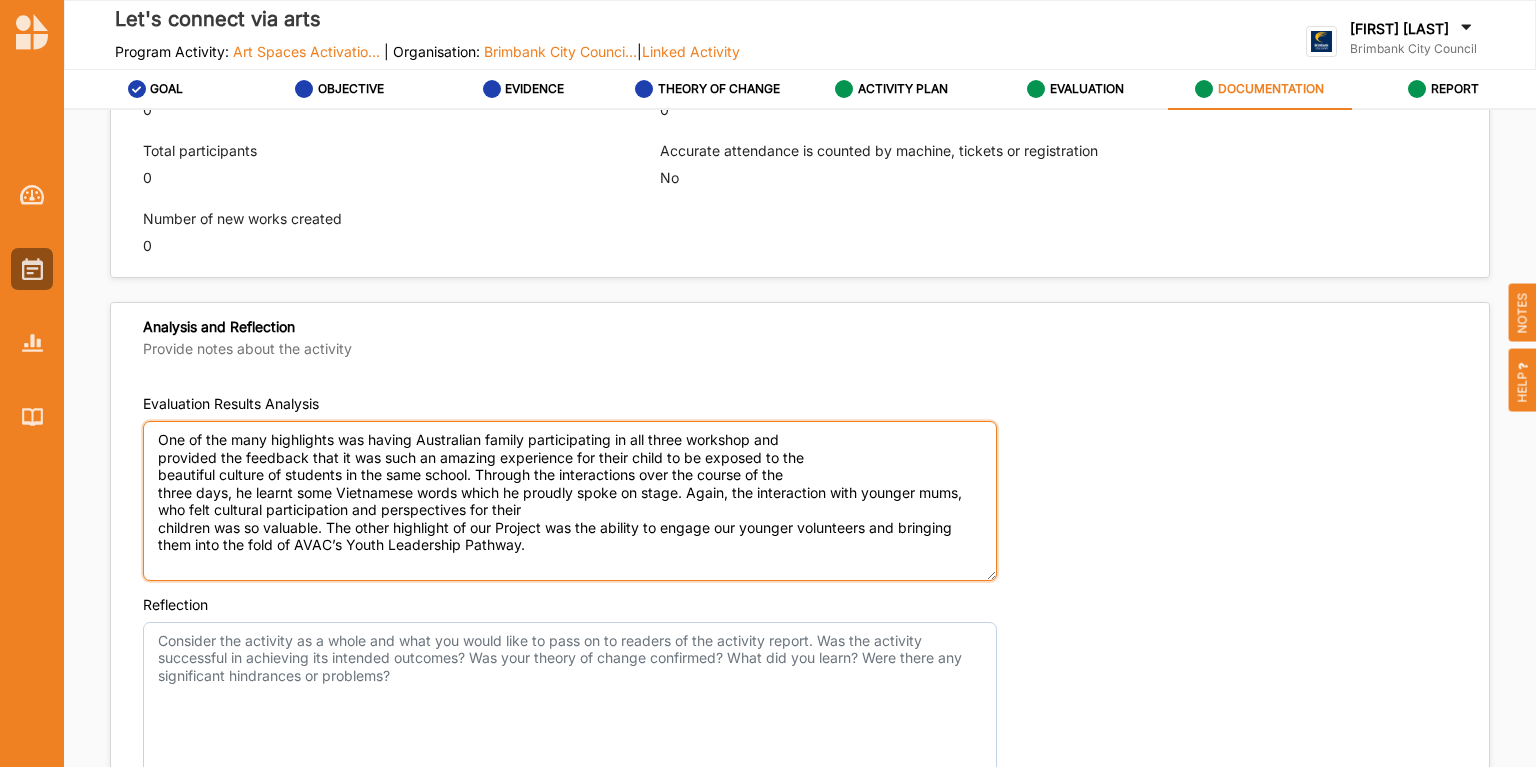 drag, startPoint x: 591, startPoint y: 562, endPoint x: 140, endPoint y: 428, distance: 470.48593 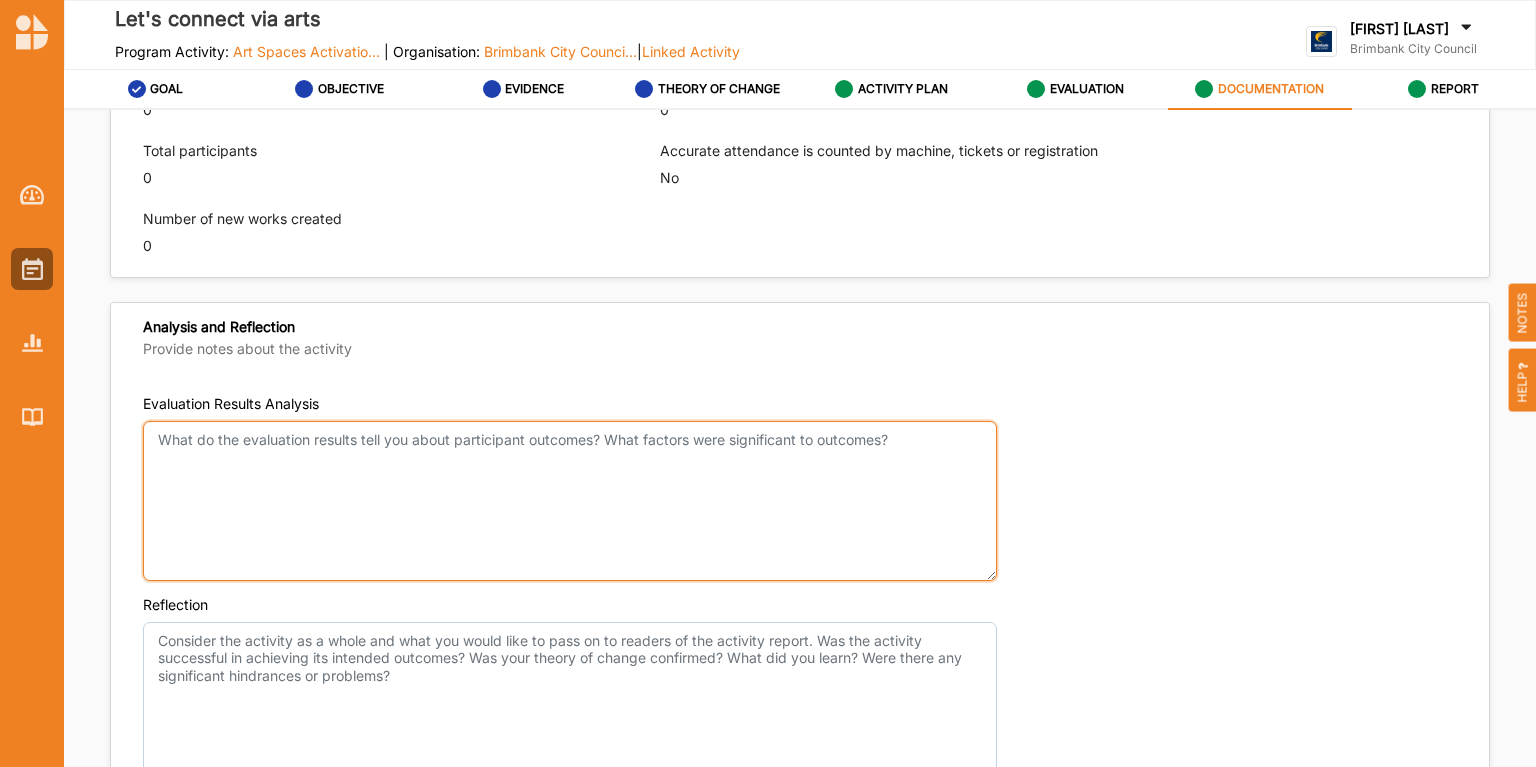 type 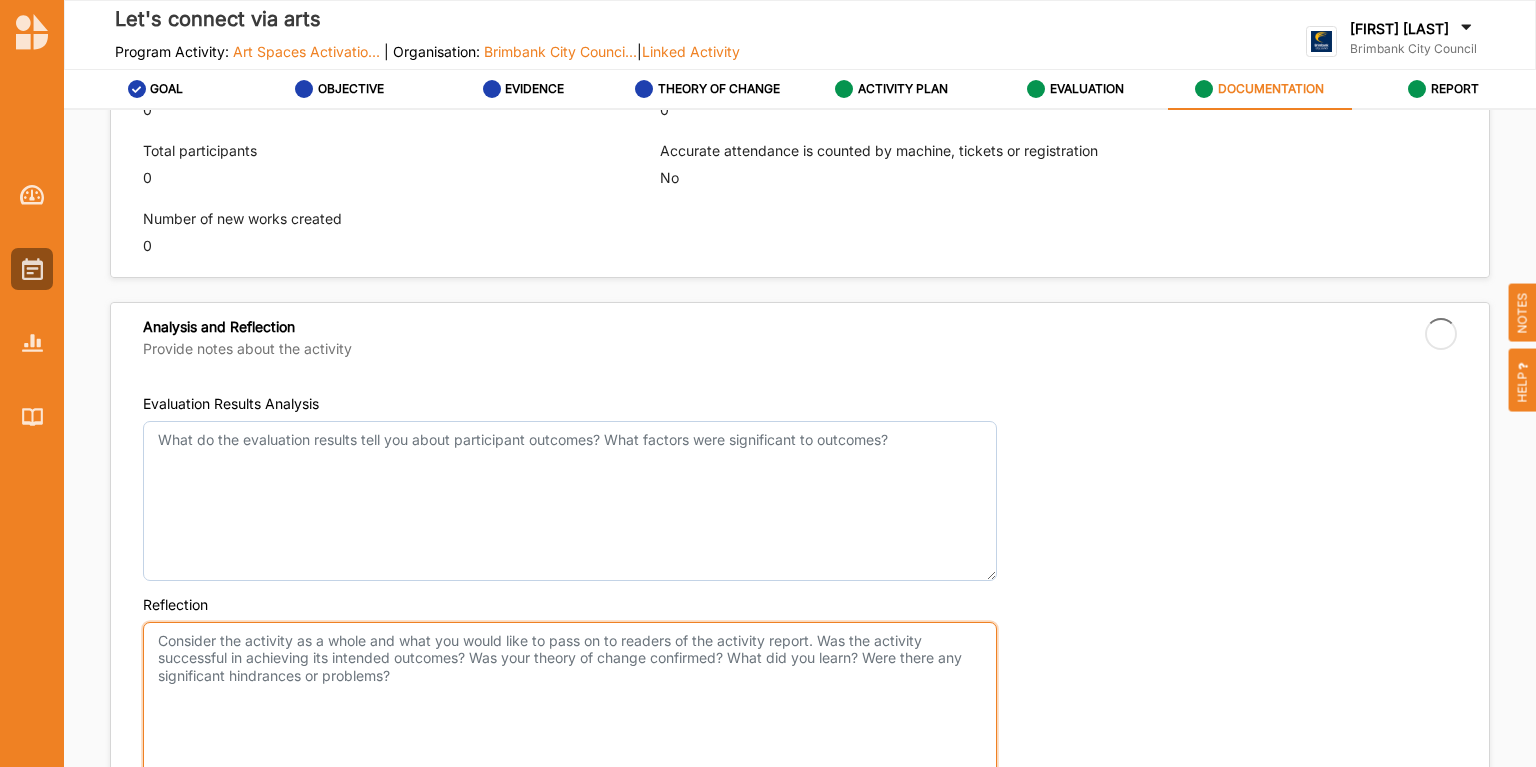 click on "Reflection" at bounding box center (570, 702) 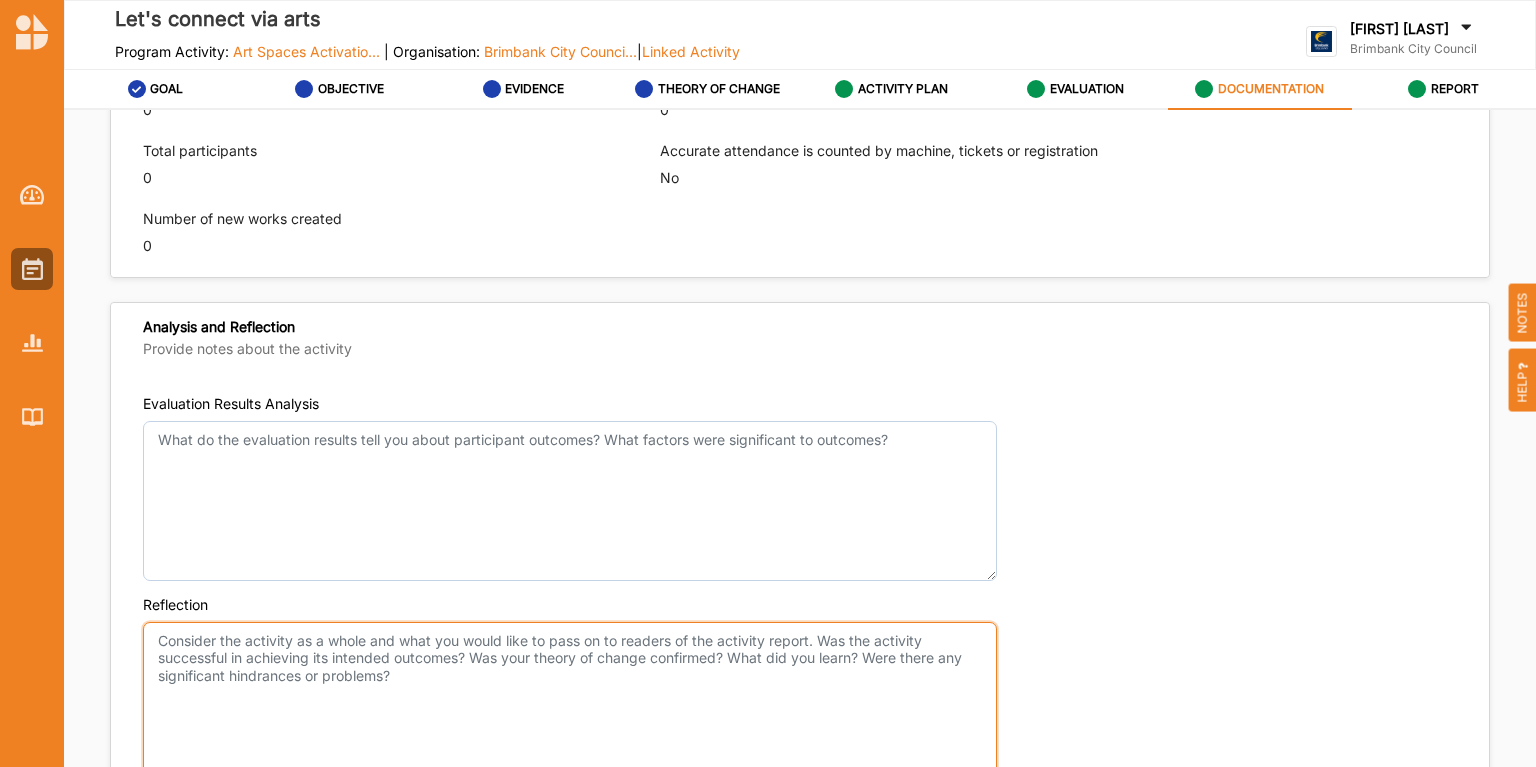click on "Reflection" at bounding box center (570, 702) 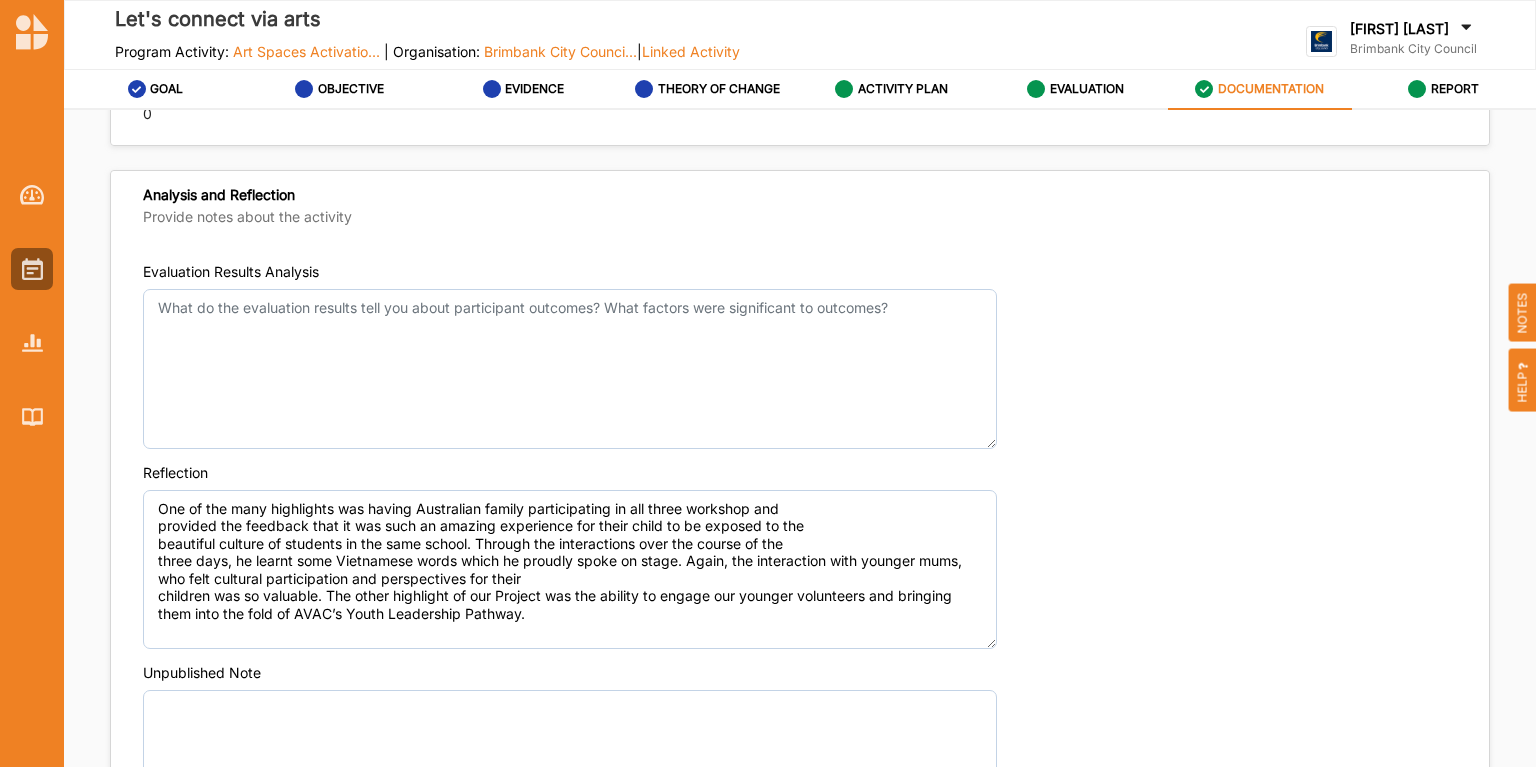 scroll, scrollTop: 1520, scrollLeft: 0, axis: vertical 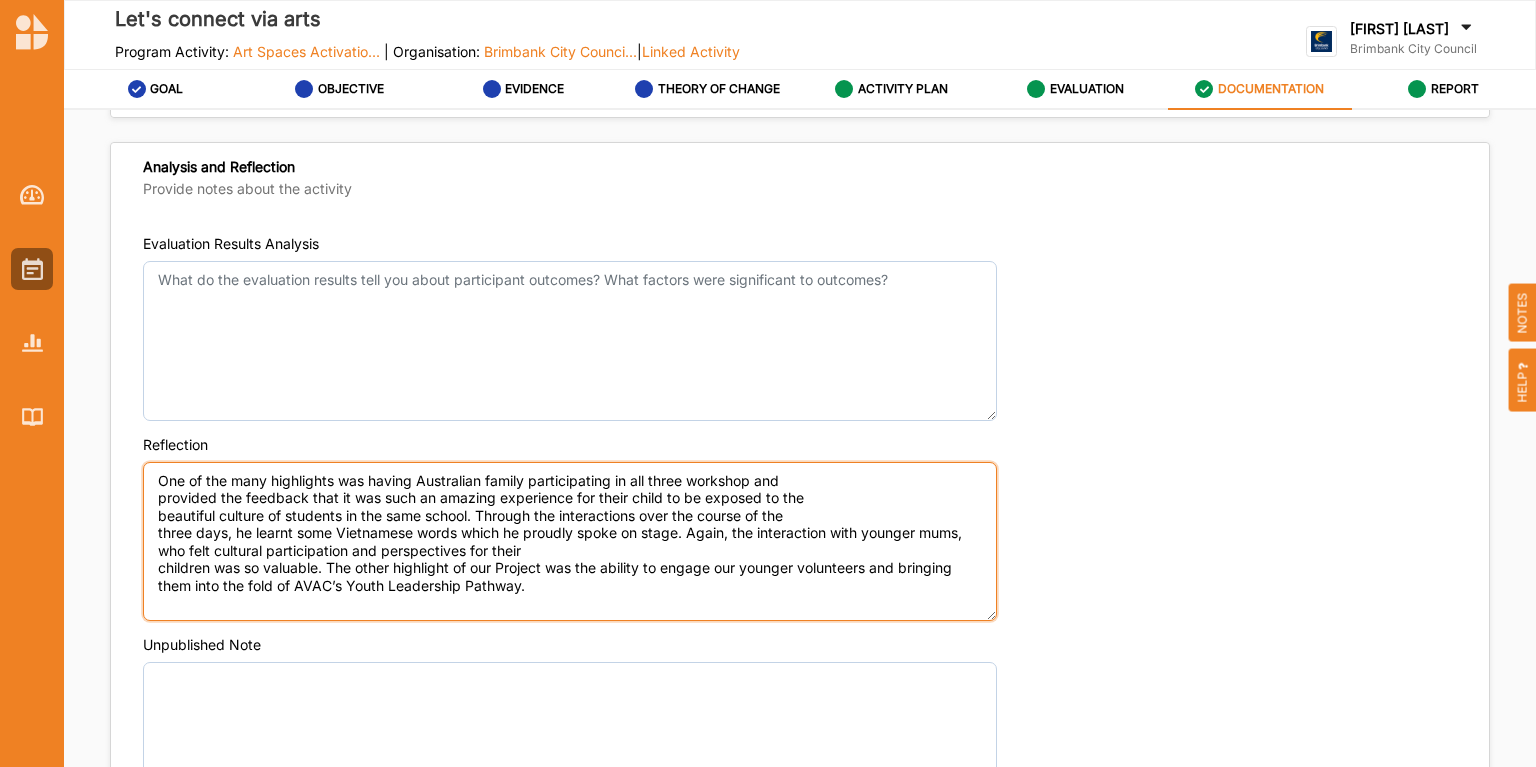 click on "One of the many highlights was having Australian family participating in all three workshop and
provided the feedback that it was such an amazing experience for their child to be exposed to the
beautiful culture of students in the same school. Through the interactions over the course of the
three days, he learnt some Vietnamese words which he proudly spoke on stage. Again, the interaction with younger mums, who felt cultural participation and perspectives for their
children was so valuable. The other highlight of our Project was the ability to engage our younger volunteers and bringing
them into the fold of AVAC’s Youth Leadership Pathway." at bounding box center (570, 542) 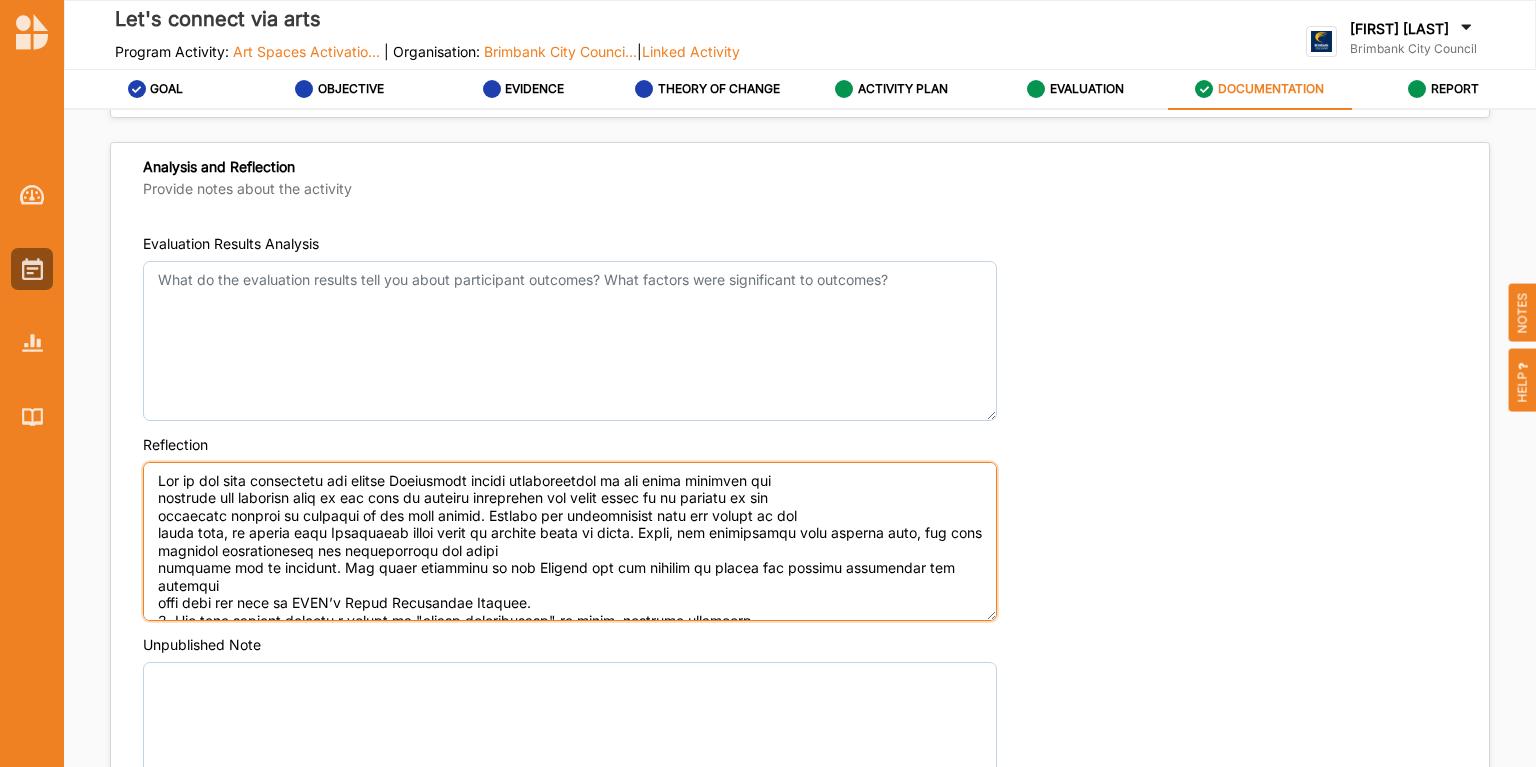 scroll, scrollTop: 165, scrollLeft: 0, axis: vertical 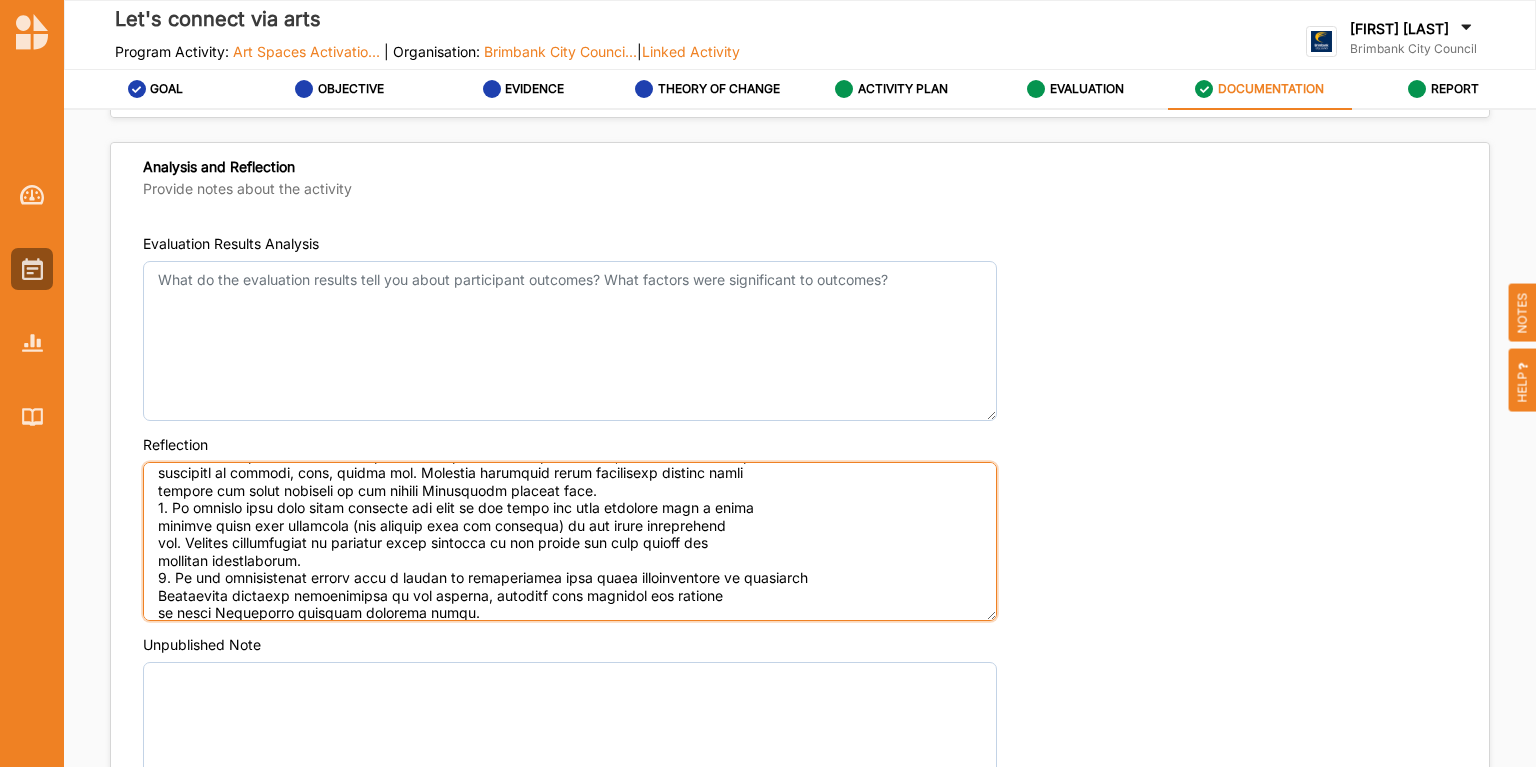 click on "Reflection" at bounding box center (570, 542) 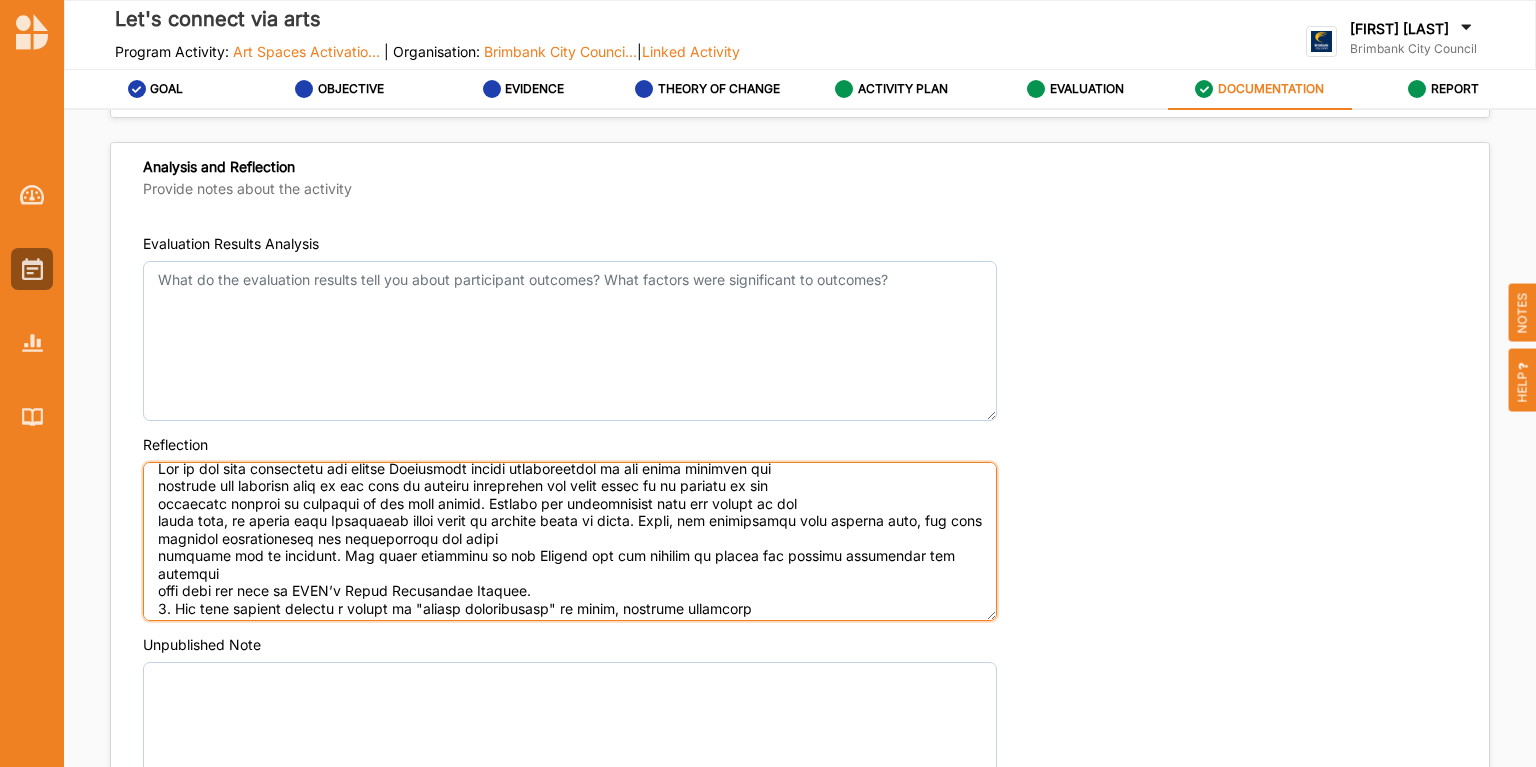 scroll, scrollTop: 0, scrollLeft: 0, axis: both 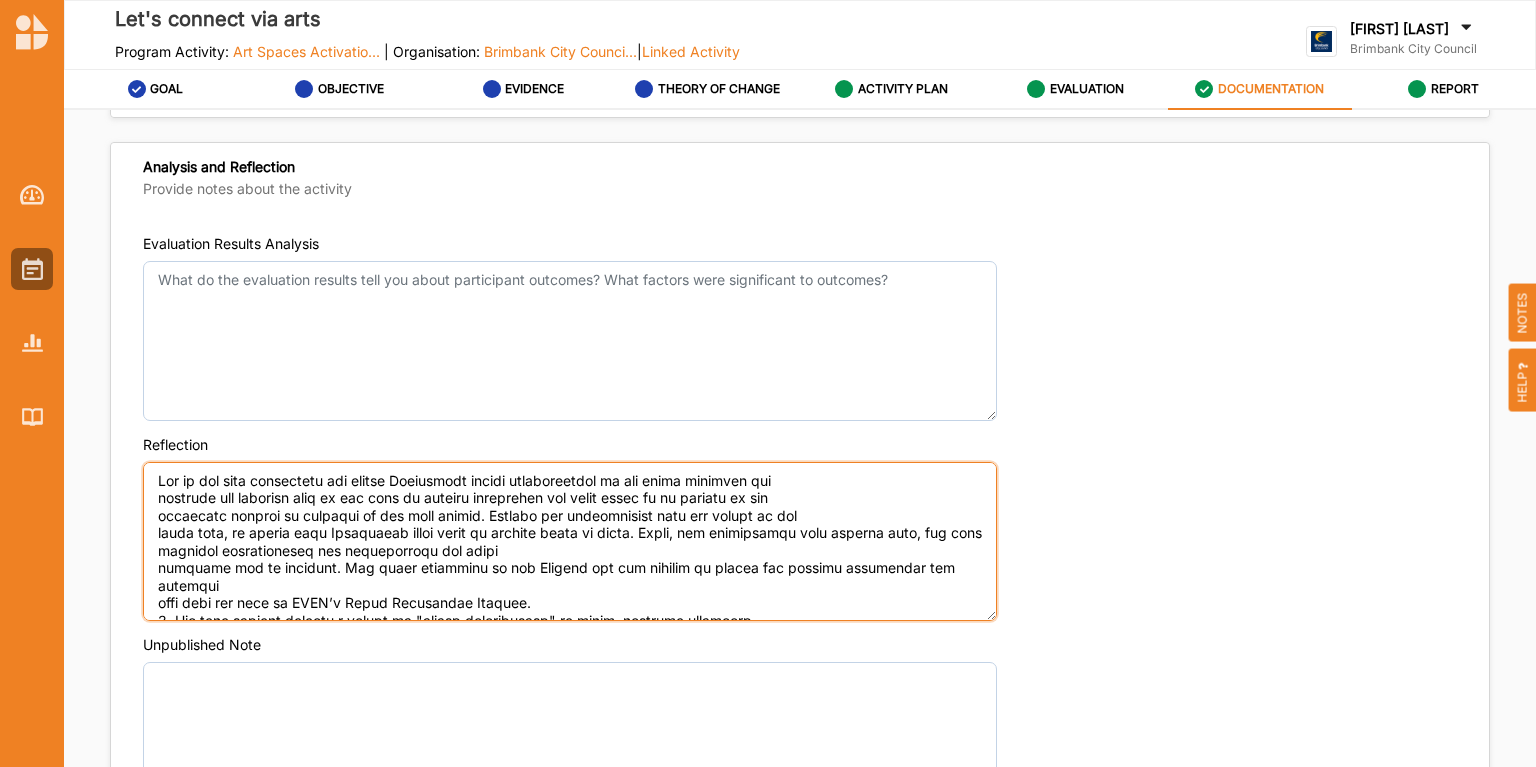 drag, startPoint x: 740, startPoint y: 601, endPoint x: 47, endPoint y: 441, distance: 711.23065 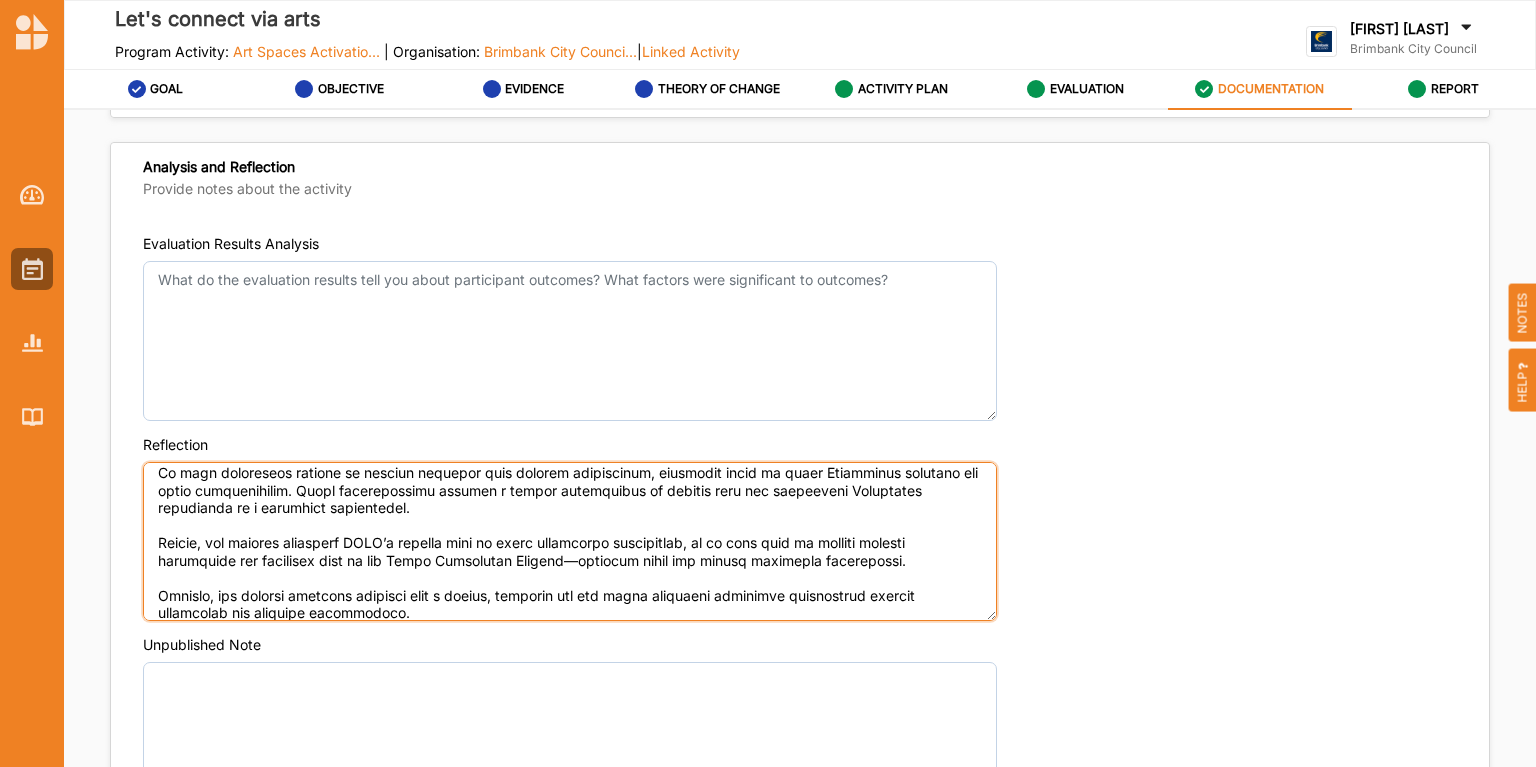 scroll, scrollTop: 315, scrollLeft: 0, axis: vertical 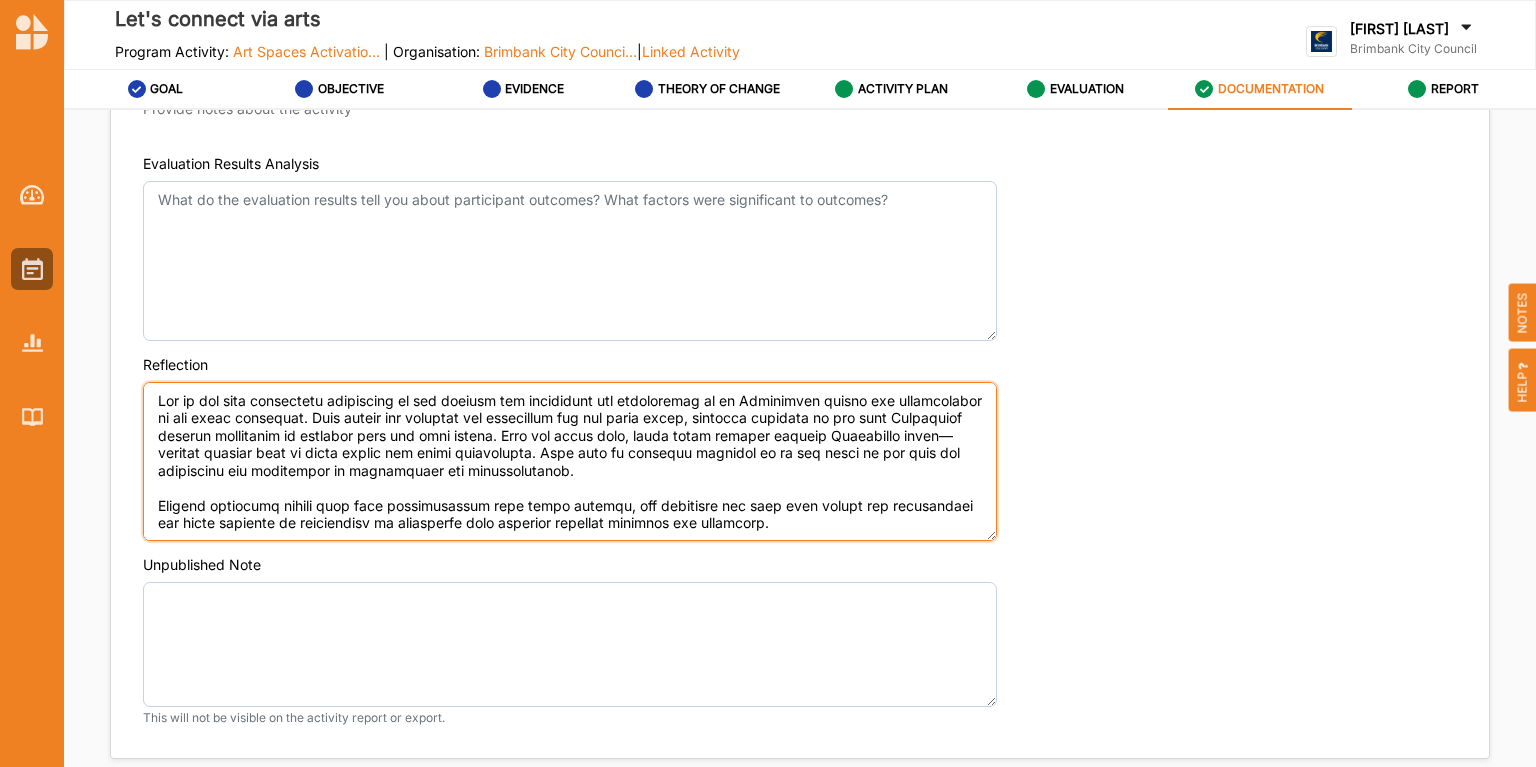 type on "One of the most meaningful highlights of the project was witnessing the involvement of an Australian family who participated in all three workshops. They shared how valuable the experience was for their child, offering exposure to the rich Vietnamese culture celebrated by students from the same school. Over the three days, their child learned several Vietnamese words—proudly sharing them on stage during the final performance. This kind of cultural exchange is at the heart of our work and reinforces the importance of inclusivity and representation.
Another memorable moment came from conversations with young mothers, who expressed how much they valued the opportunity for their children to participate in activities that embraced cultural identity and diversity.
Our arts program allowed children to express themselves creatively by making flower arrangements using paper and recycled household materials like buttons, wool, and fabric. They also enjoyed painting traditional Vietnamese conical hats, adding their..." 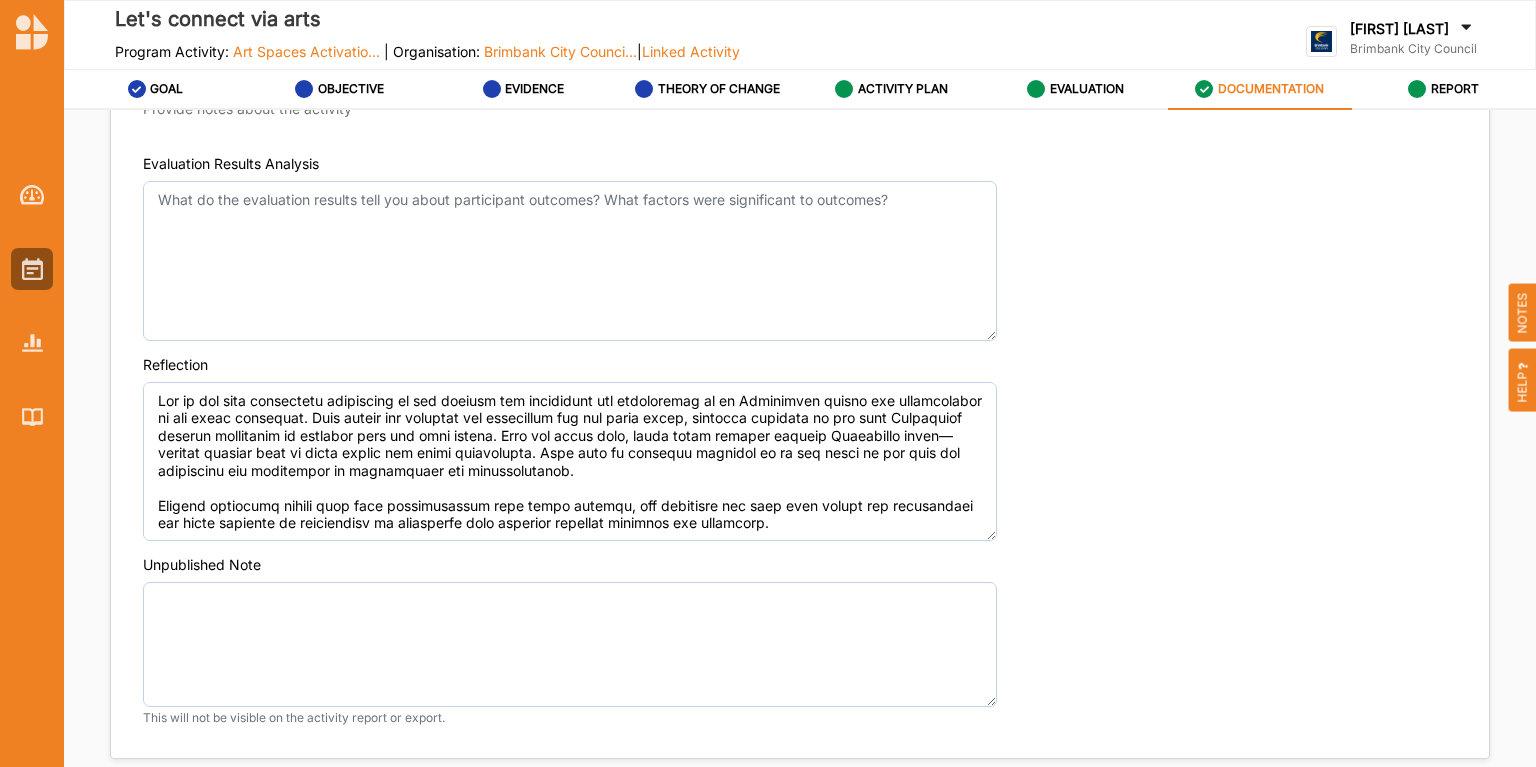 click on "Reflection" at bounding box center (800, 448) 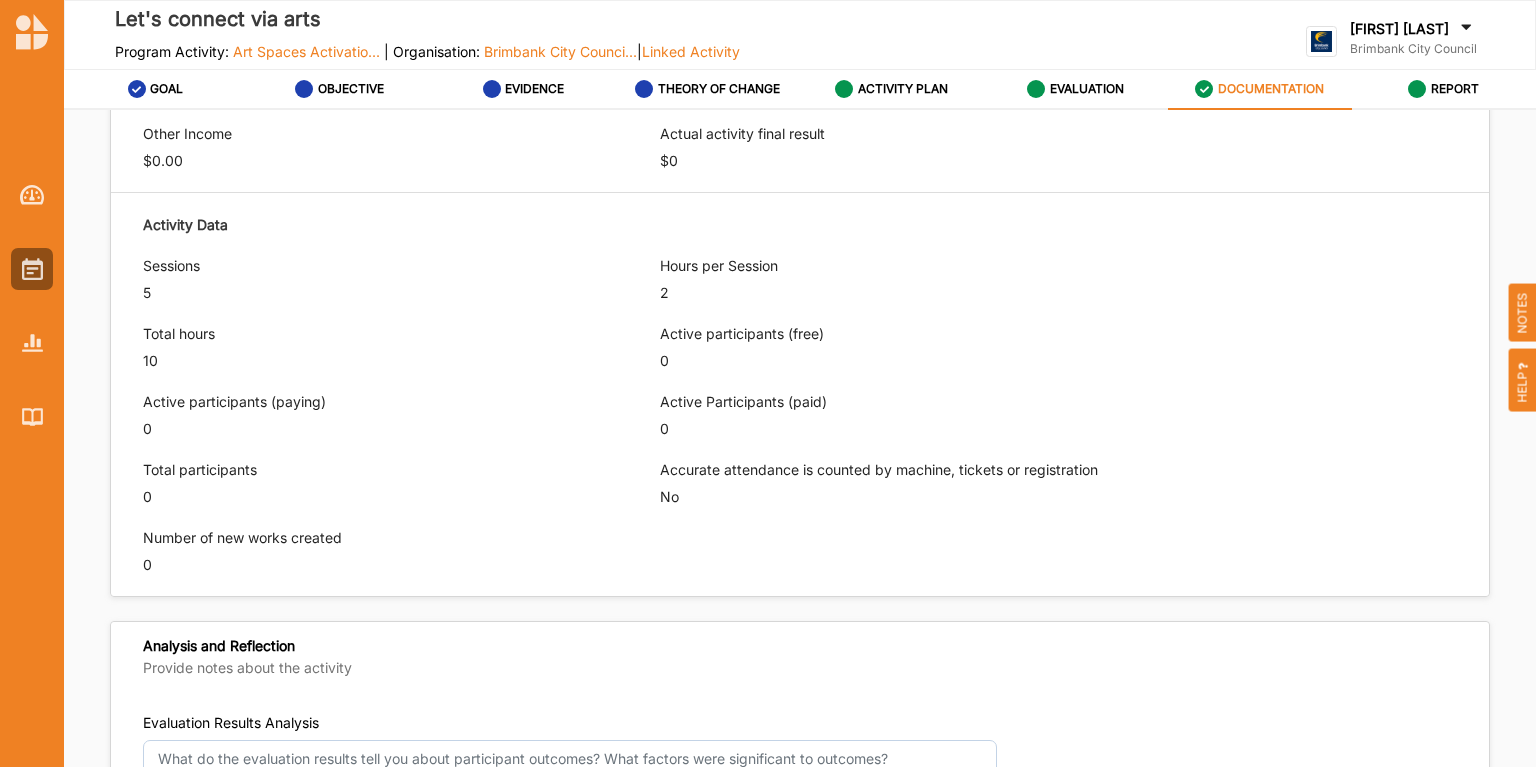 scroll, scrollTop: 880, scrollLeft: 0, axis: vertical 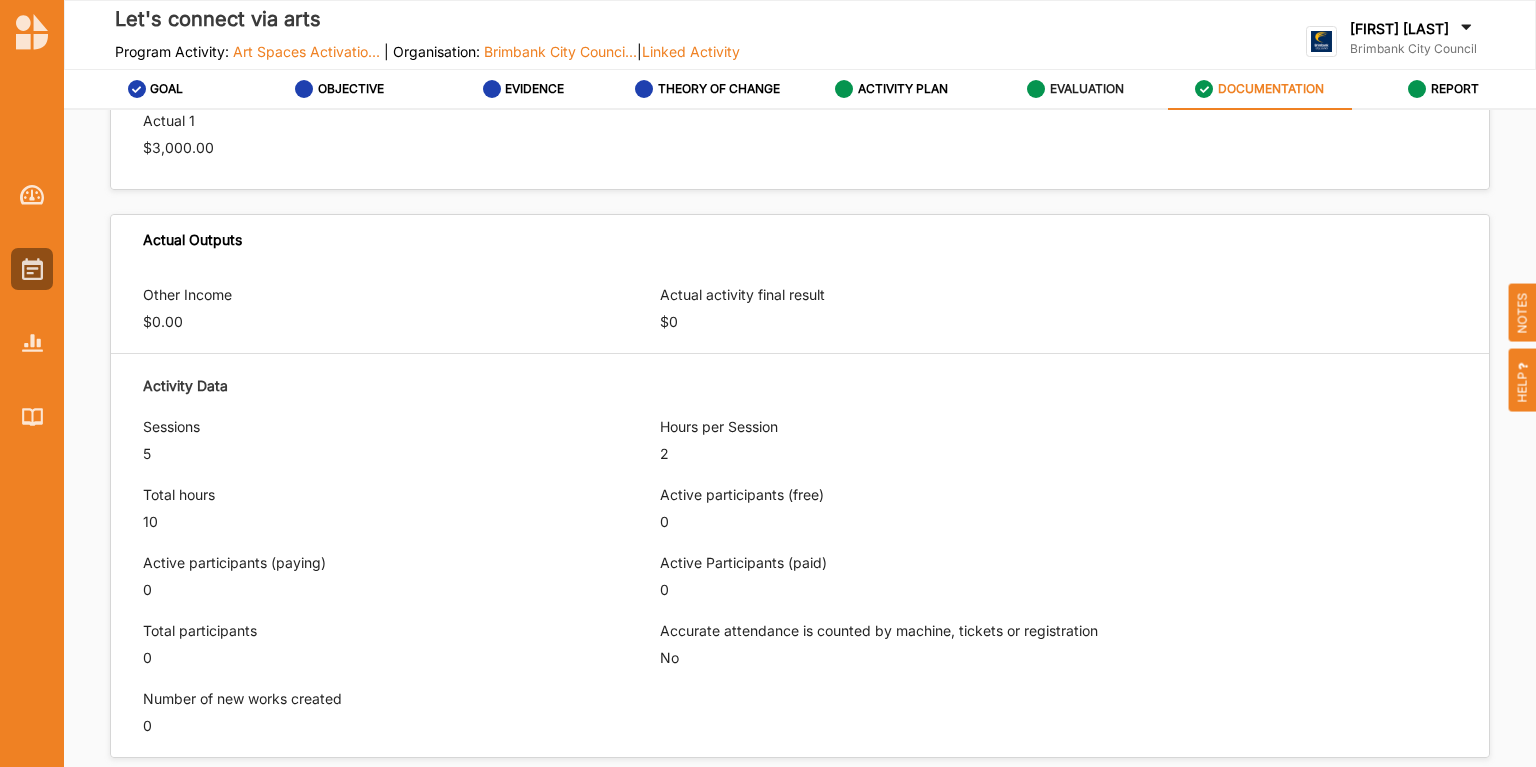 click on "EVALUATION" at bounding box center [1075, 89] 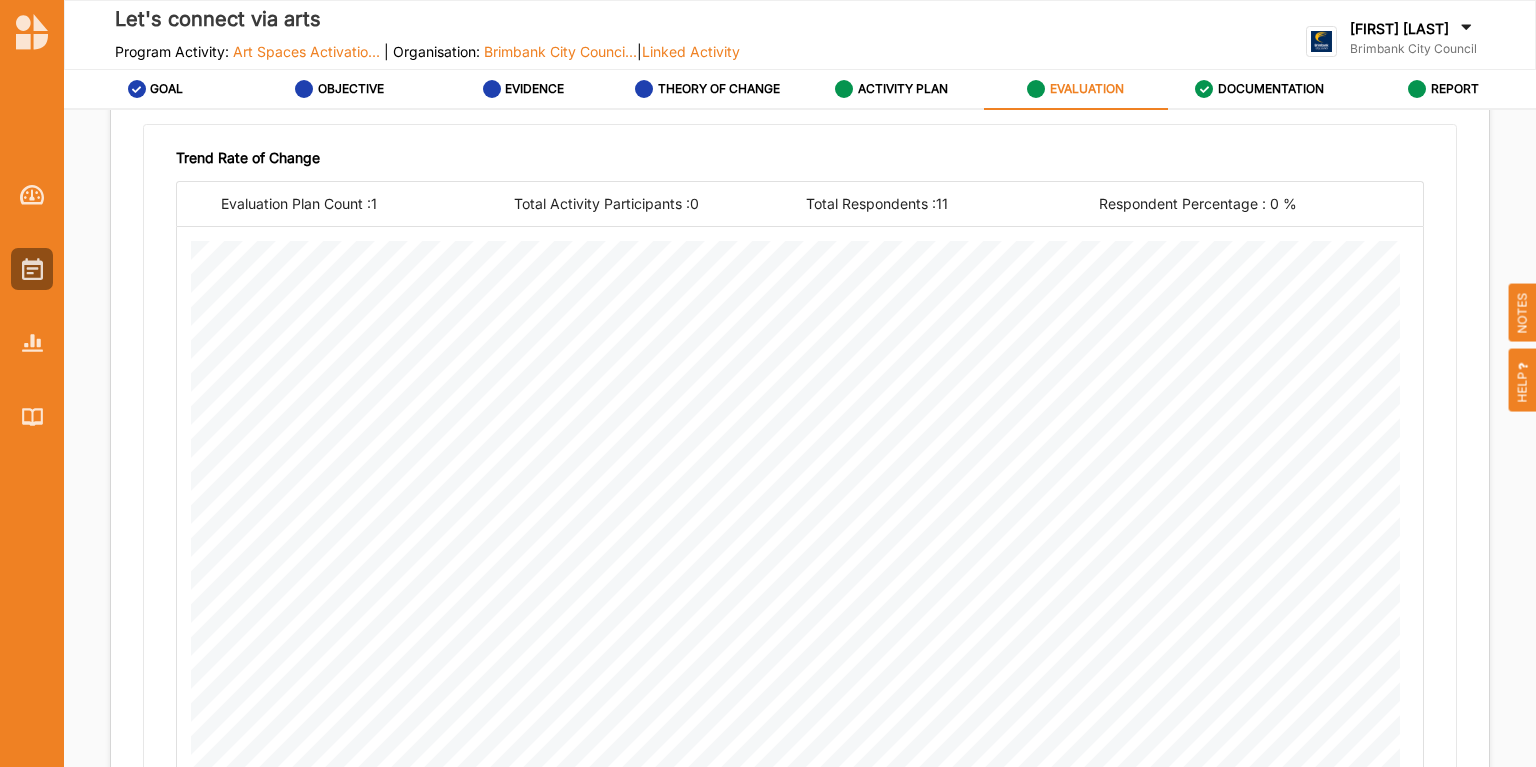 scroll, scrollTop: 770, scrollLeft: 0, axis: vertical 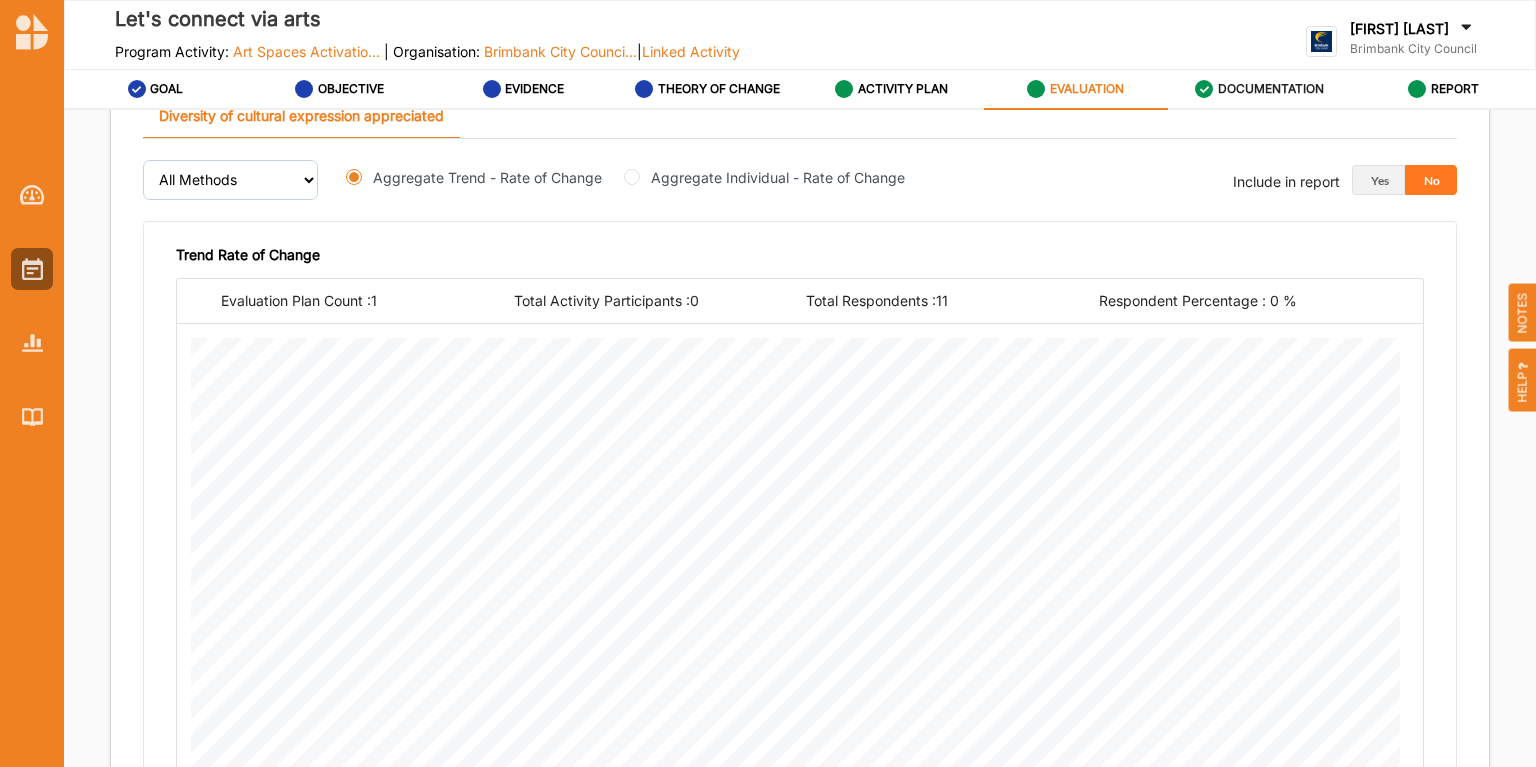 click on "DOCUMENTATION" at bounding box center [1259, 89] 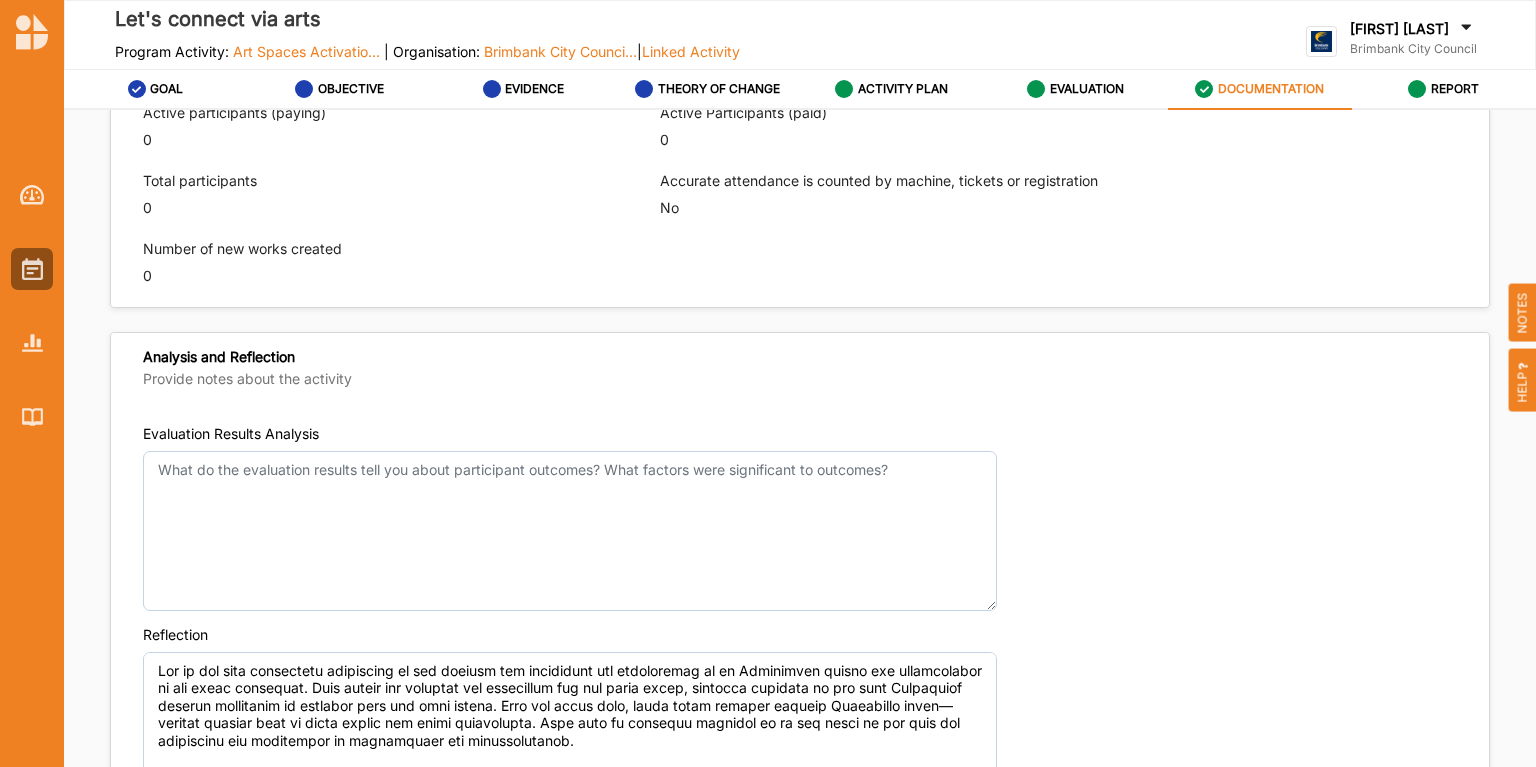 scroll, scrollTop: 1570, scrollLeft: 0, axis: vertical 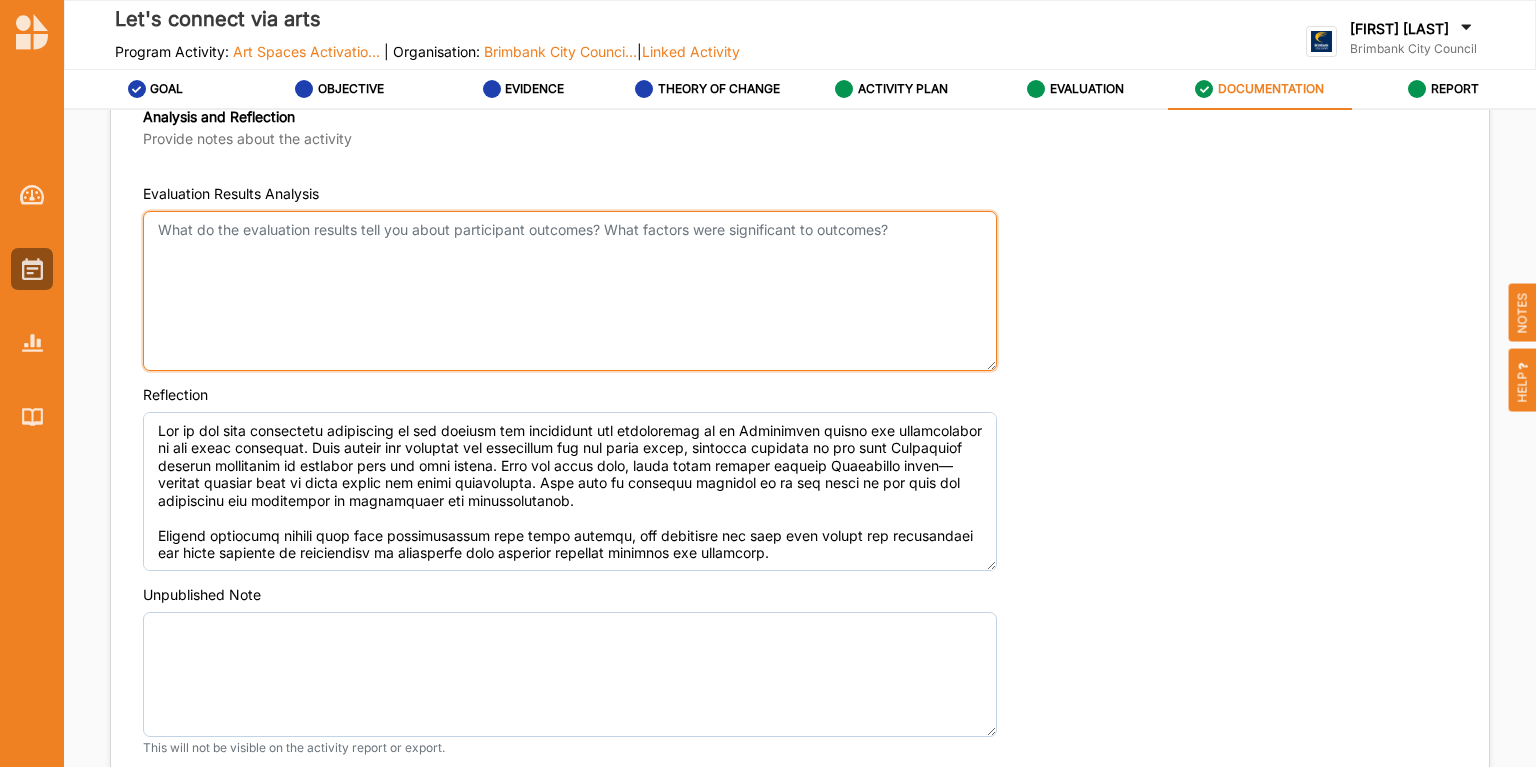 click on "Evaluation Results Analysis" at bounding box center [570, 291] 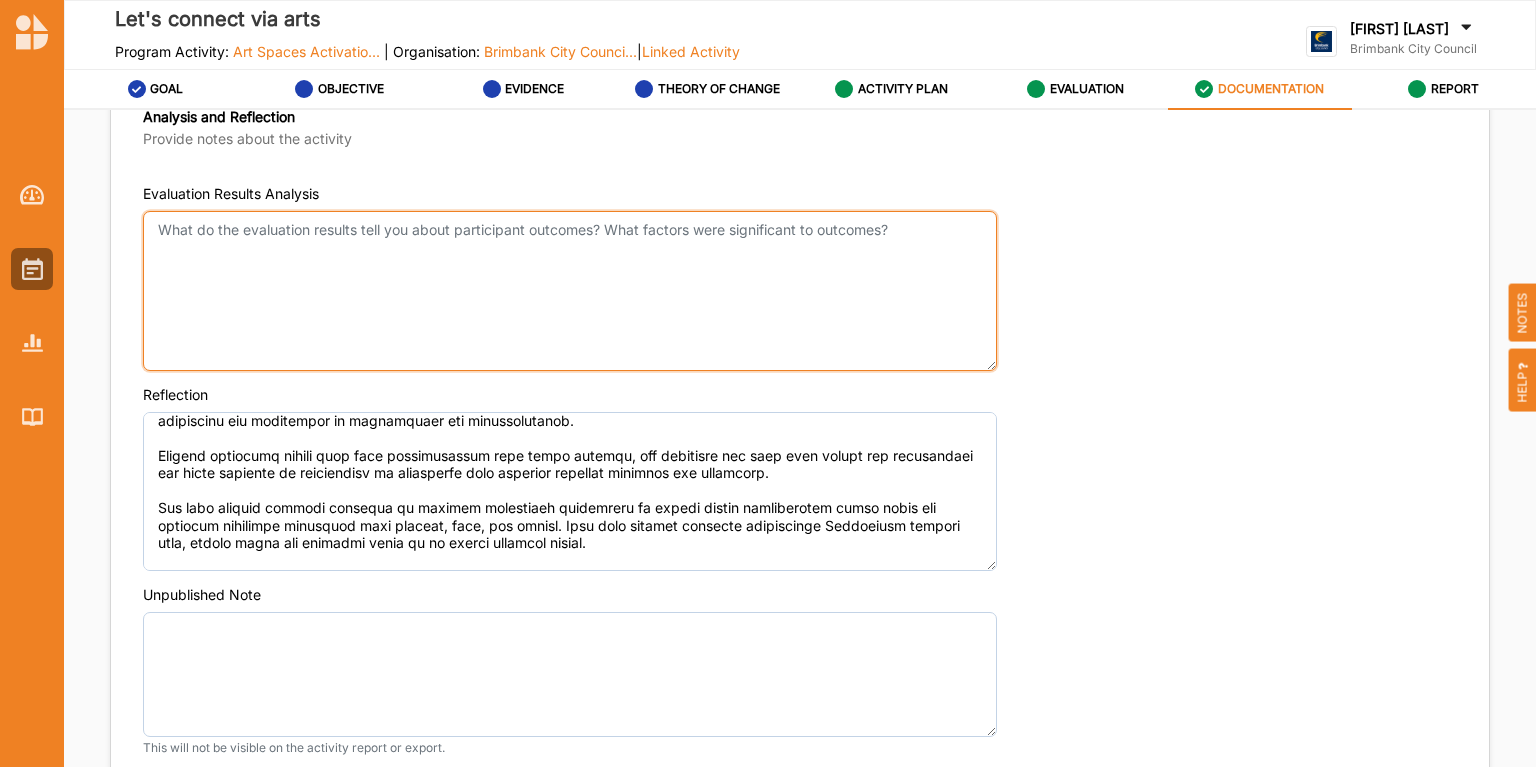 scroll, scrollTop: 0, scrollLeft: 0, axis: both 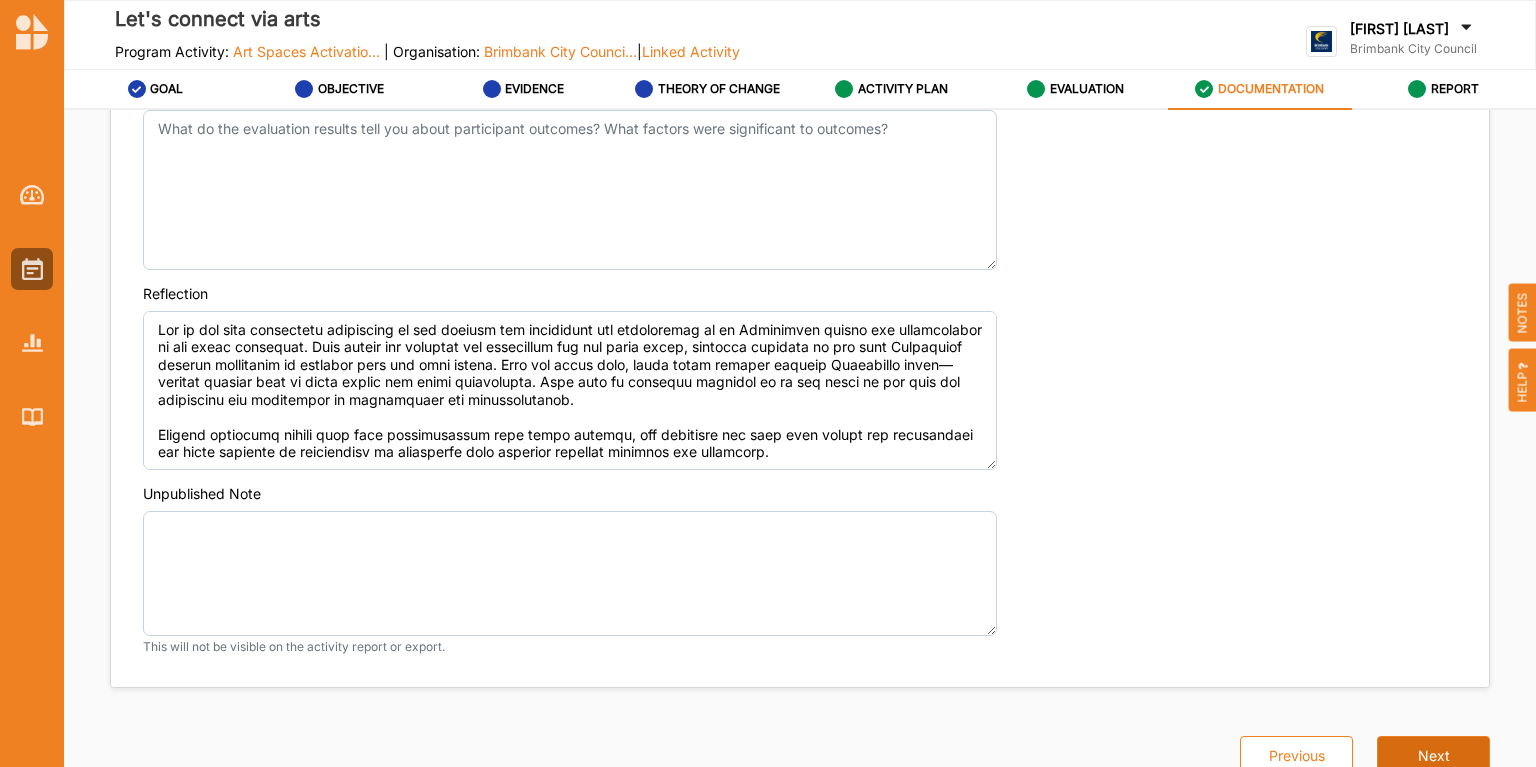 click on "Next" at bounding box center [1433, 756] 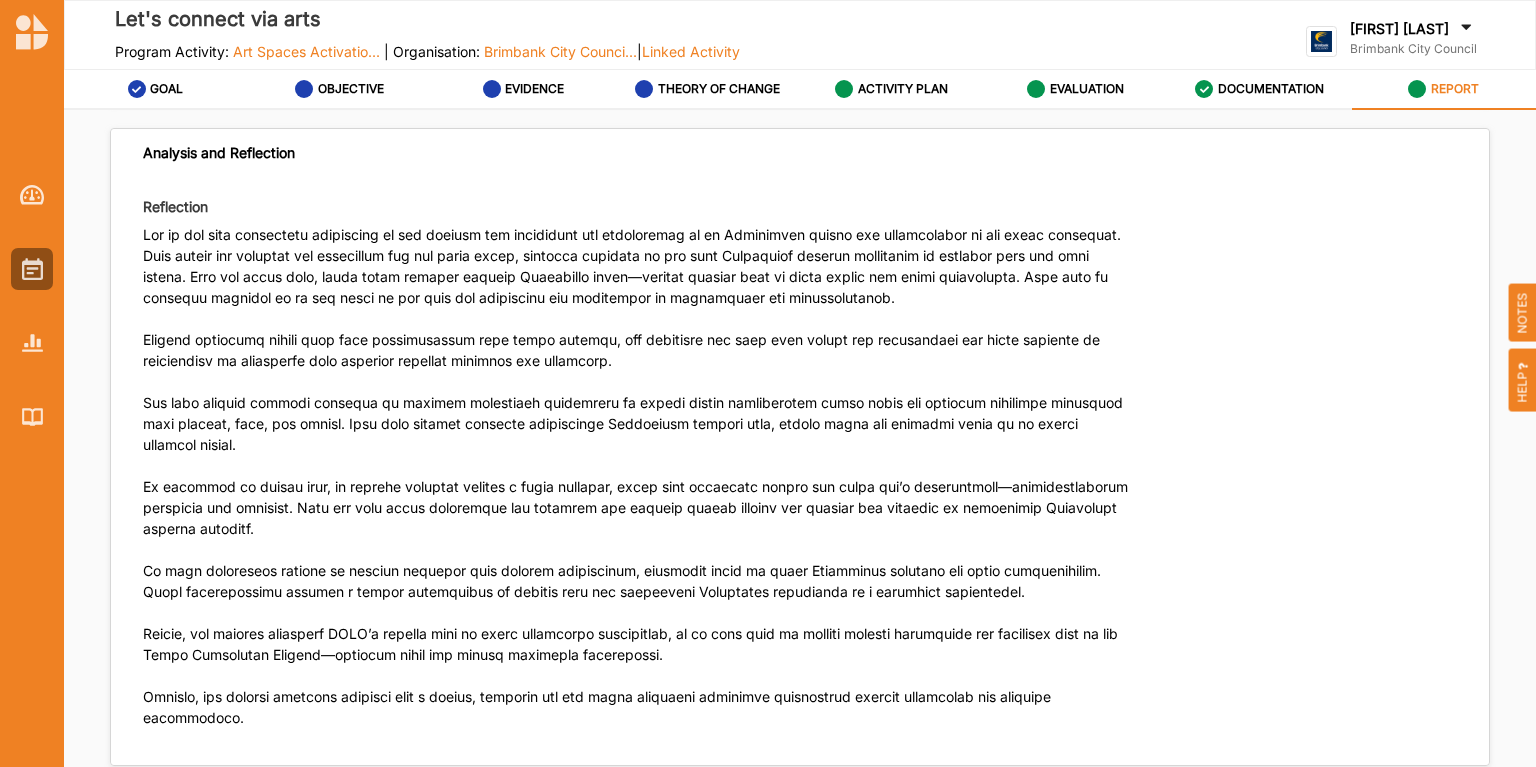 scroll, scrollTop: 3748, scrollLeft: 0, axis: vertical 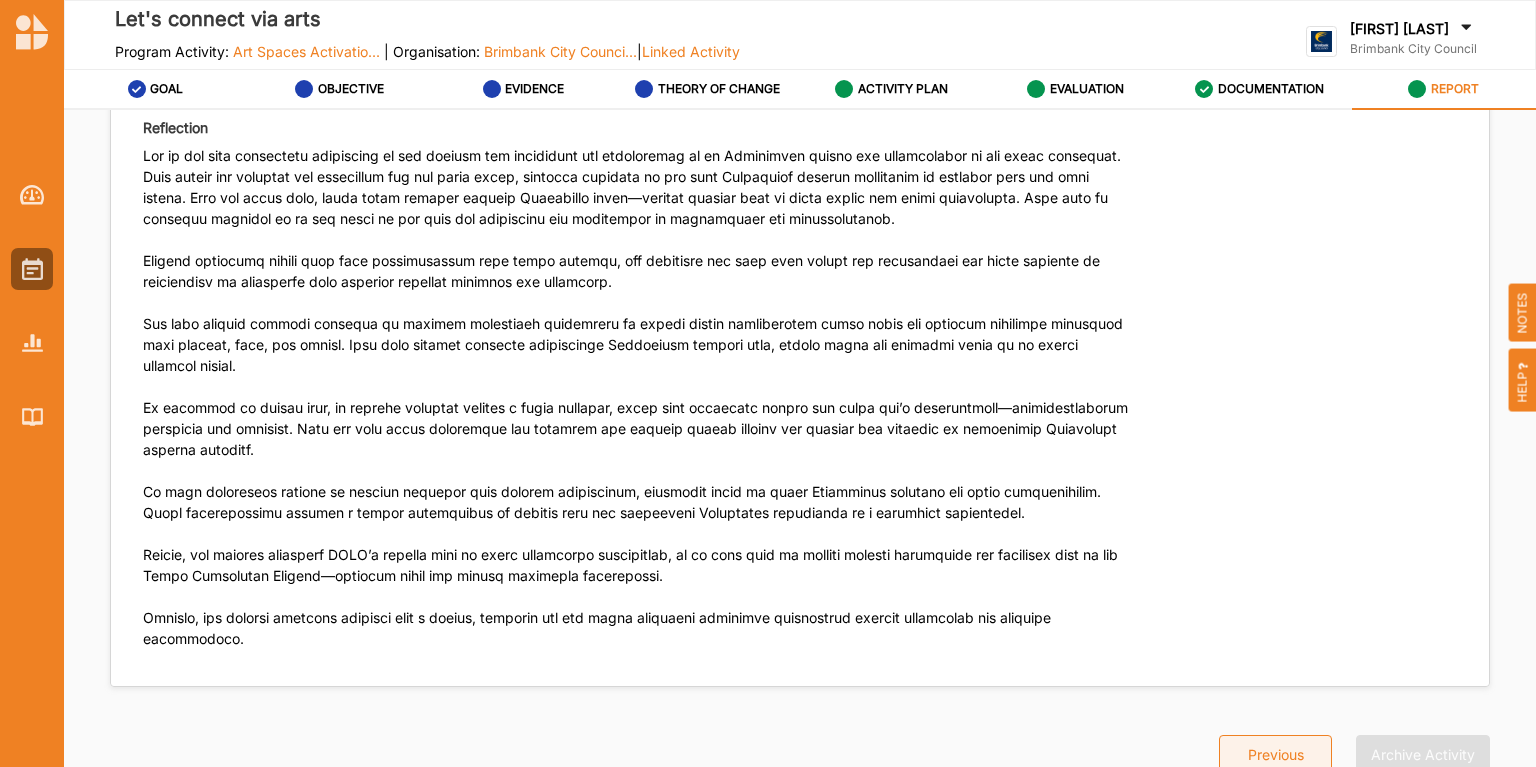 click on "Previous" at bounding box center (1275, 755) 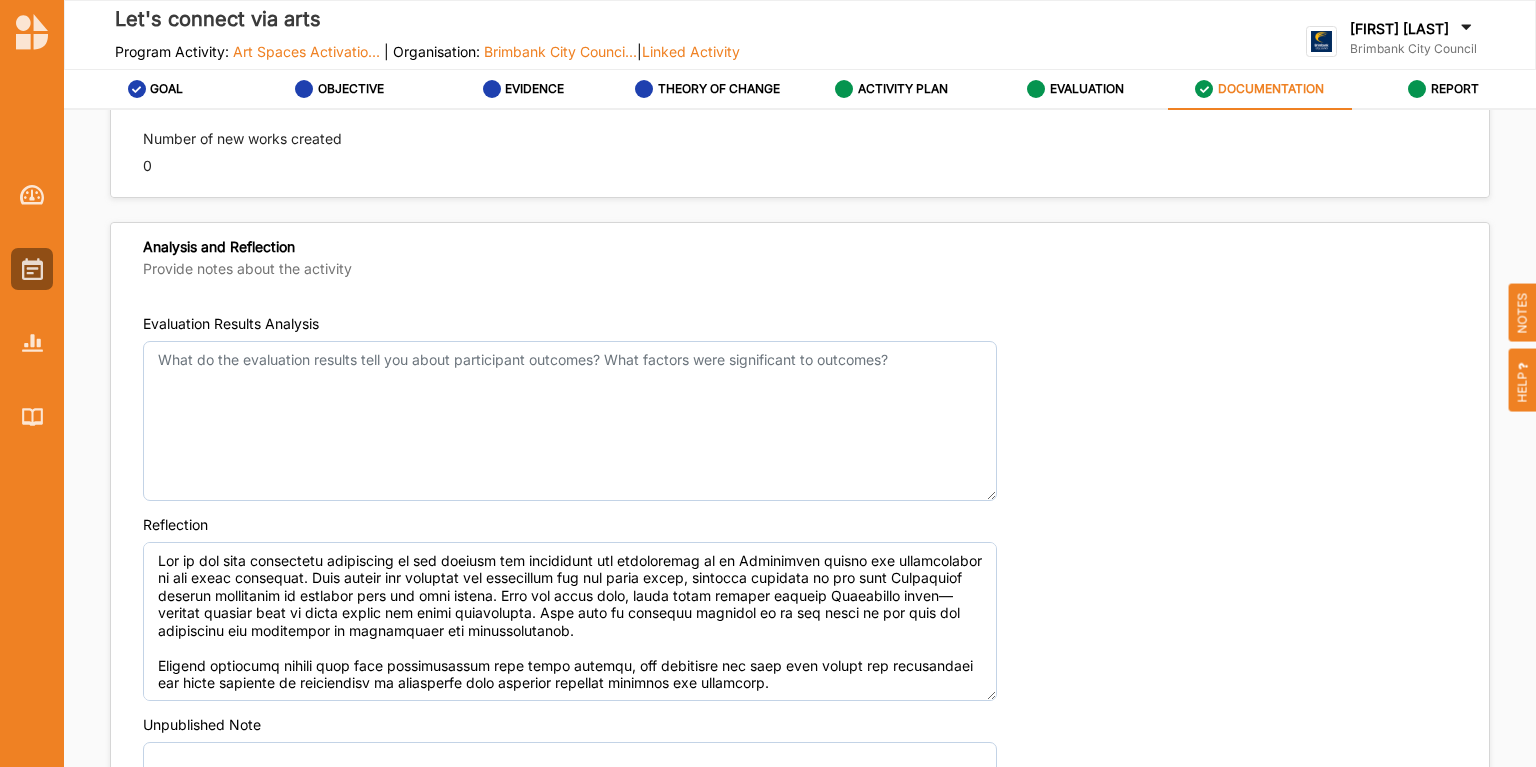 scroll, scrollTop: 1671, scrollLeft: 0, axis: vertical 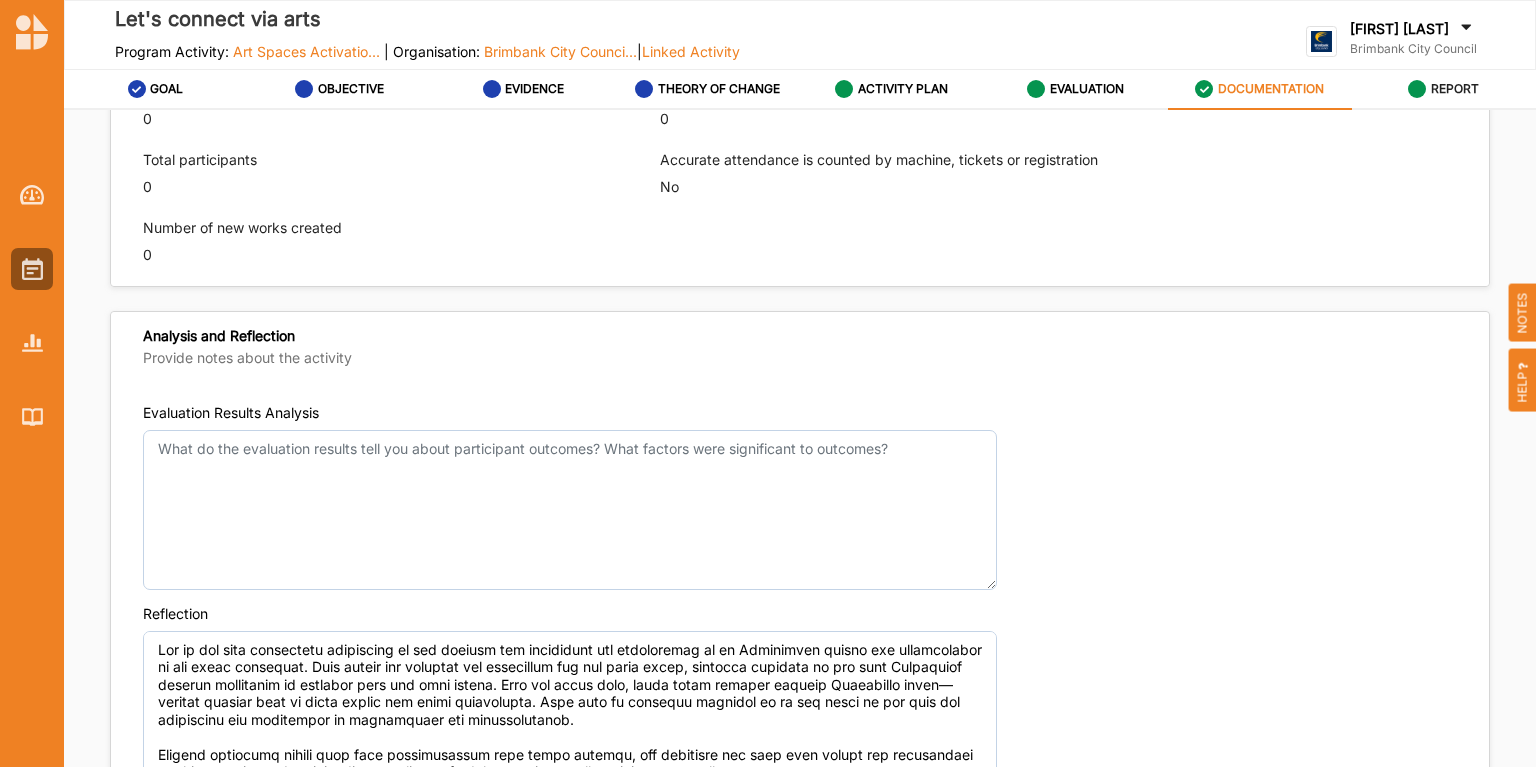 click on "REPORT" at bounding box center (1455, 89) 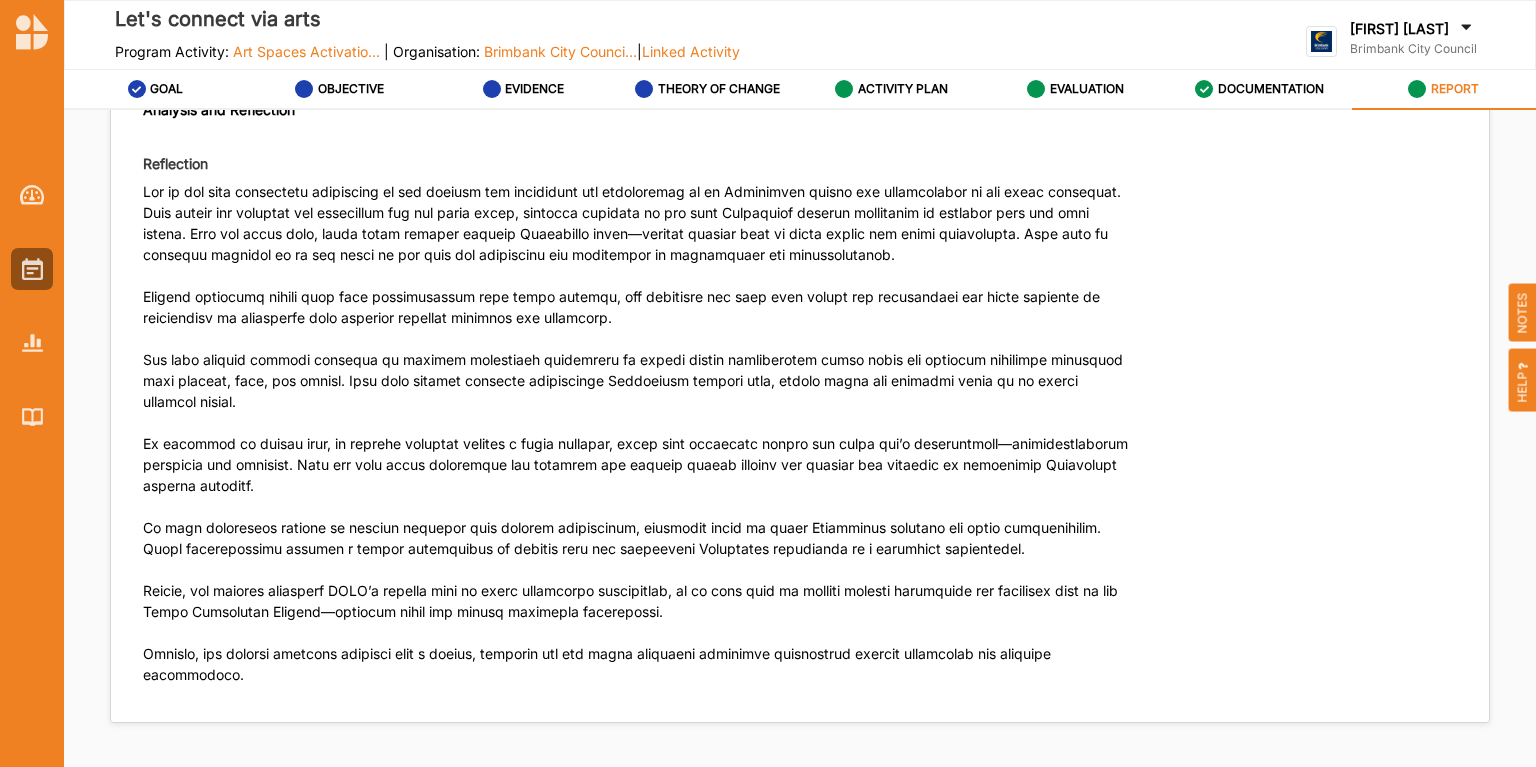 scroll, scrollTop: 3748, scrollLeft: 0, axis: vertical 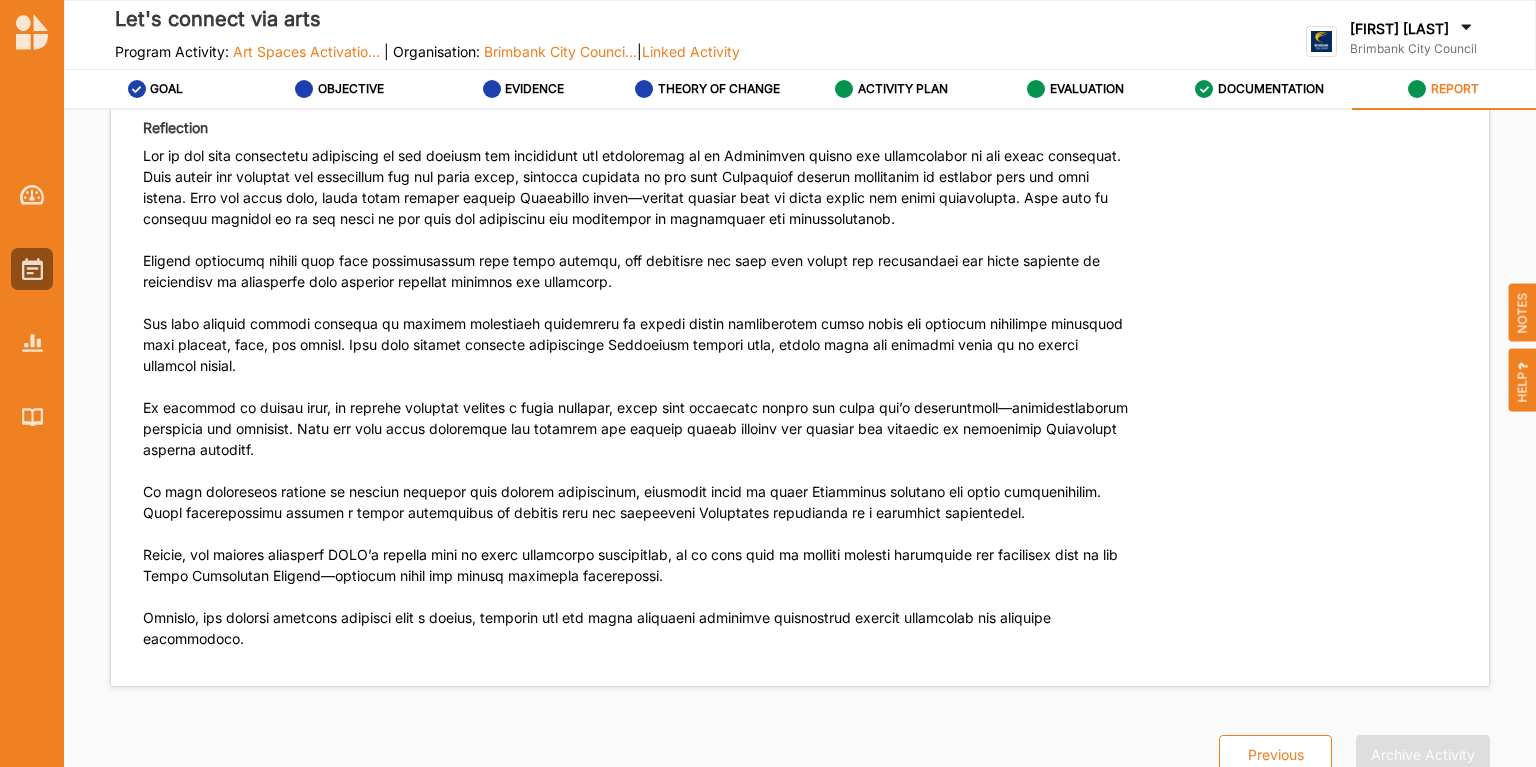 click on "Previous Archive Activity" at bounding box center [1342, 731] 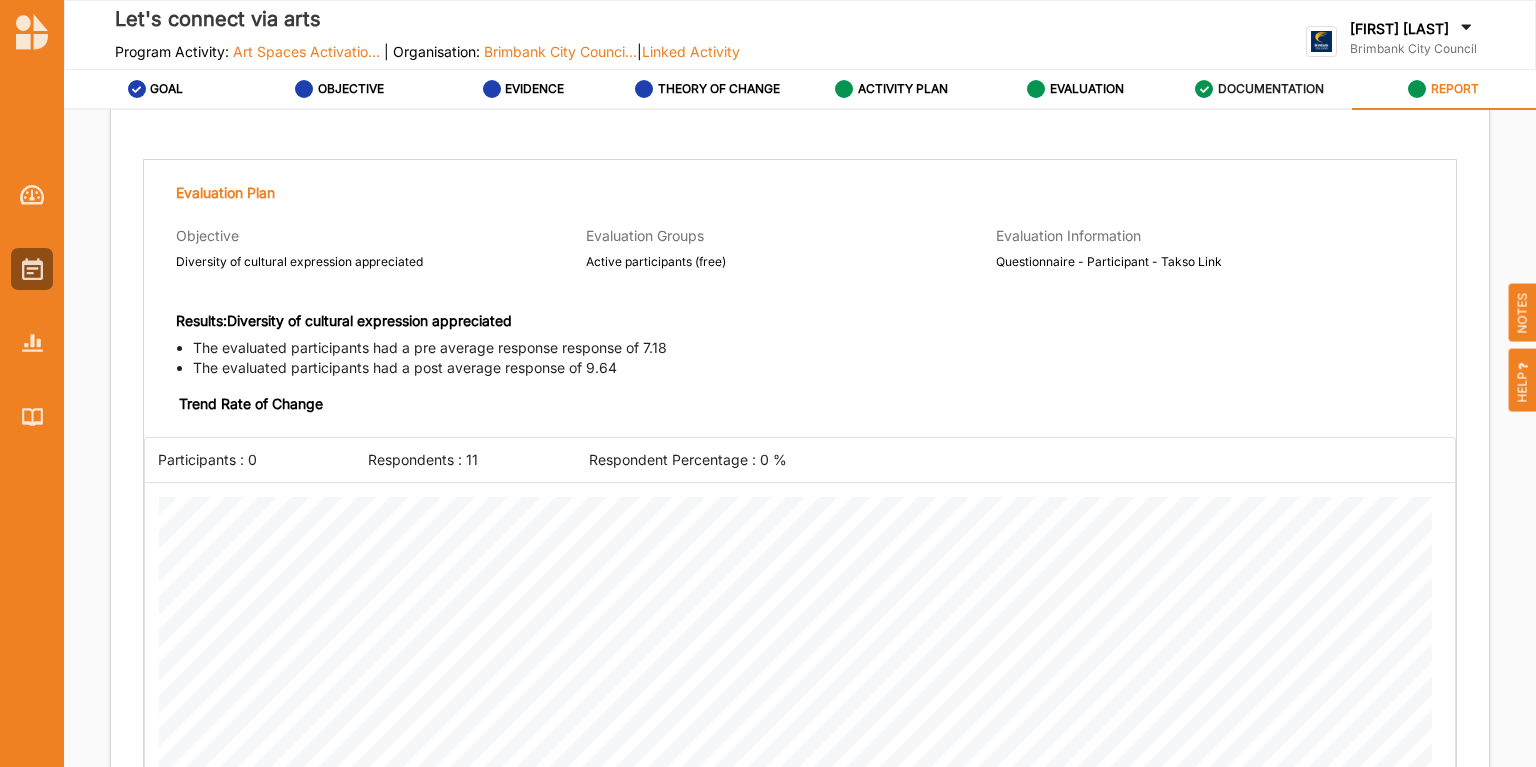 click on "DOCUMENTATION" at bounding box center [1271, 89] 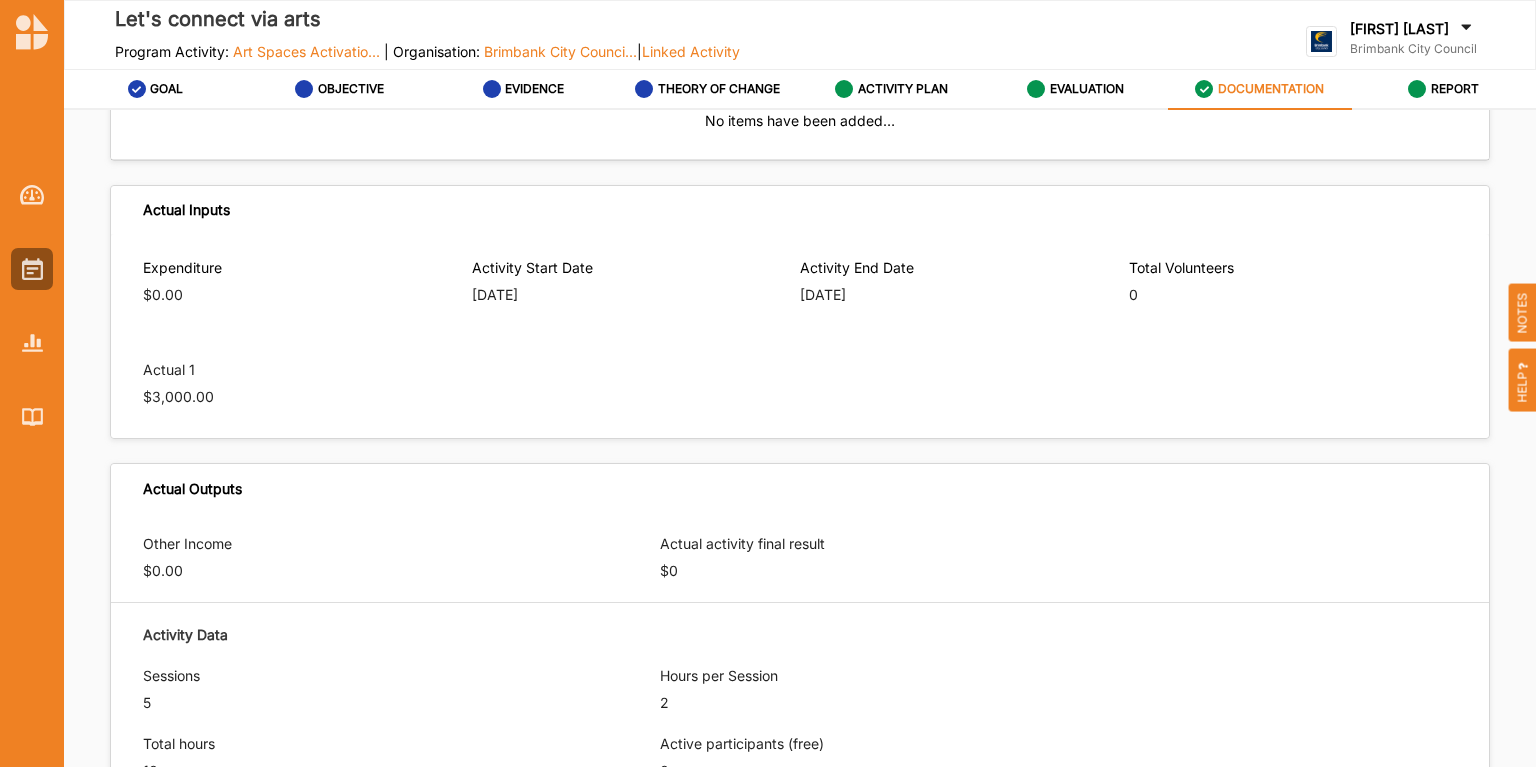 scroll, scrollTop: 871, scrollLeft: 0, axis: vertical 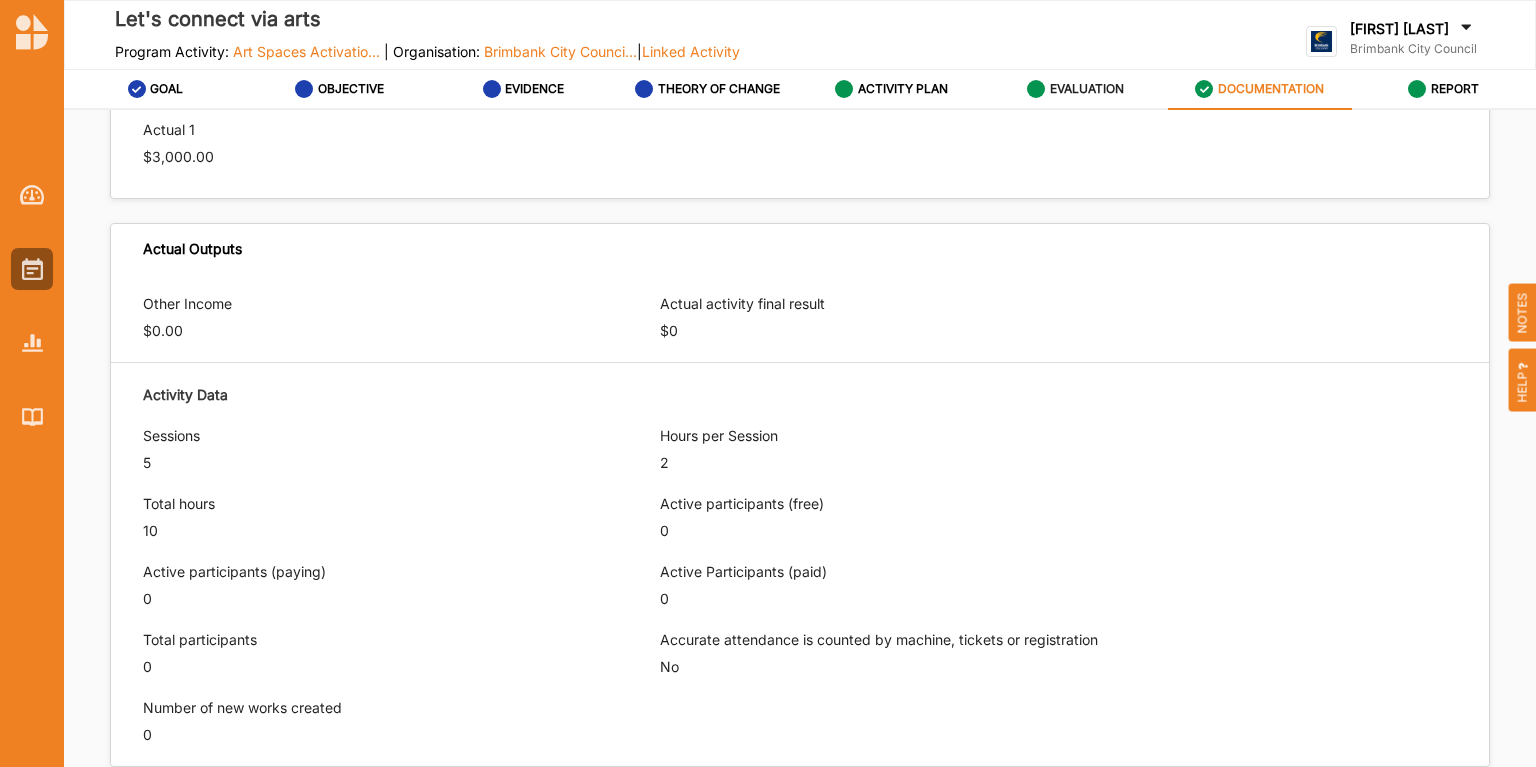 click on "EVALUATION" at bounding box center (1087, 89) 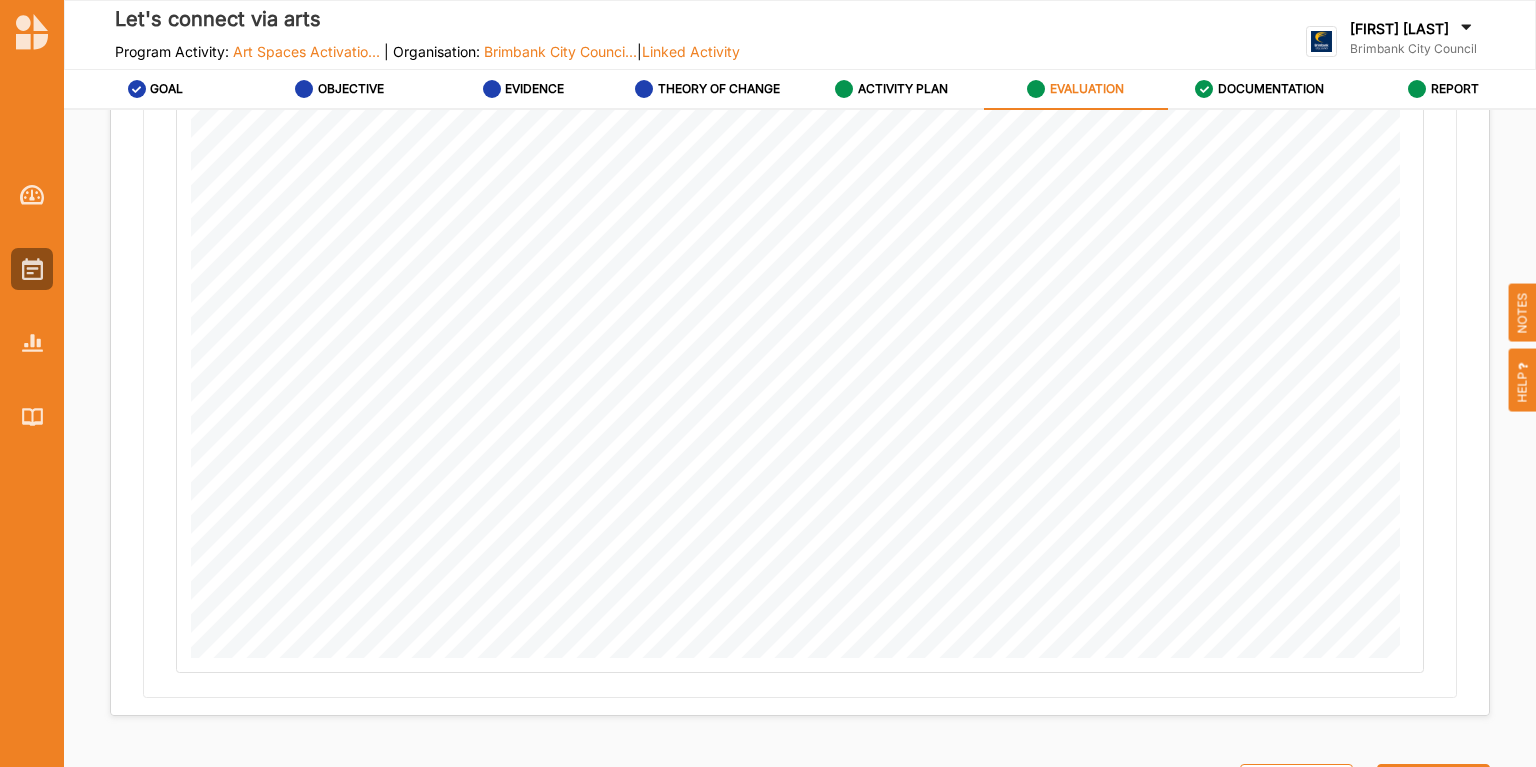 scroll, scrollTop: 1250, scrollLeft: 0, axis: vertical 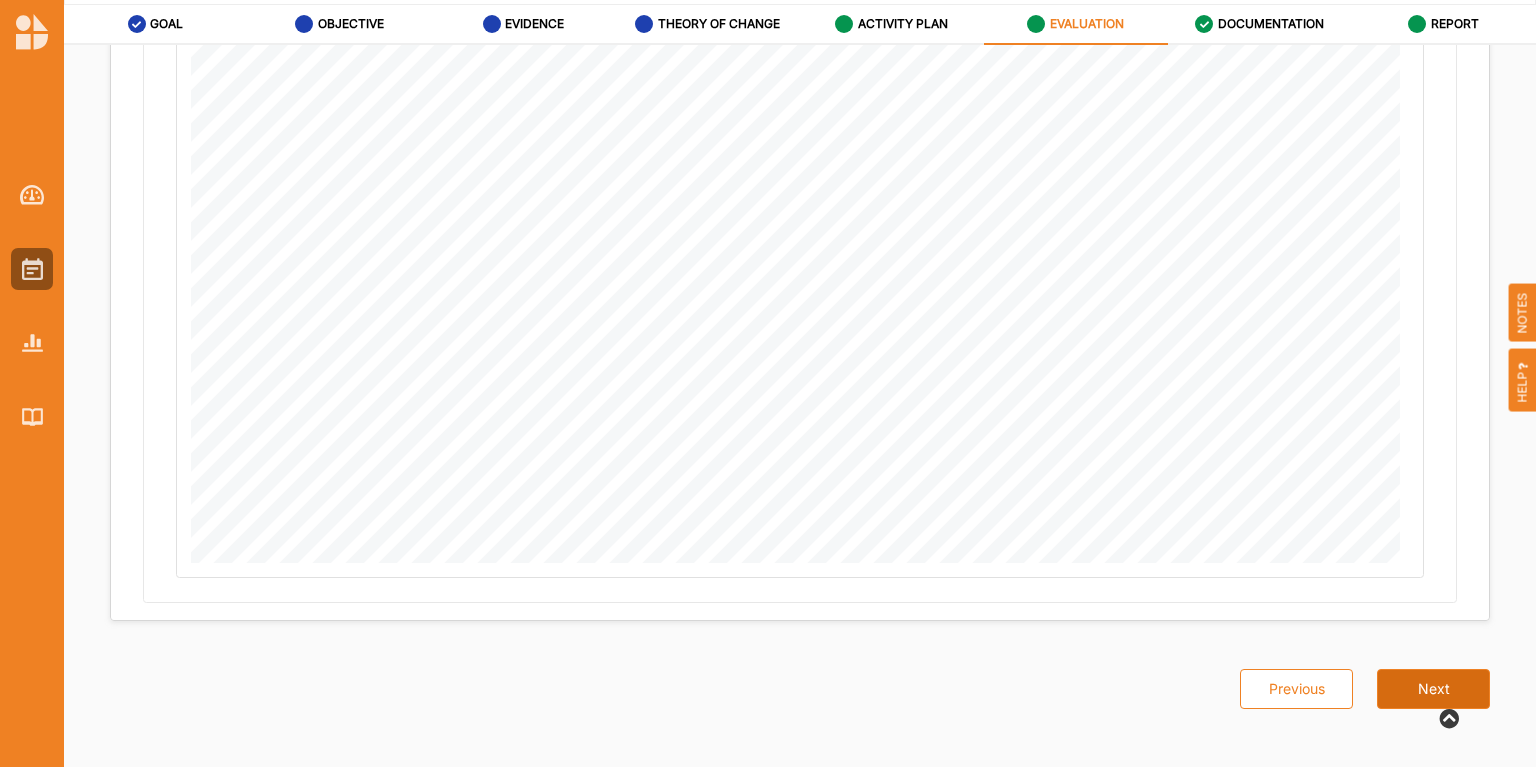 click on "Next" at bounding box center [1433, 689] 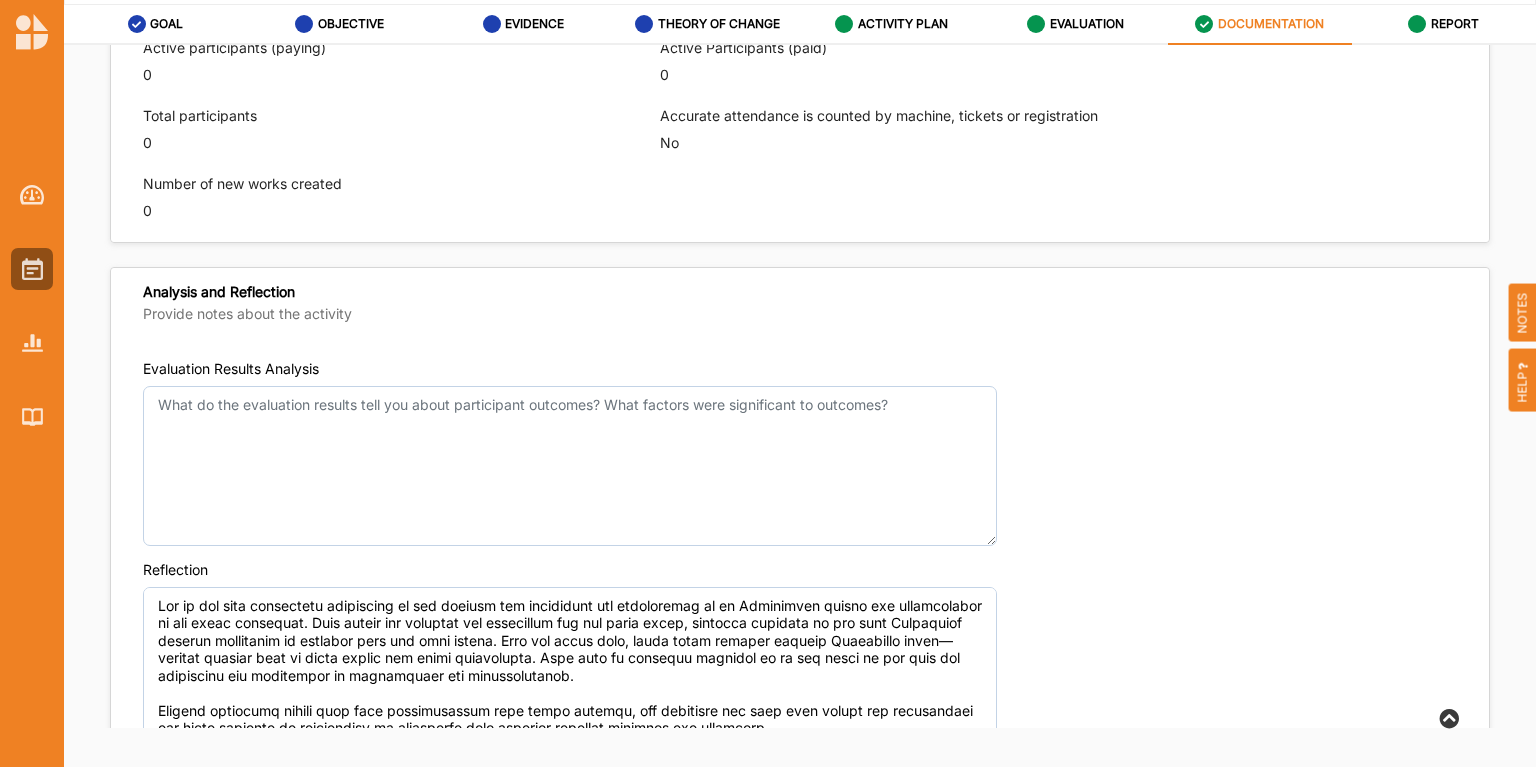 scroll, scrollTop: 1671, scrollLeft: 0, axis: vertical 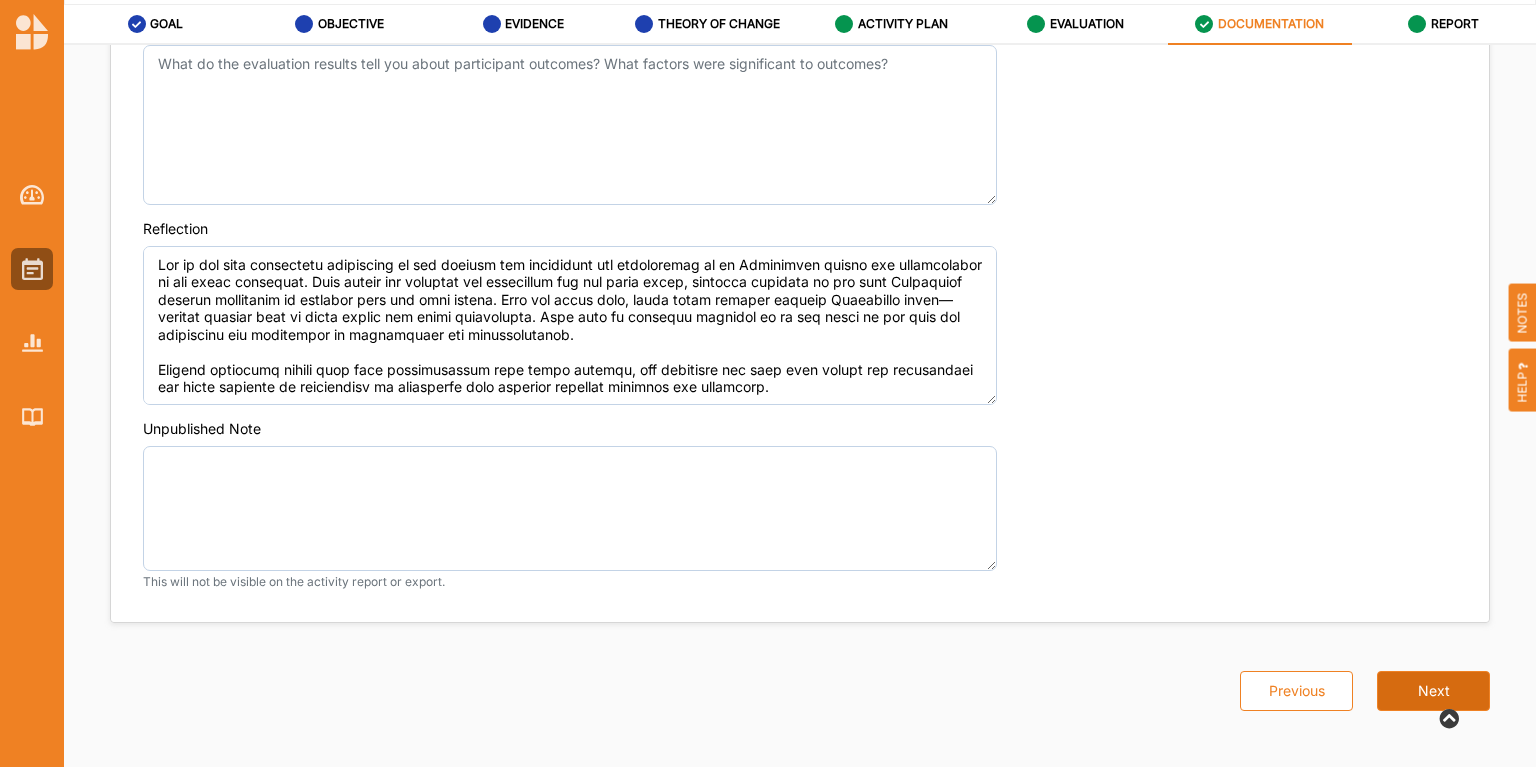 click on "Next" at bounding box center (1433, 691) 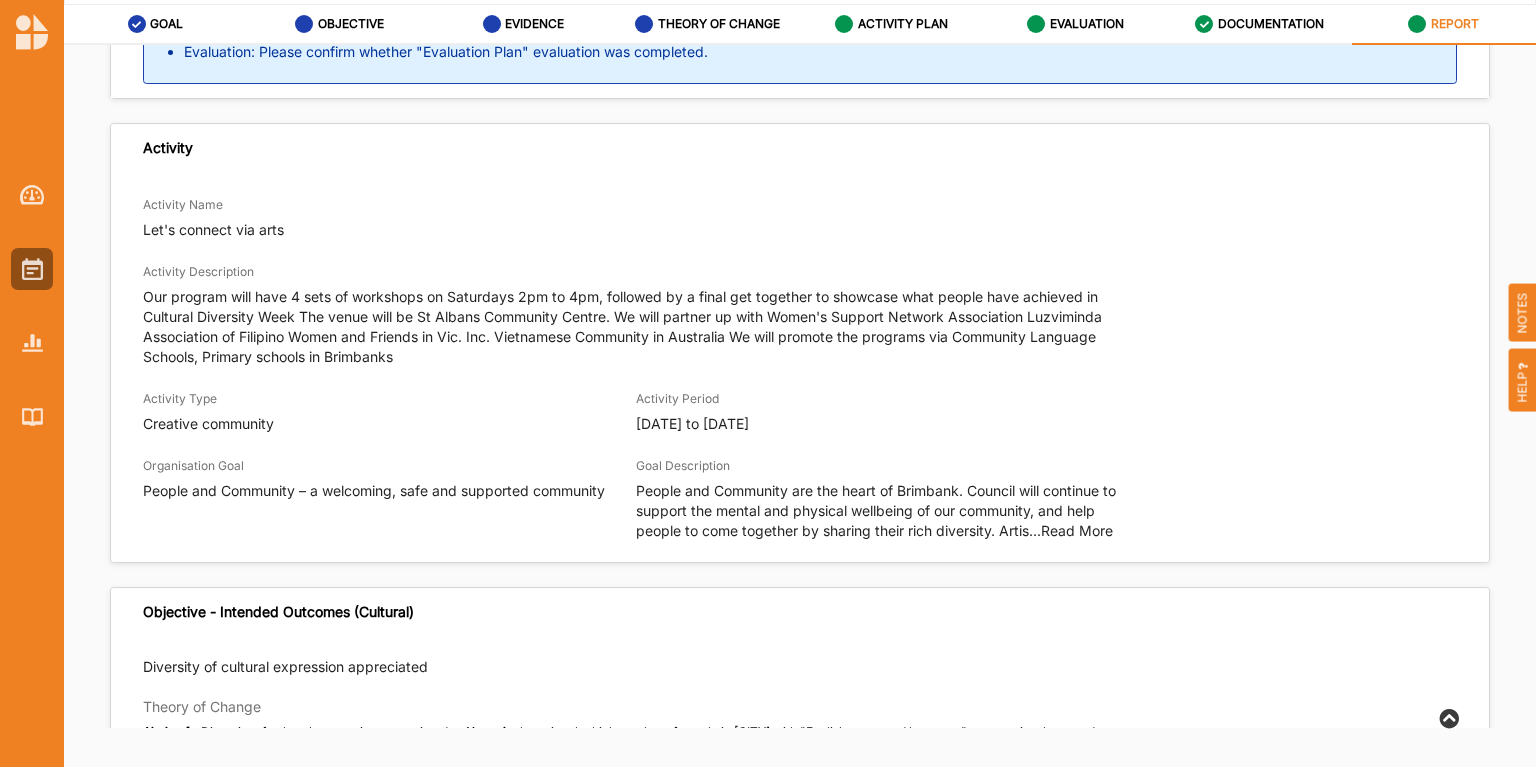scroll, scrollTop: 0, scrollLeft: 0, axis: both 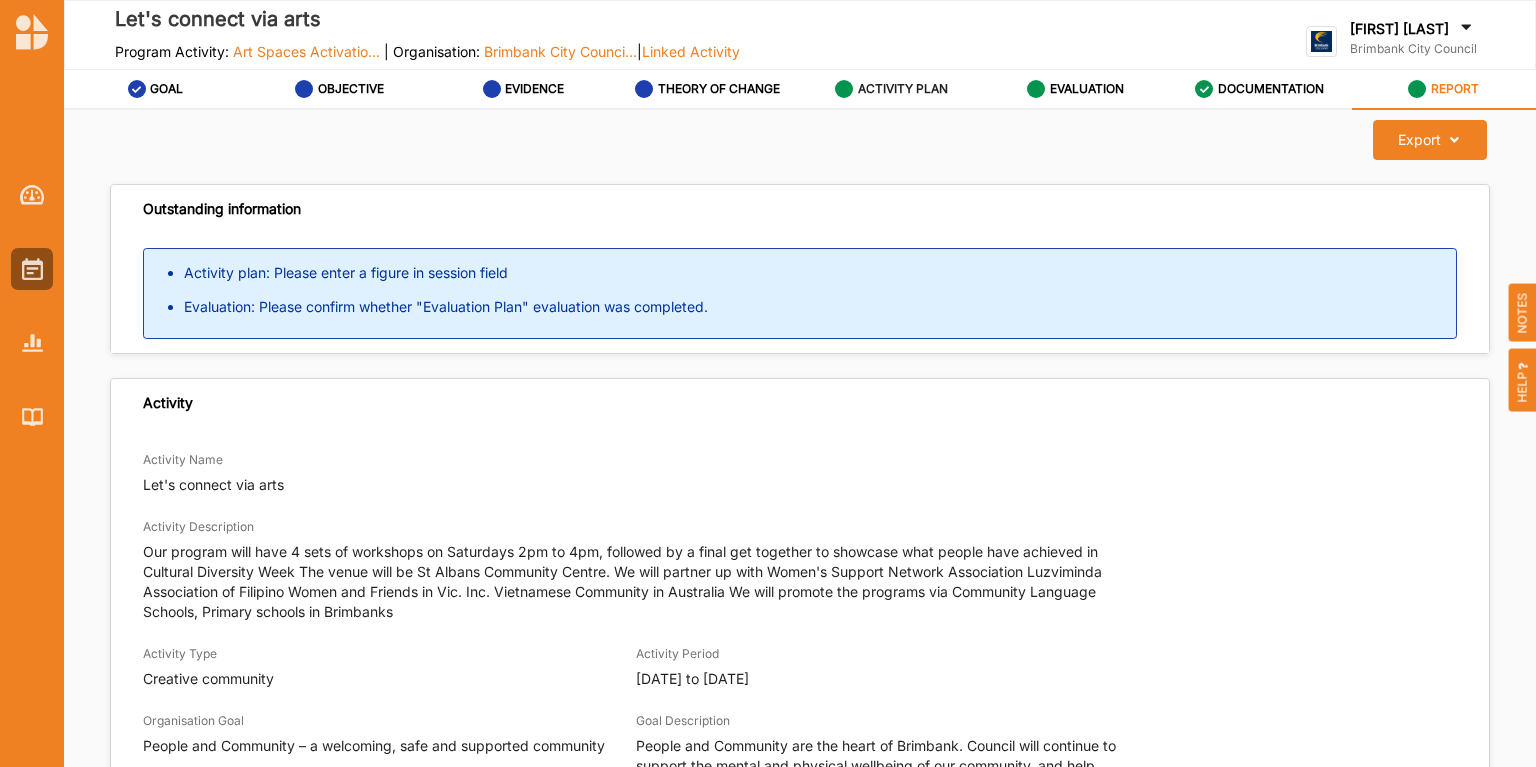 click on "ACTIVITY PLAN" at bounding box center [903, 89] 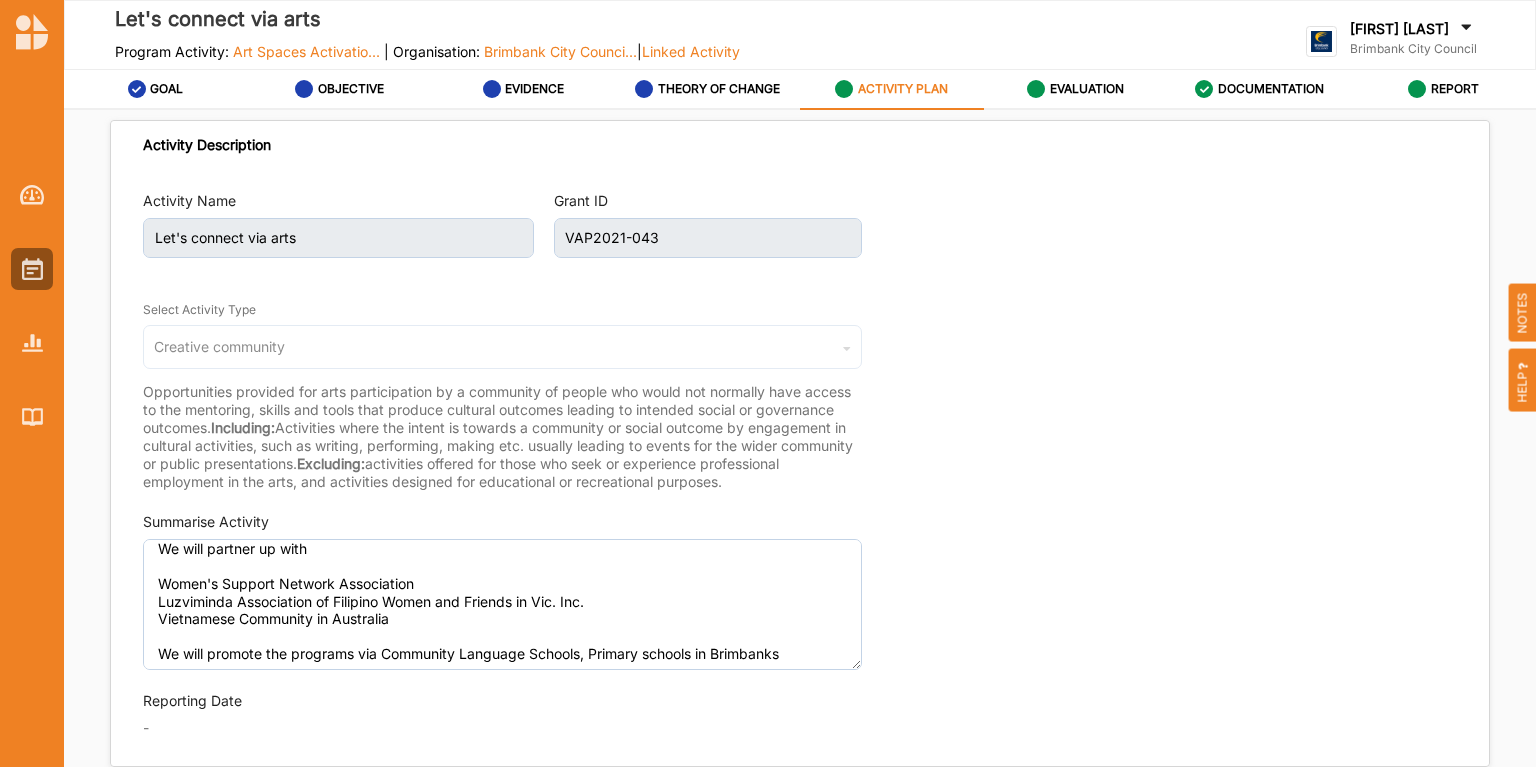 scroll, scrollTop: 97, scrollLeft: 0, axis: vertical 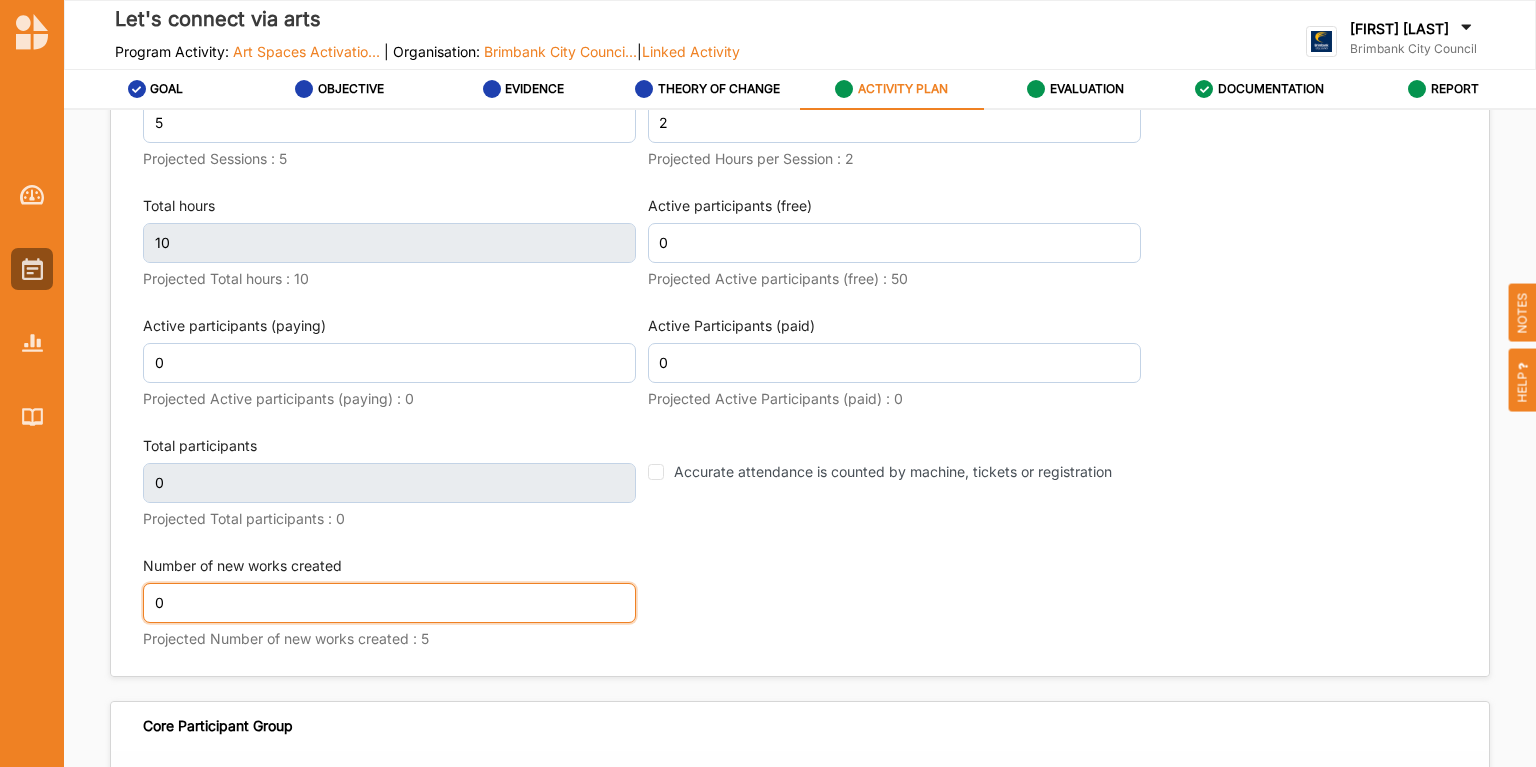 click on "0" at bounding box center [389, 603] 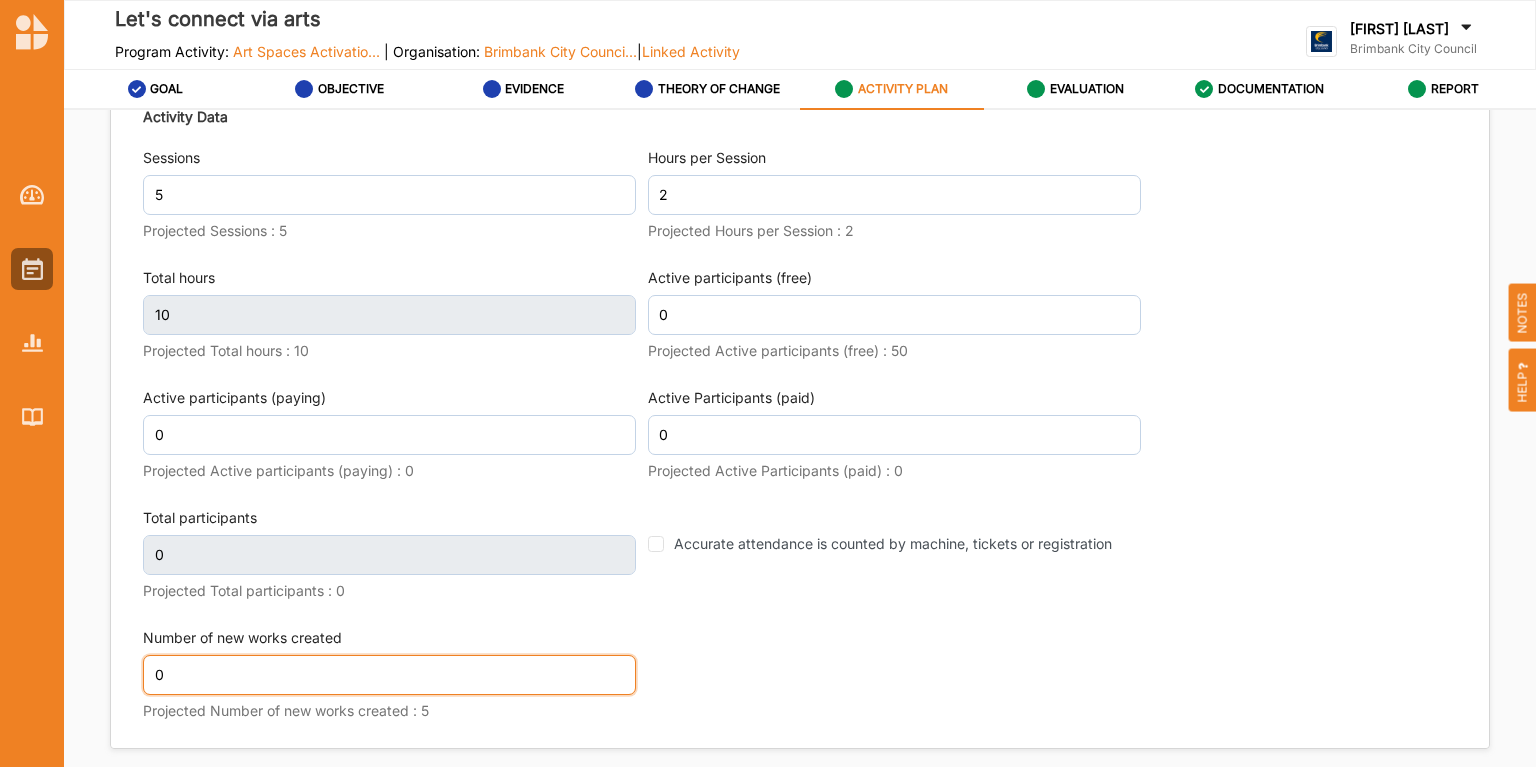 scroll, scrollTop: 2400, scrollLeft: 0, axis: vertical 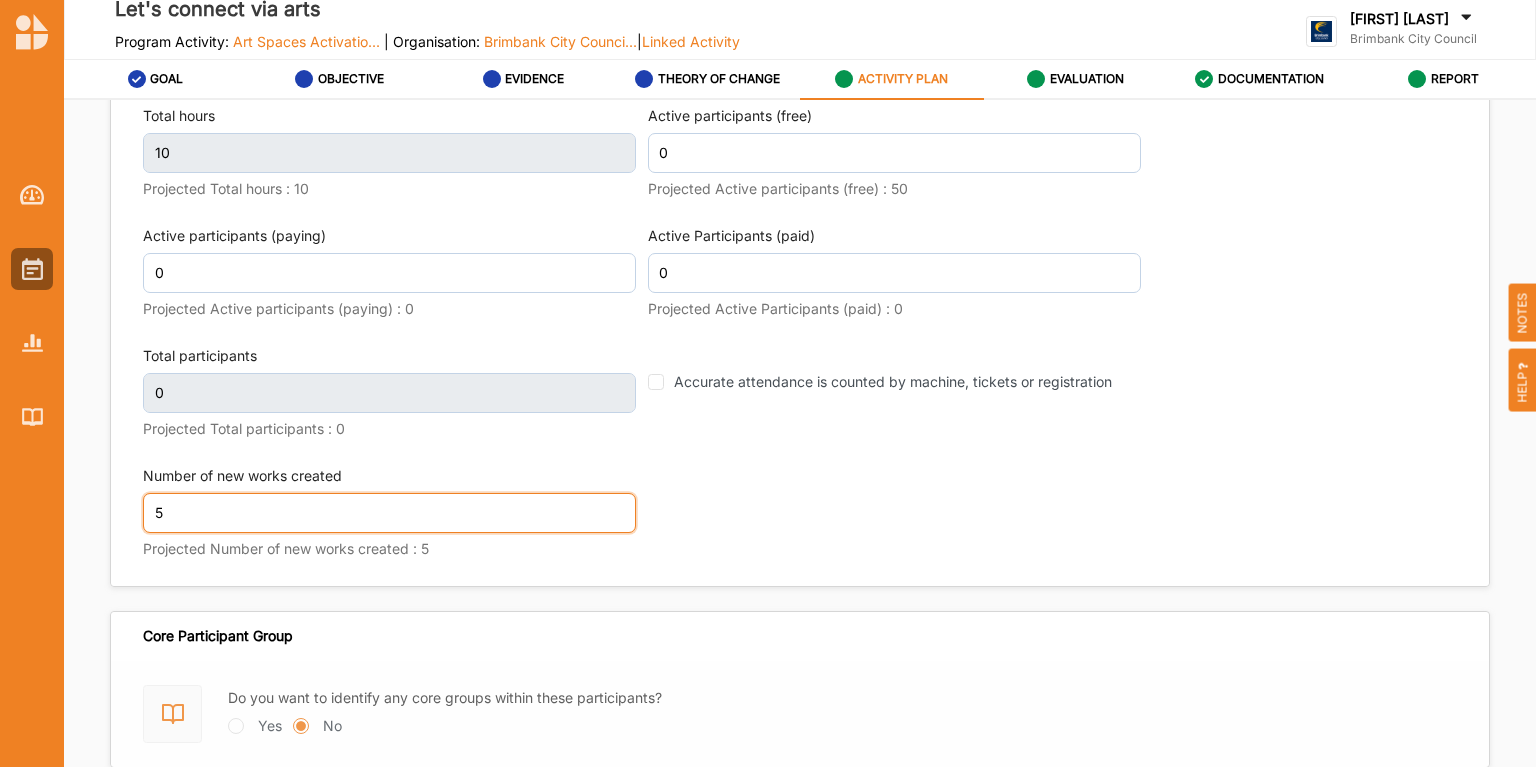 type on "5" 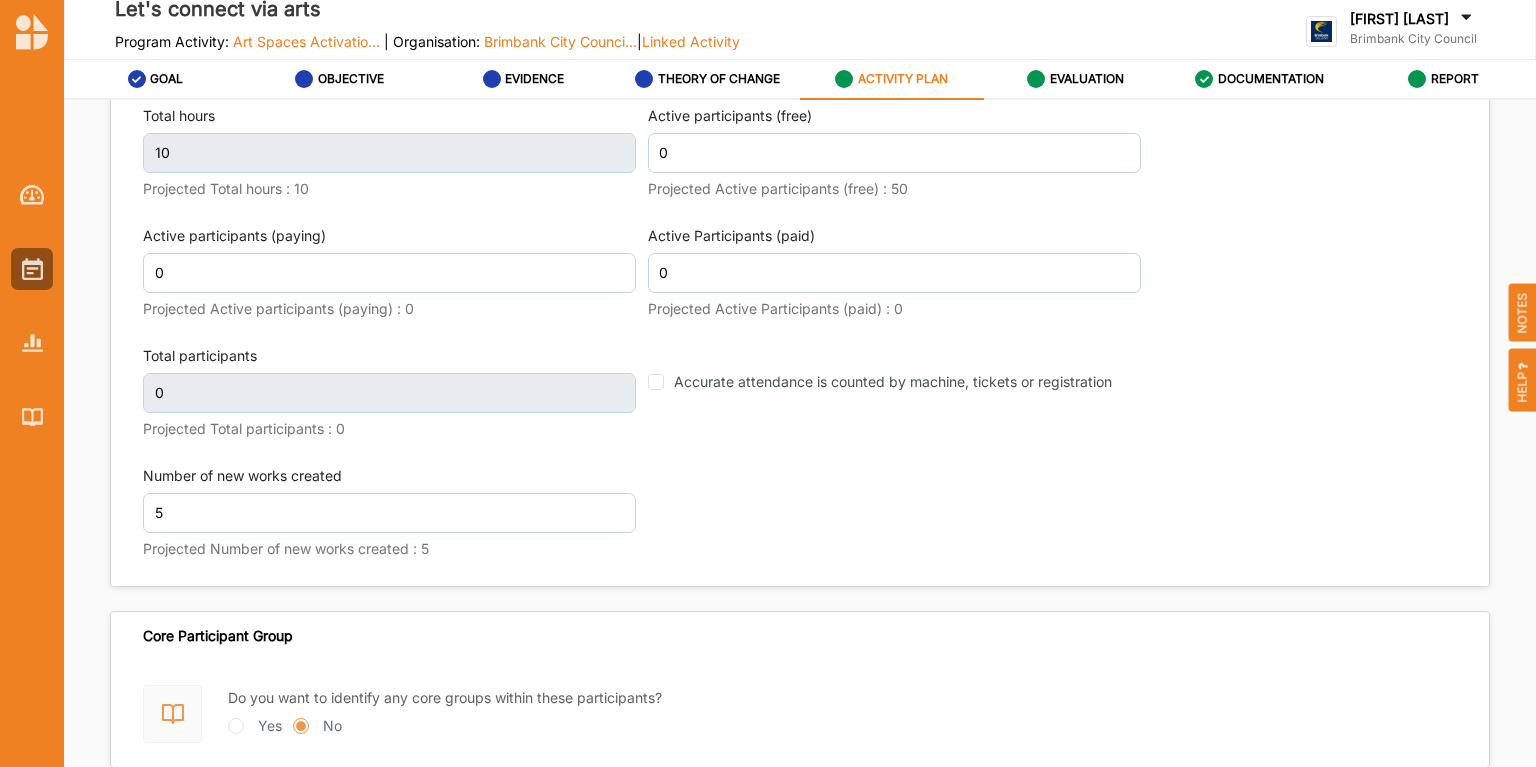 click on "Activity Data Sessions 5 Projected Sessions : 5 Hours per Session 2 Projected Hours per Session : 2 Total hours 10 Projected Total hours : 10 Active participants (free) 0 Projected Active participants (free) : 50 Active participants (paying) 0 Projected Active participants (paying) : 0 Active Participants (paid) 0 Projected Active Participants (paid) : 0 Total participants 0 Projected Total participants : 0 Accurate attendance is counted by machine, tickets or registration Number of new works created 5 Projected Number of new works created : 5" at bounding box center (800, 254) 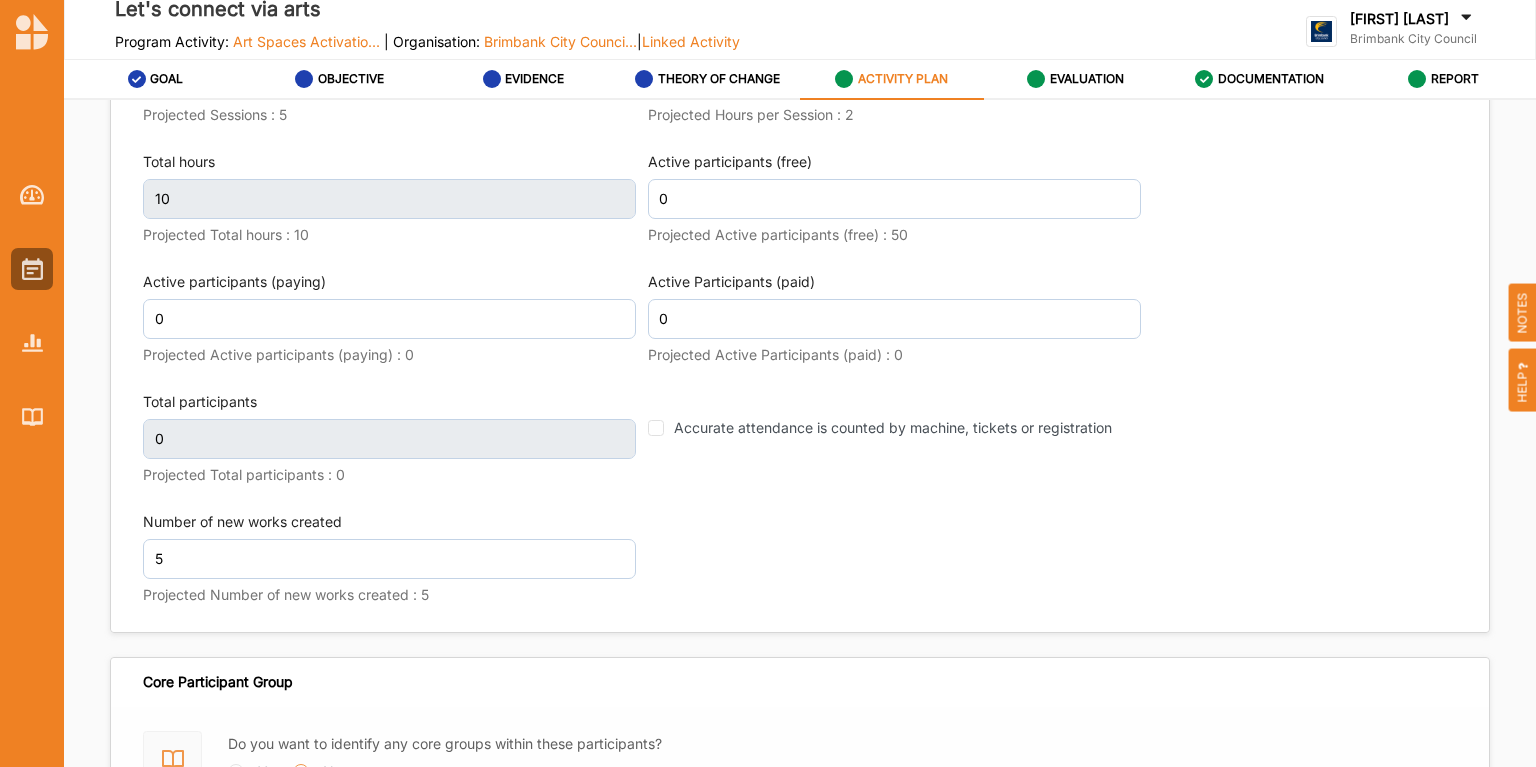 scroll, scrollTop: 2580, scrollLeft: 0, axis: vertical 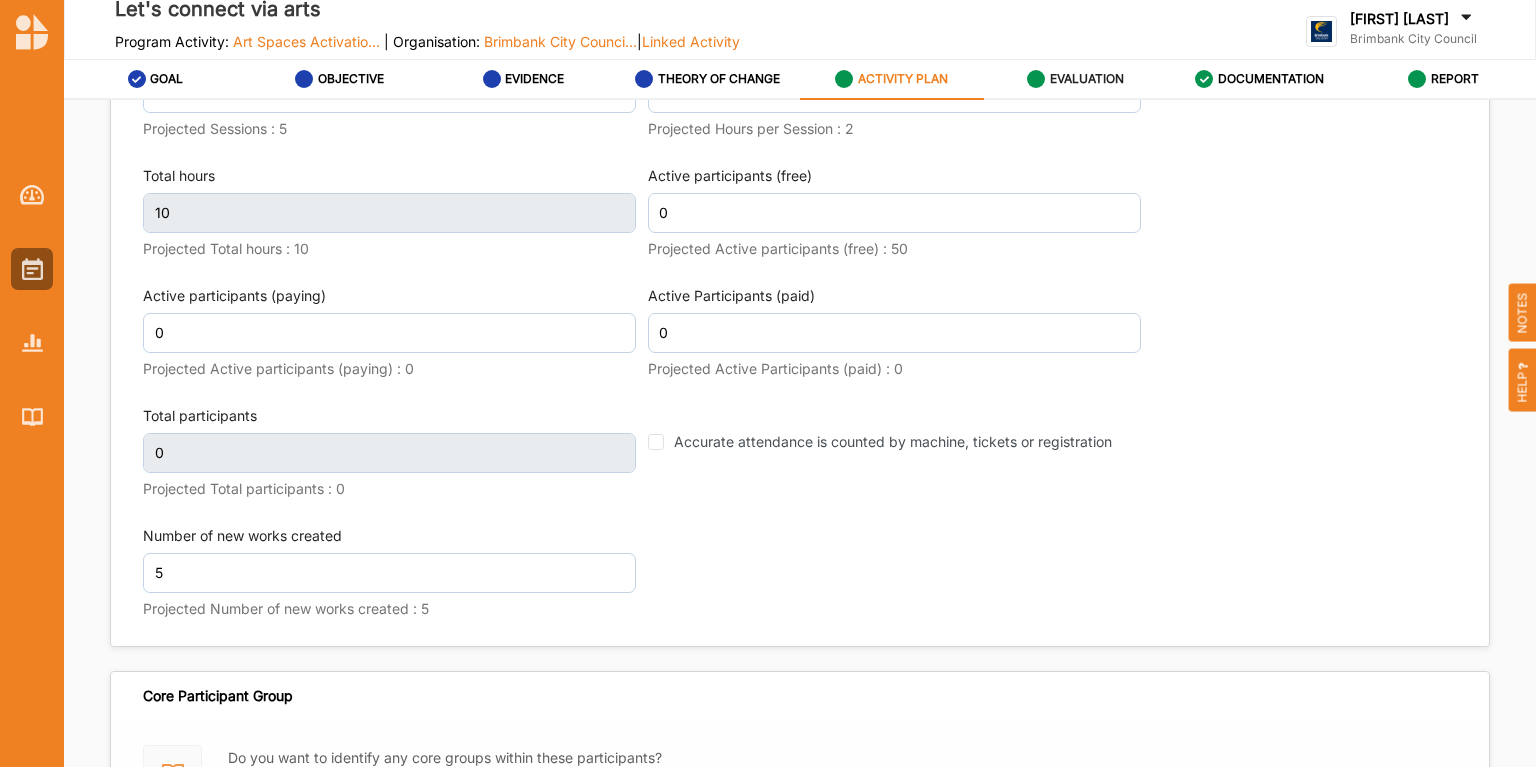 click on "EVALUATION" at bounding box center [1087, 79] 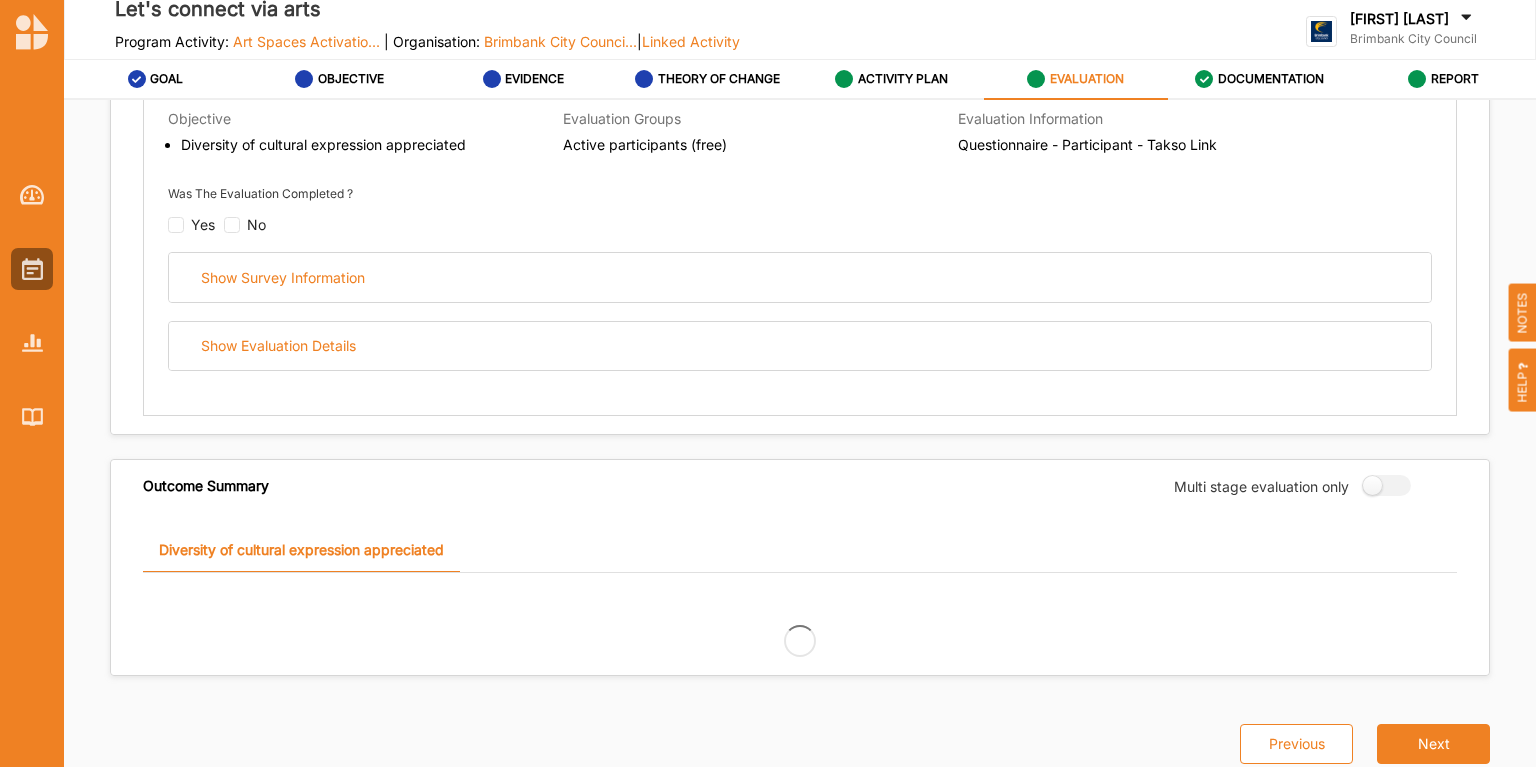 scroll, scrollTop: 1250, scrollLeft: 0, axis: vertical 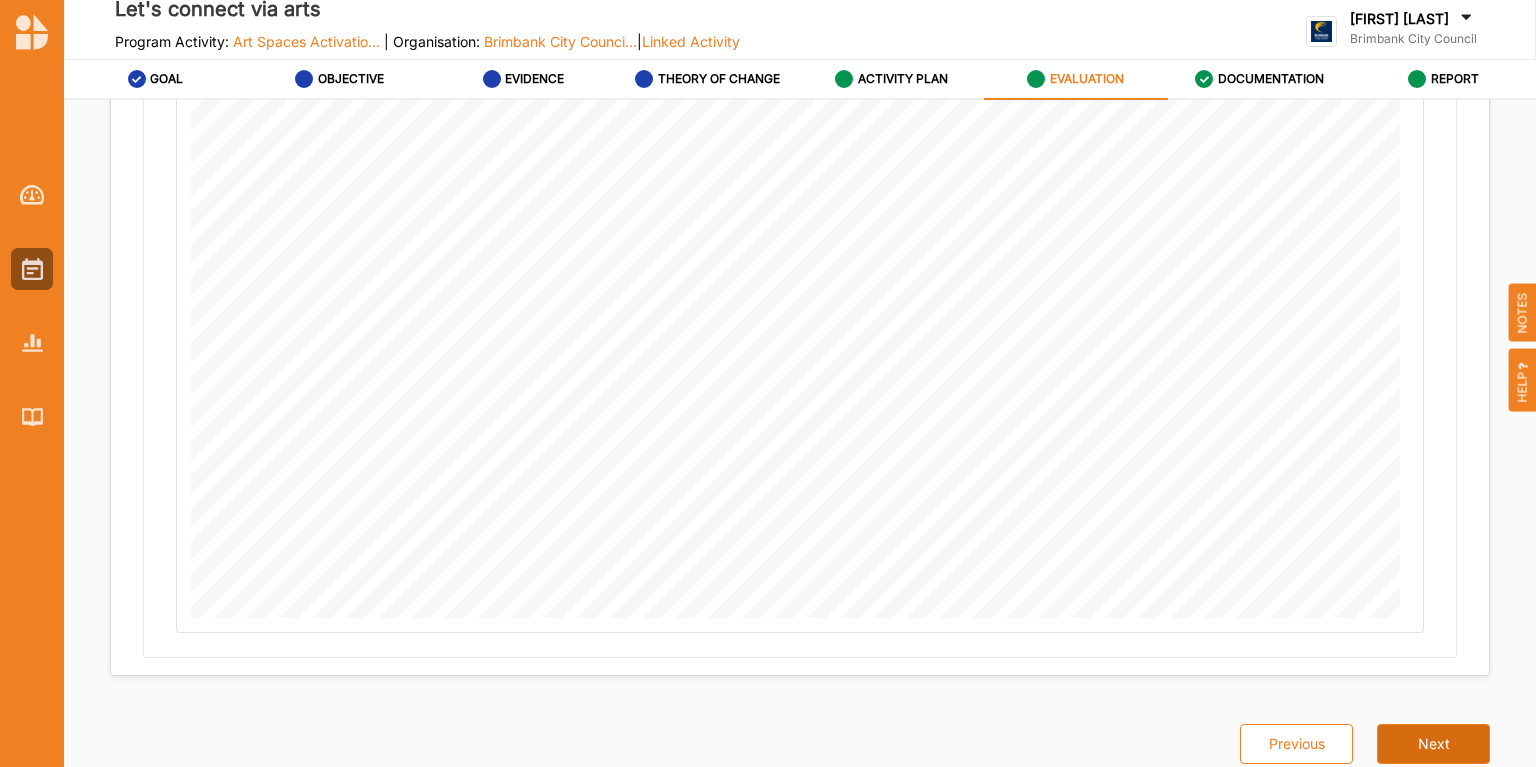 click on "Next" at bounding box center (1433, 744) 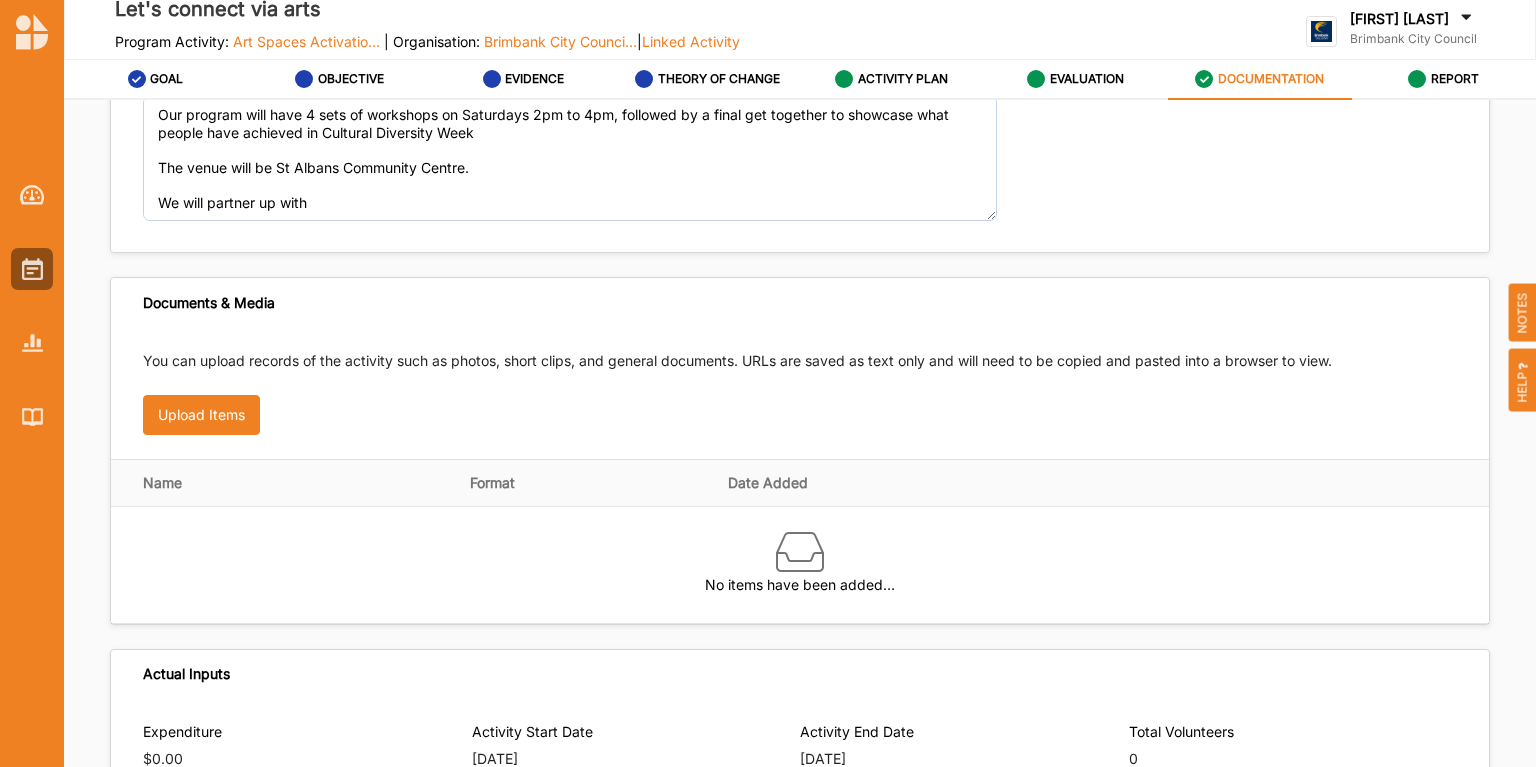 scroll, scrollTop: 0, scrollLeft: 0, axis: both 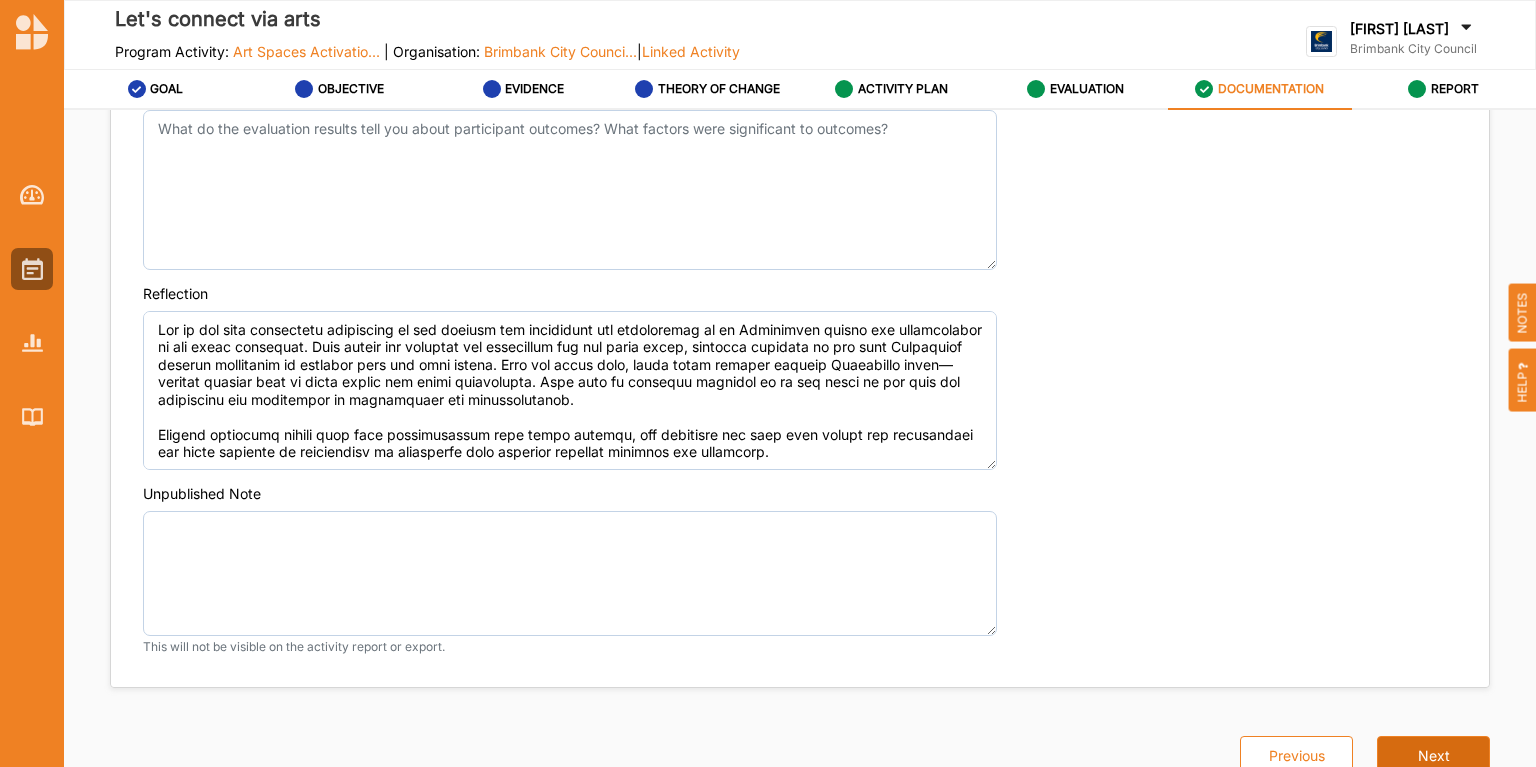 click on "Next" at bounding box center (1433, 756) 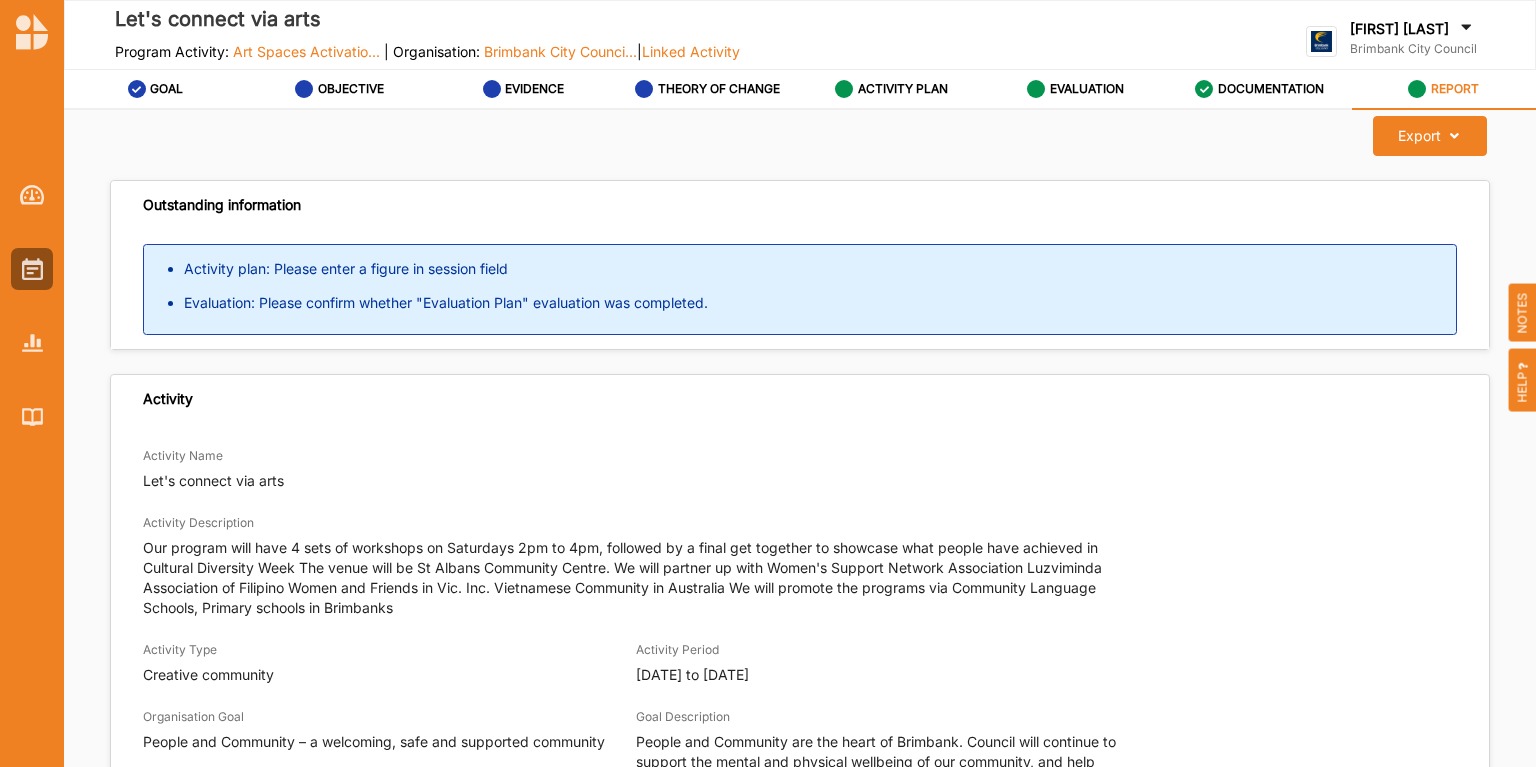 scroll, scrollTop: 0, scrollLeft: 0, axis: both 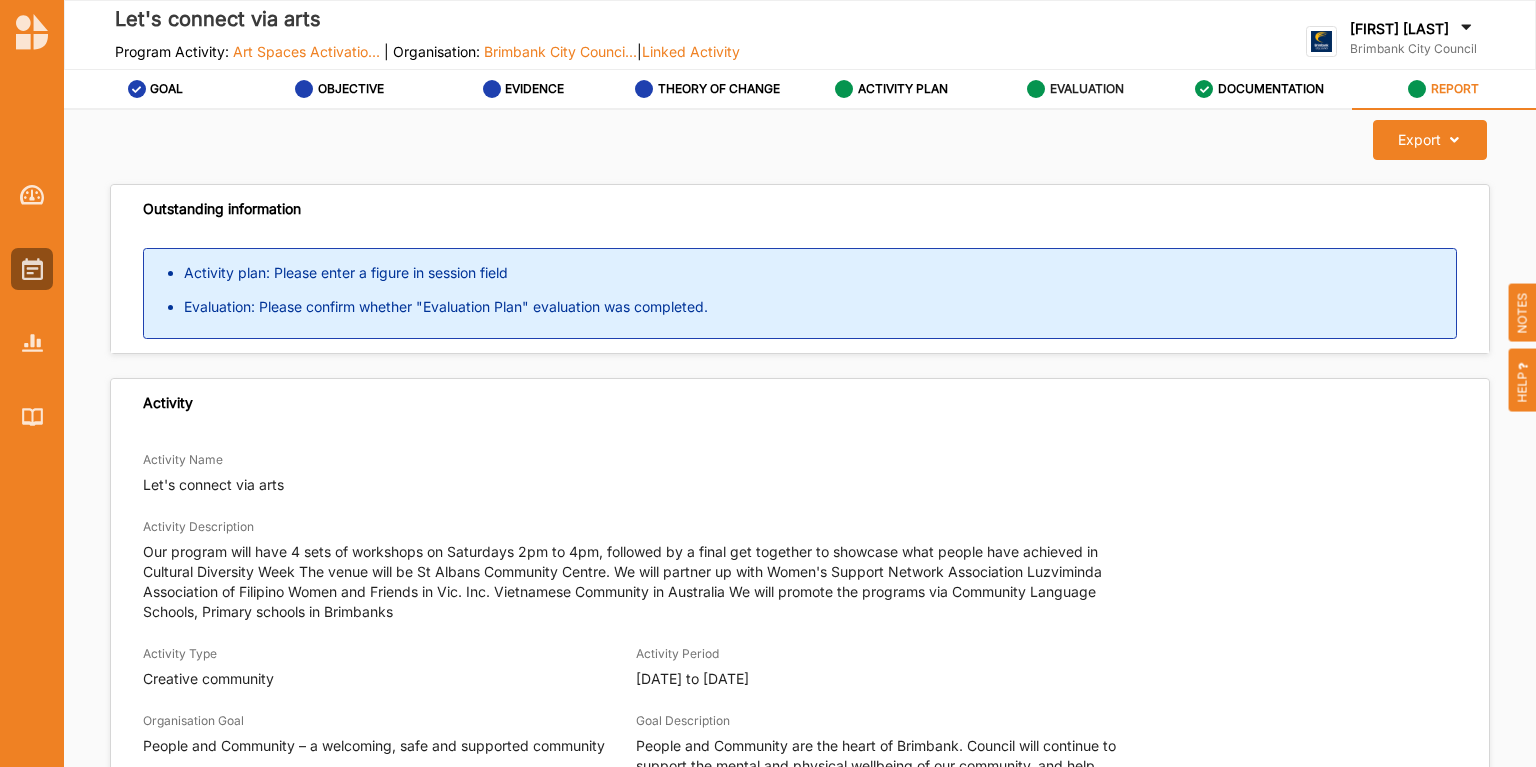 click on "EVALUATION" at bounding box center (1075, 89) 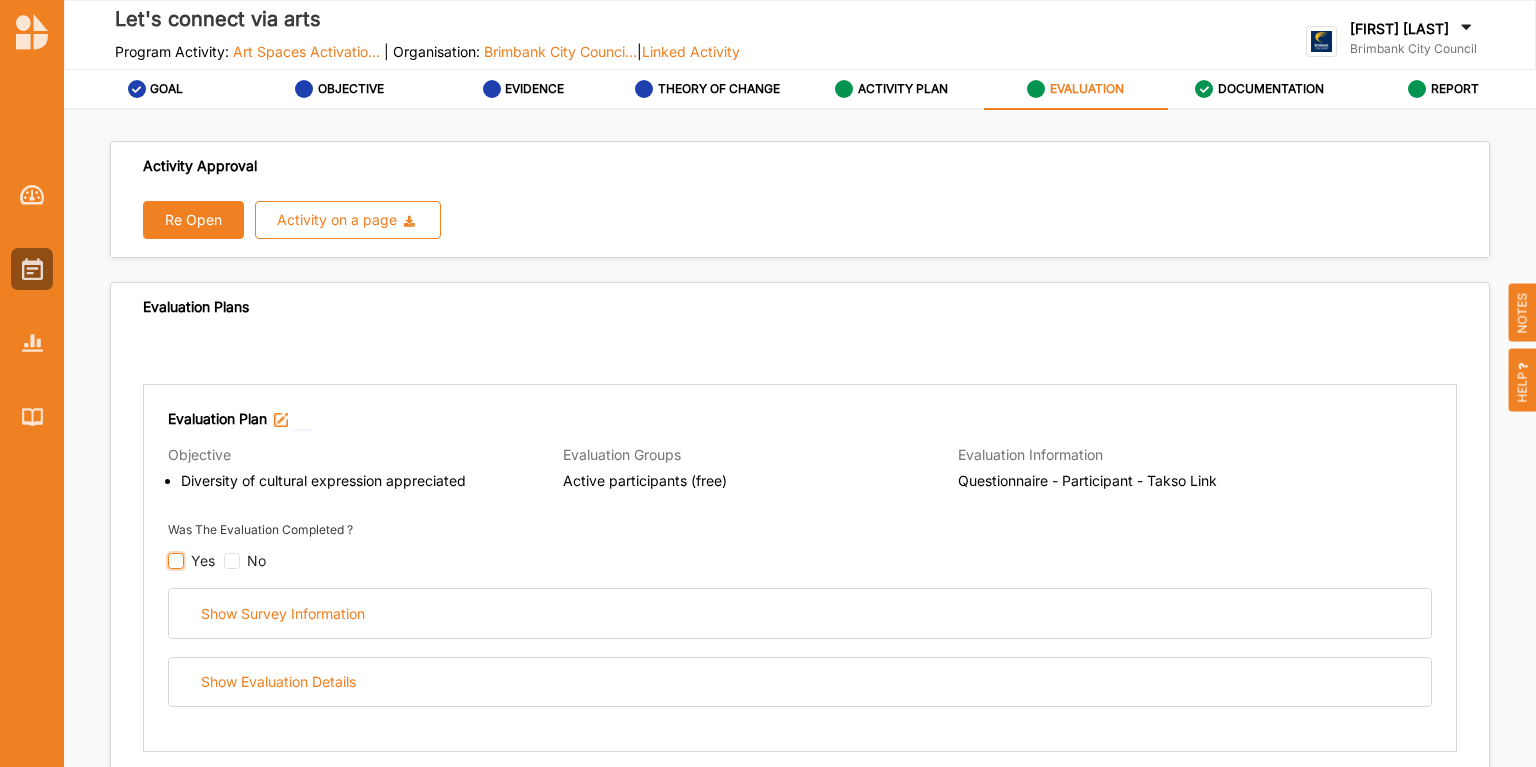 click at bounding box center (176, 561) 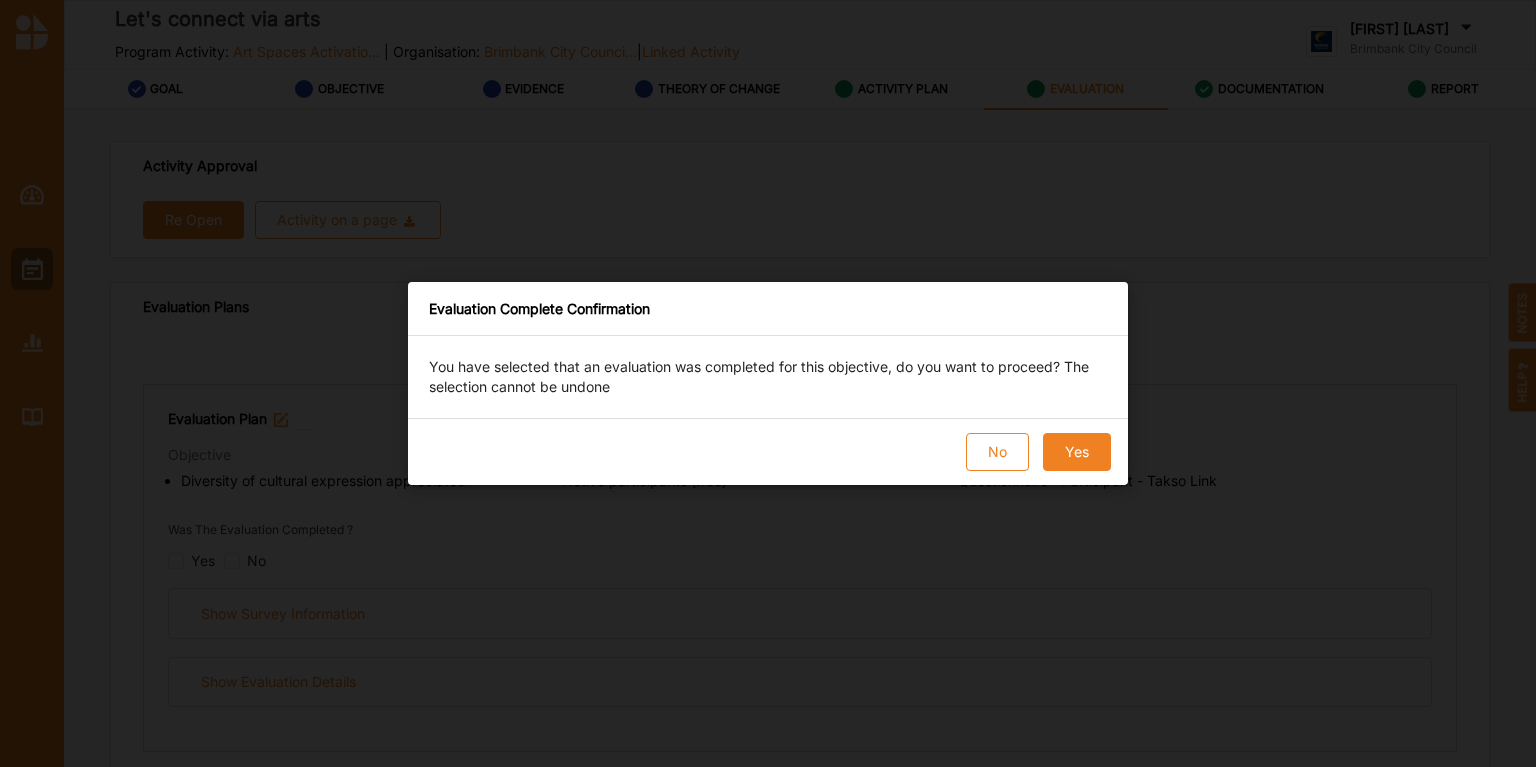 click on "Yes" at bounding box center [1077, 452] 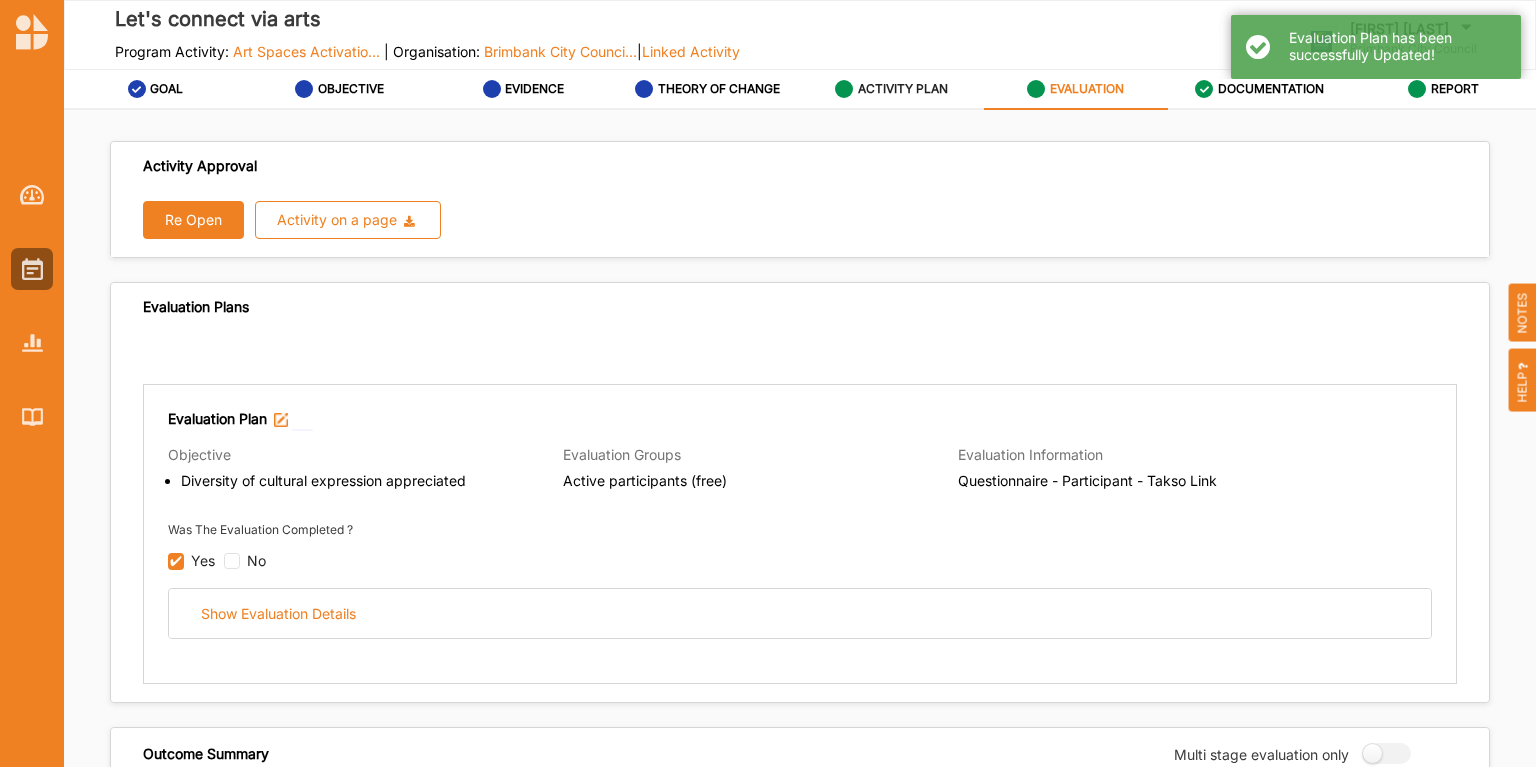 click on "ACTIVITY PLAN" at bounding box center [903, 89] 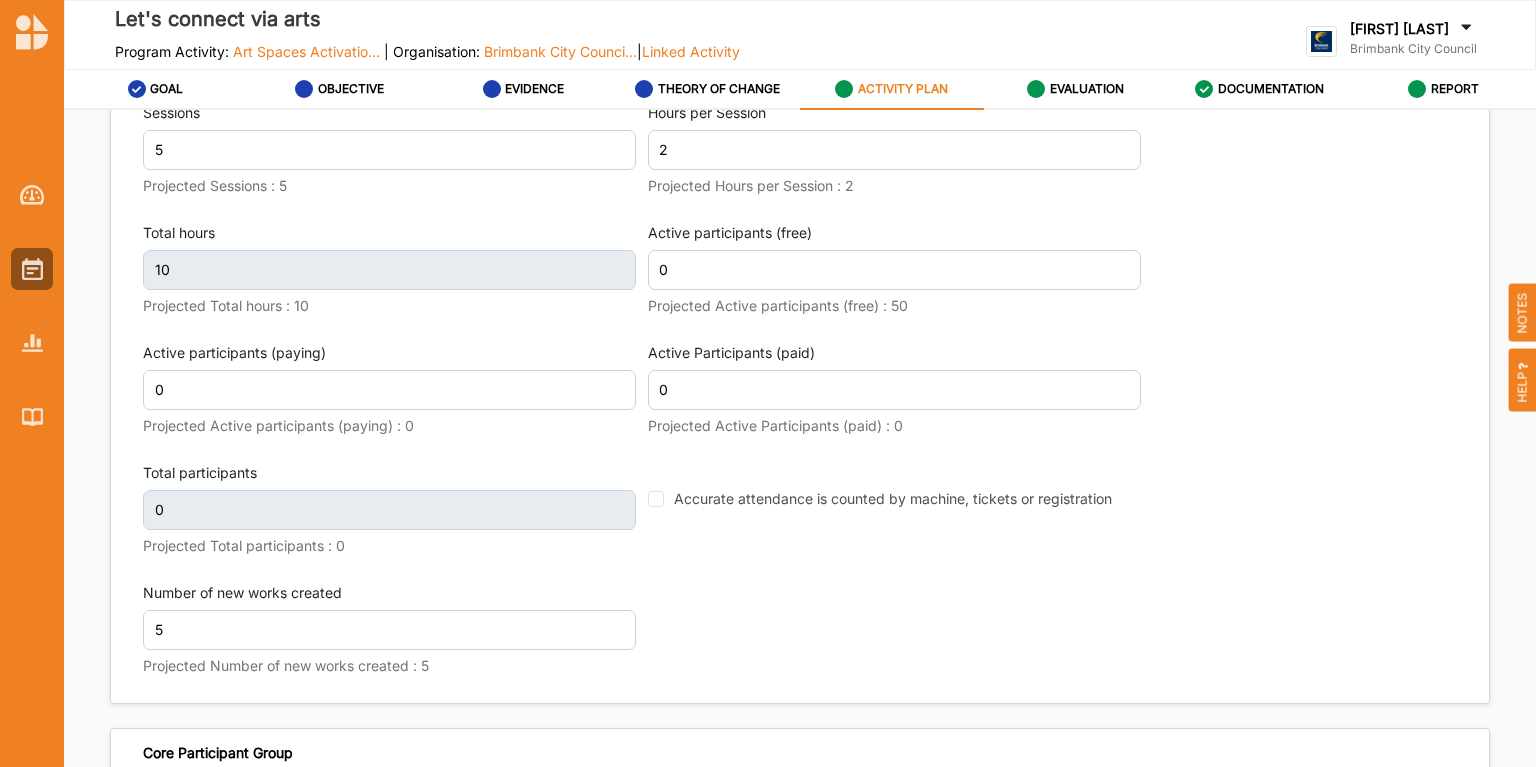 scroll, scrollTop: 2560, scrollLeft: 0, axis: vertical 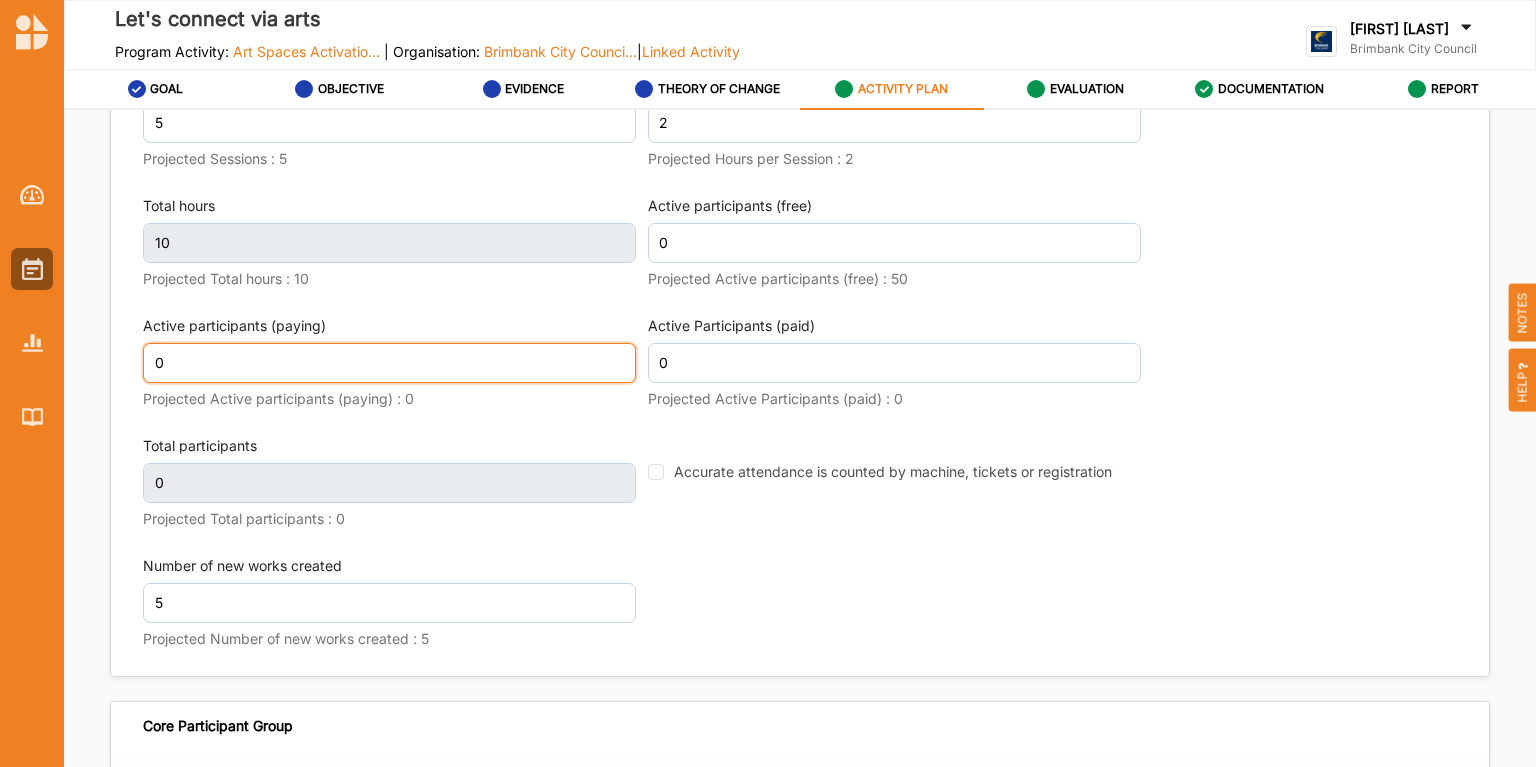 click on "0" at bounding box center (389, 363) 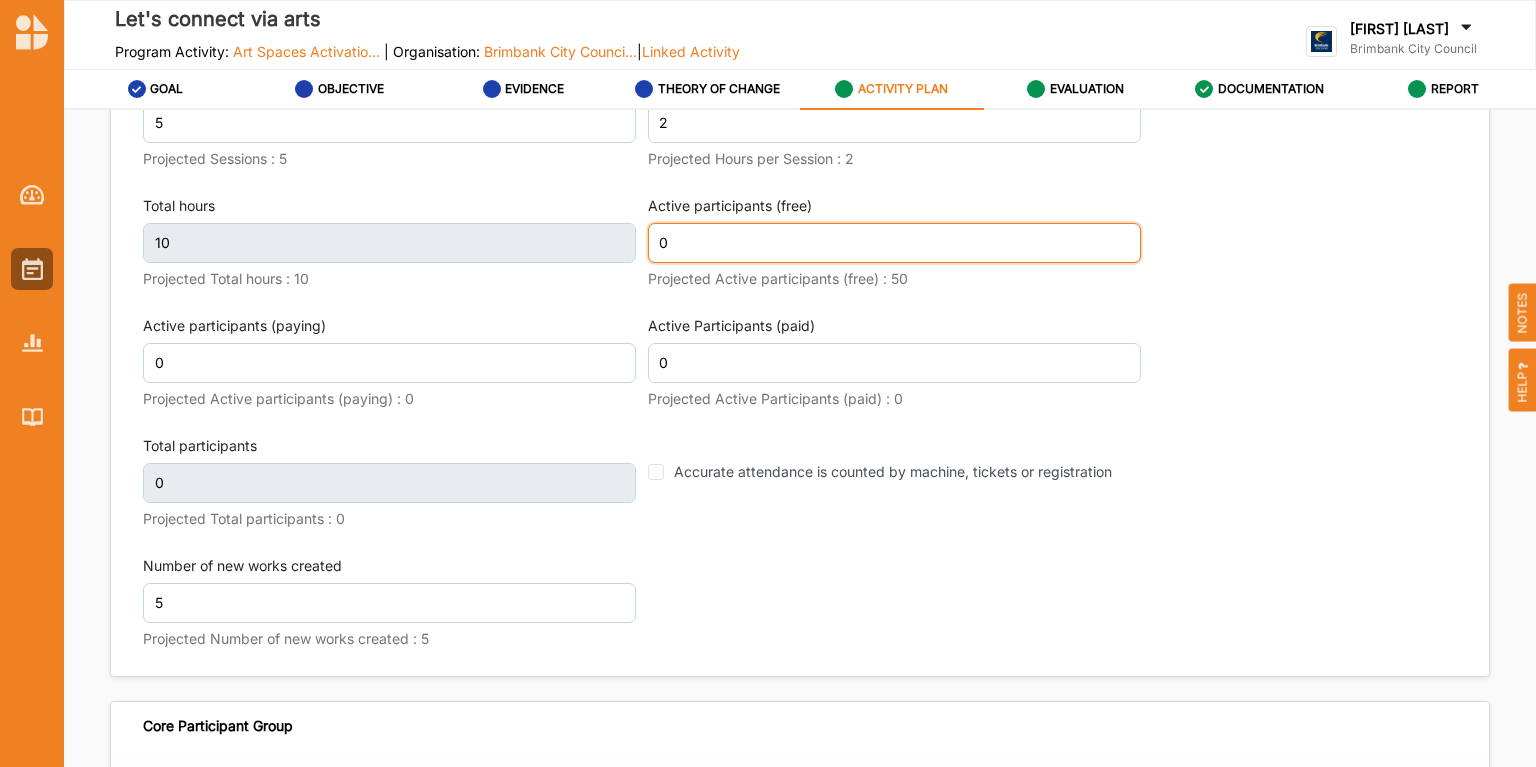 scroll, scrollTop: 2573, scrollLeft: 0, axis: vertical 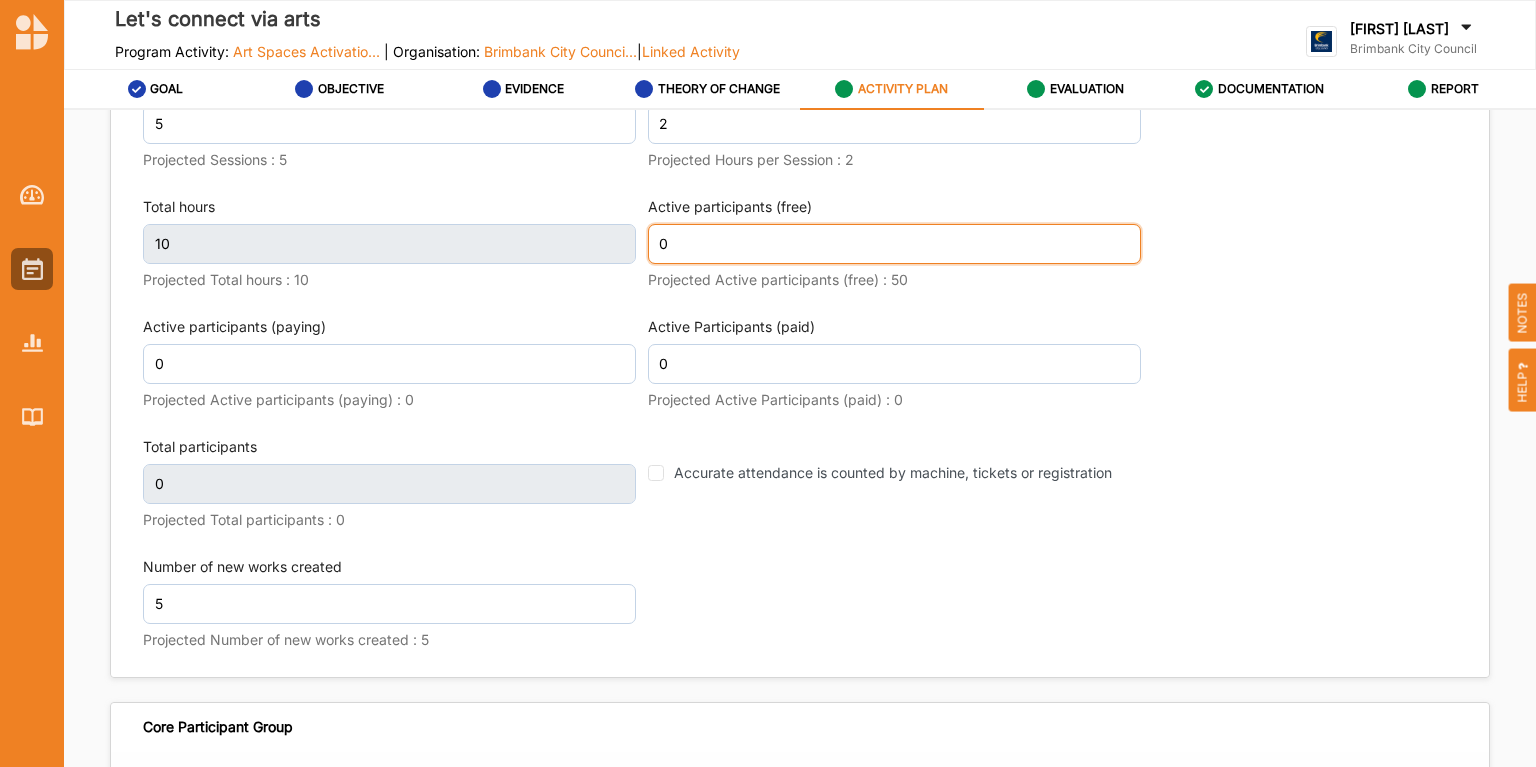click on "0" at bounding box center [894, 244] 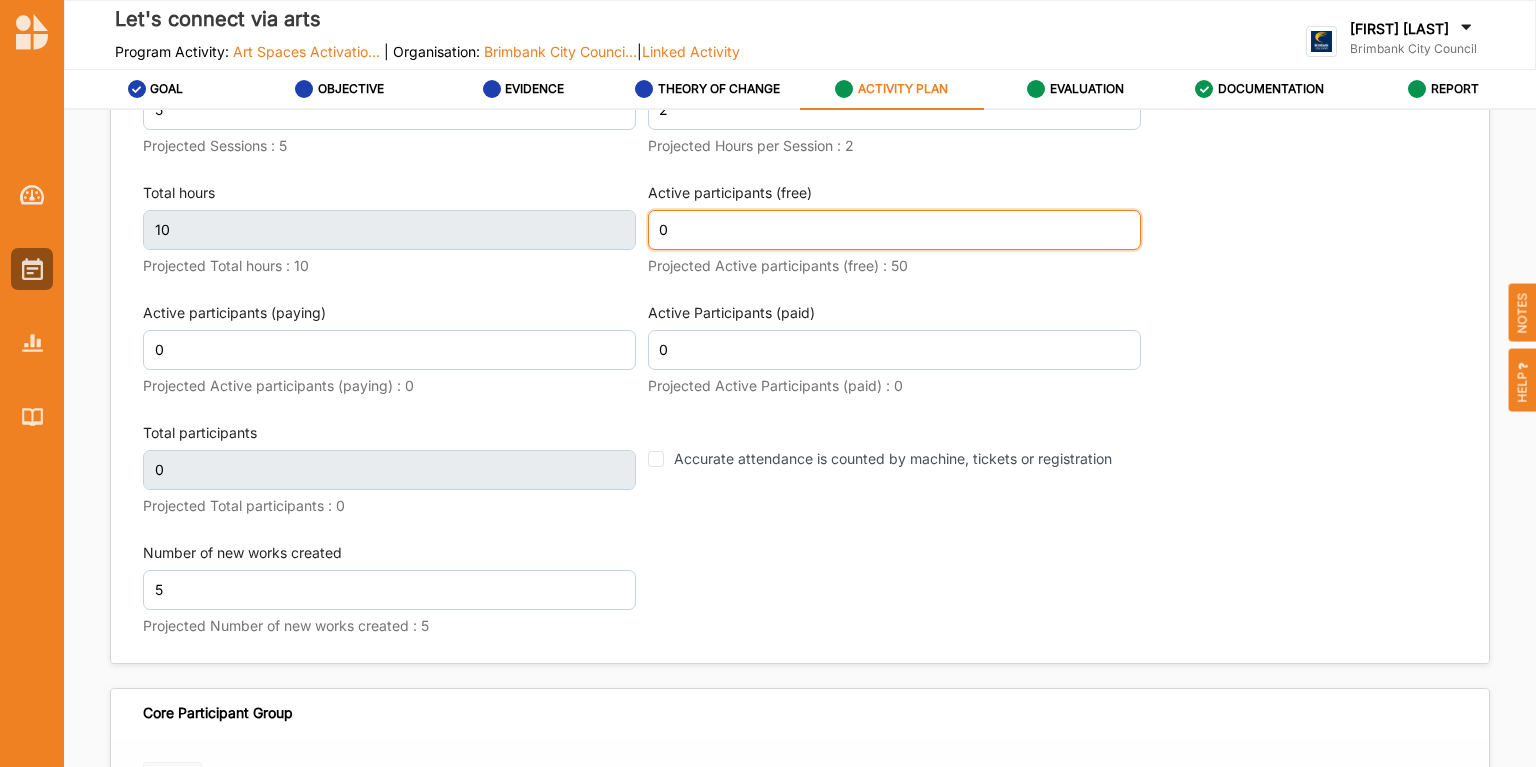 scroll, scrollTop: 2560, scrollLeft: 0, axis: vertical 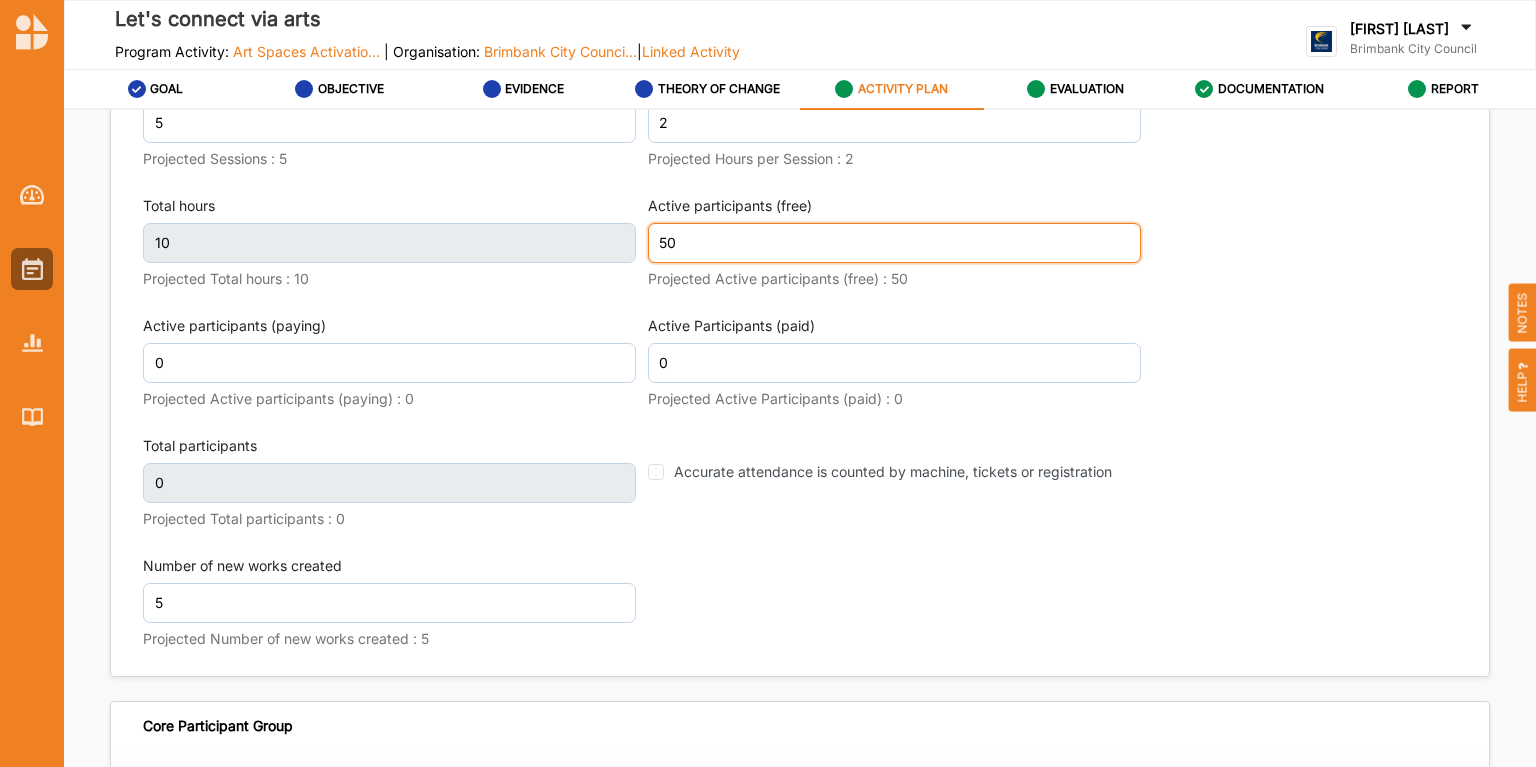 type on "50" 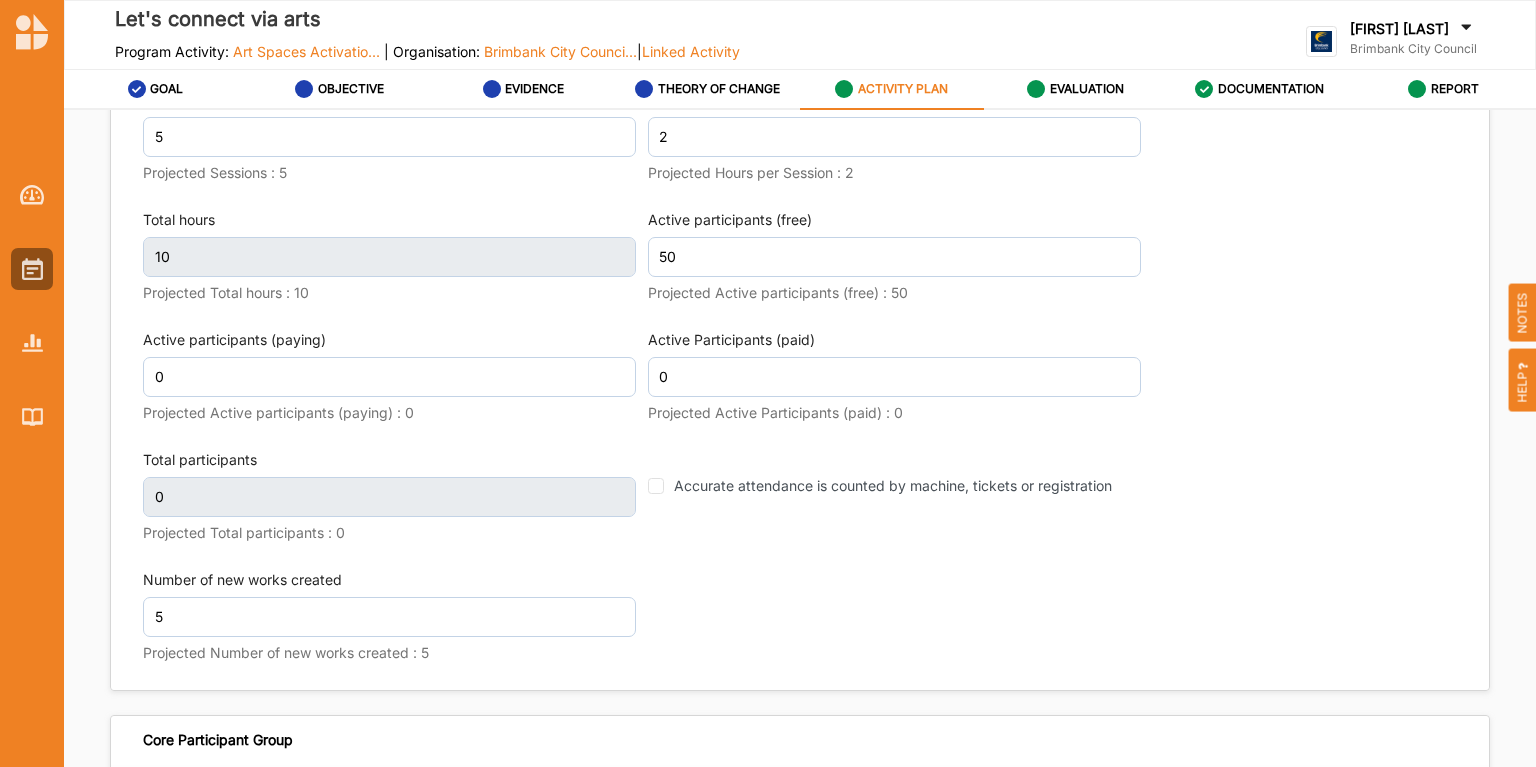 click on "Active participants (paying) 0 Projected Active participants (paying) : 0" at bounding box center (389, 379) 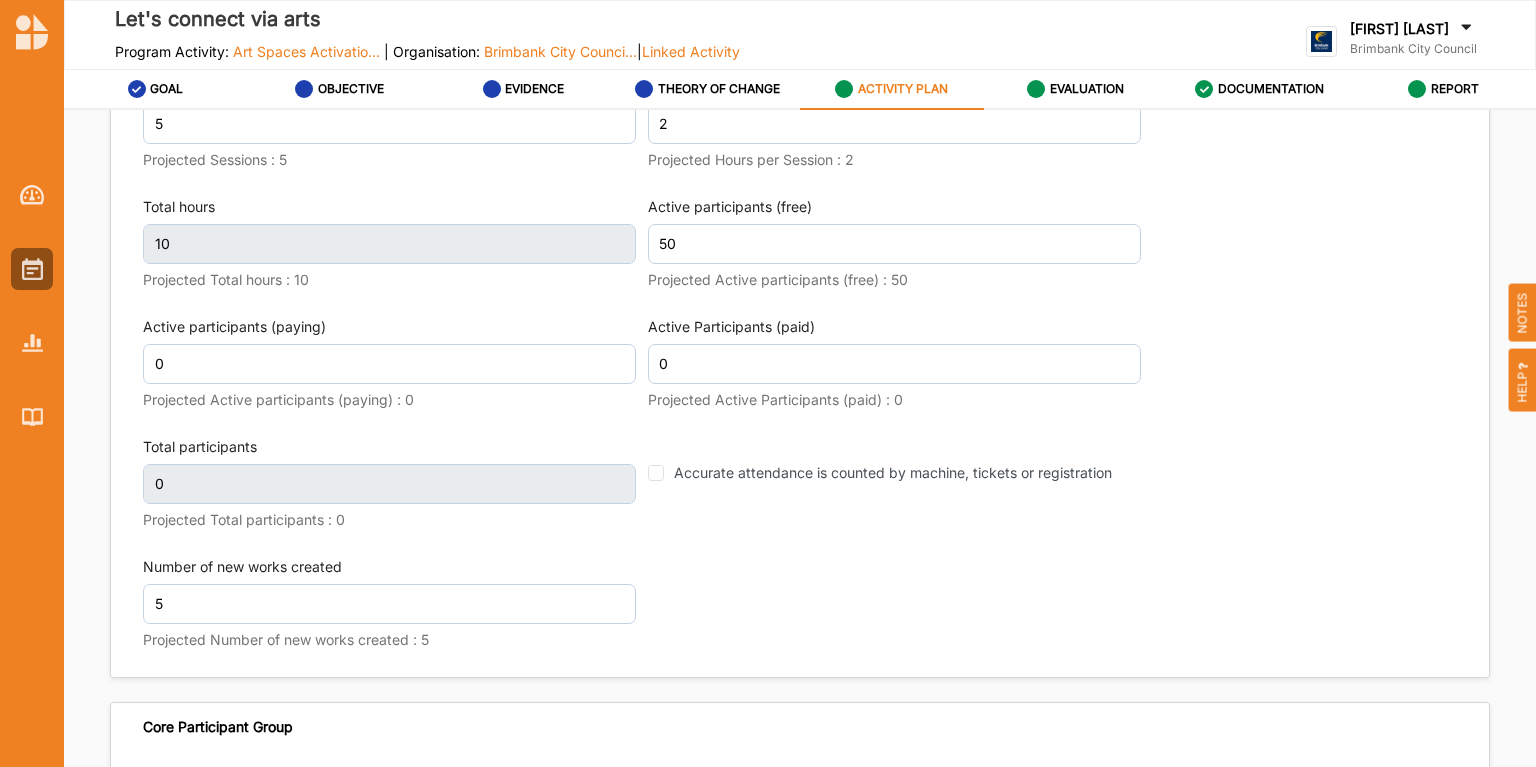 type on "50" 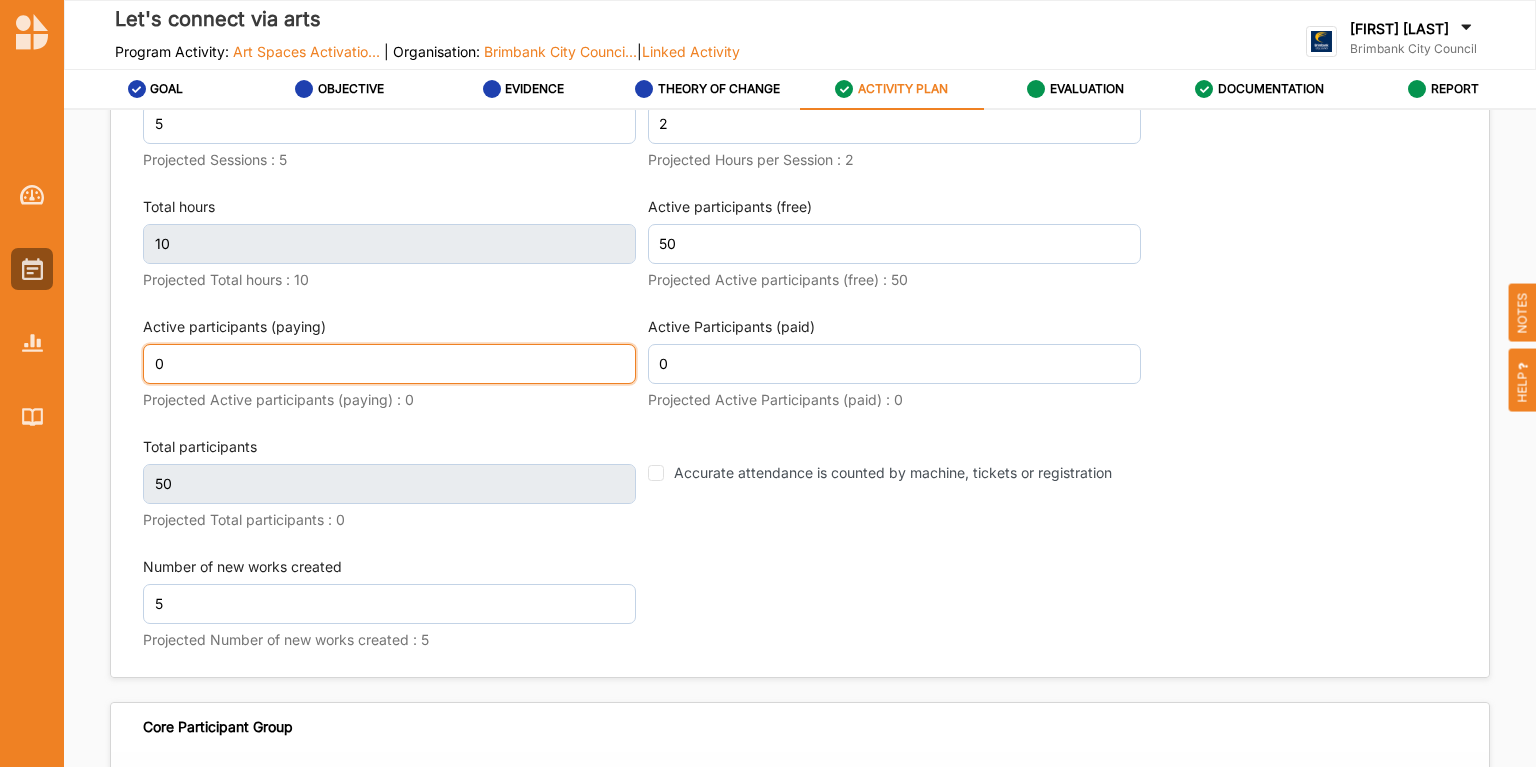 click on "0" at bounding box center (389, 364) 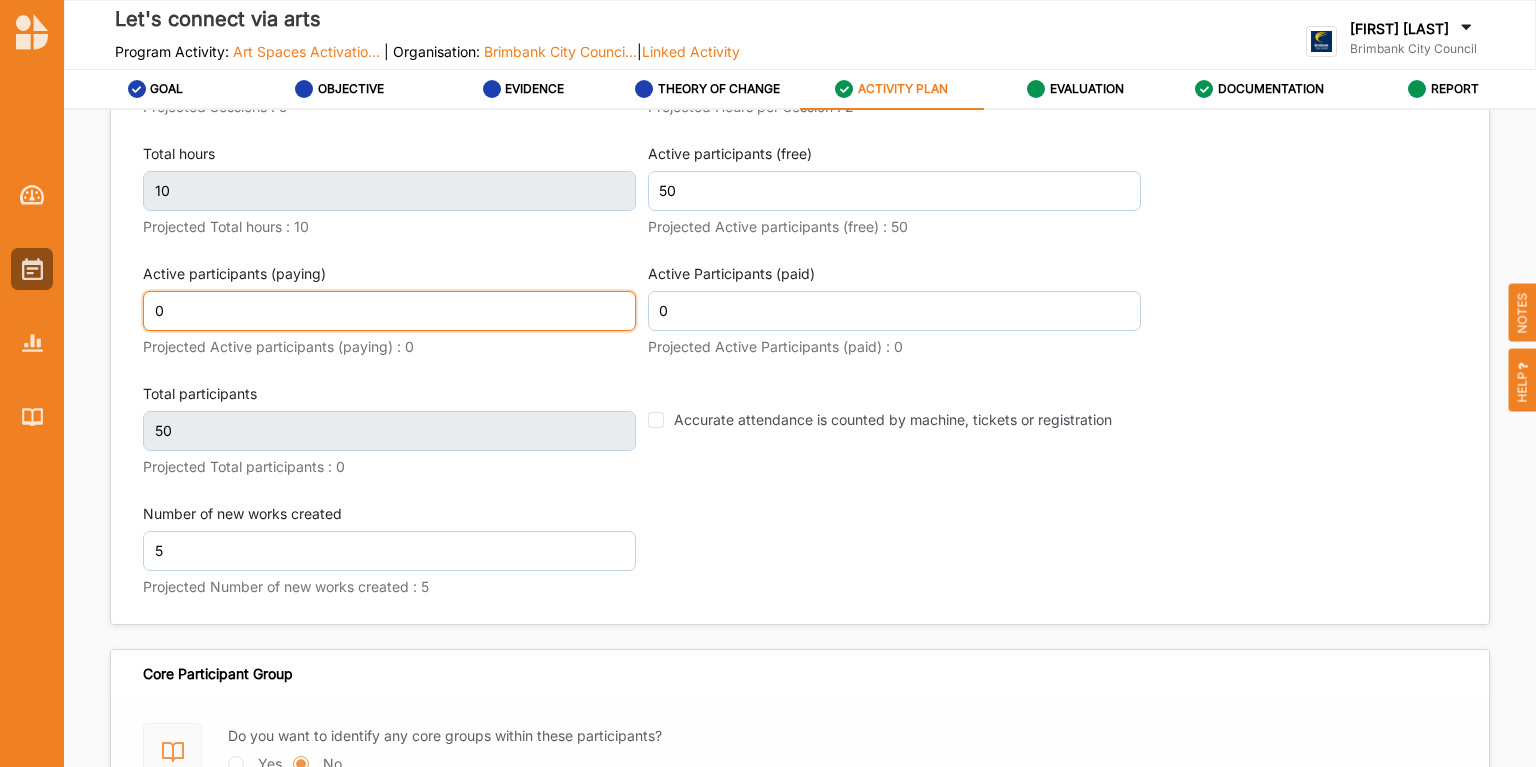 scroll, scrollTop: 2740, scrollLeft: 0, axis: vertical 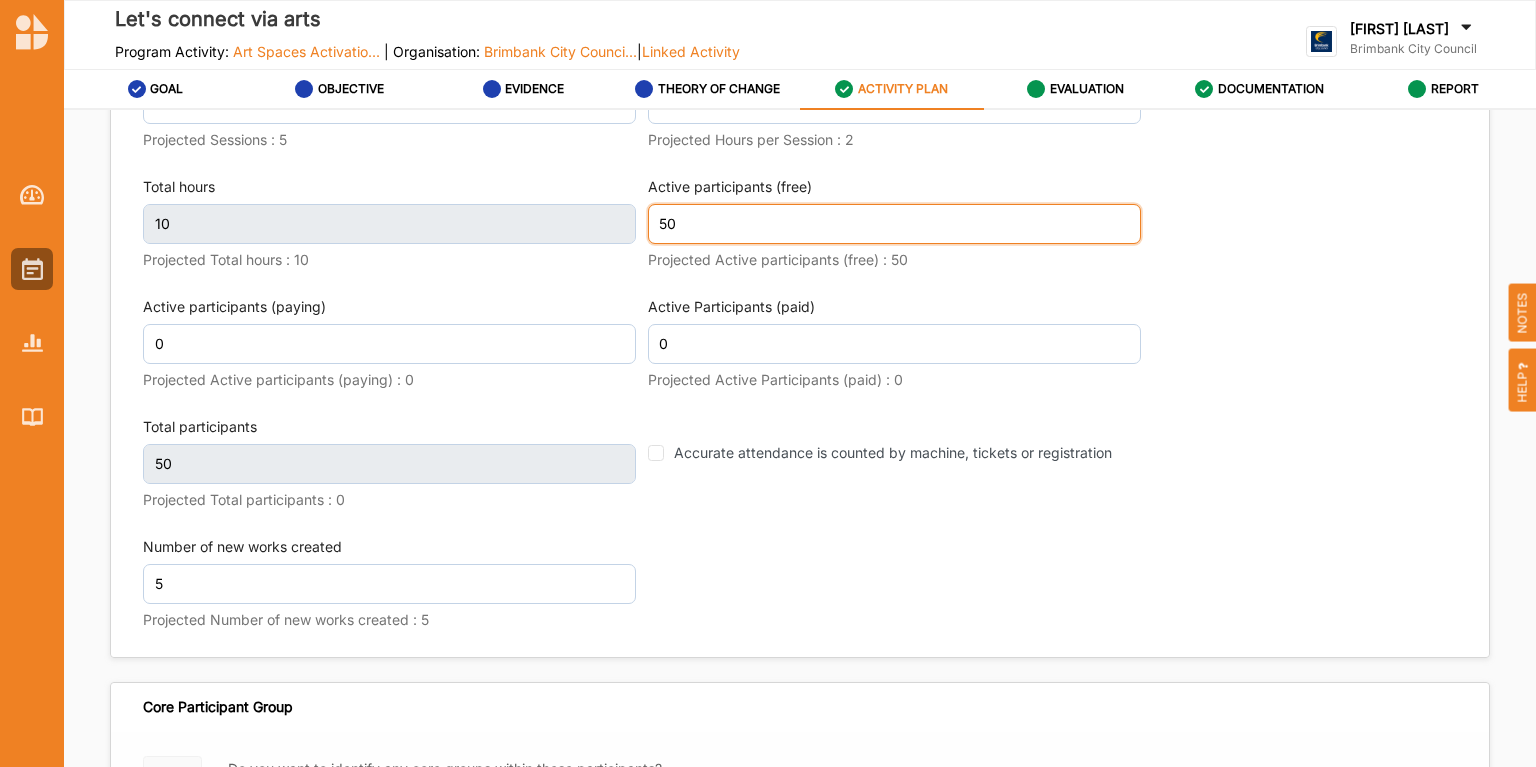 click on "Activity Data Sessions 5 Projected Sessions : 5 Hours per Session 2 Projected Hours per Session : 2 Total hours 10 Projected Total hours : 10 Active participants (free) 50 Projected Active participants (free) : 50 Active participants (paying) 0 Projected Active participants (paying) : 0 Active Participants (paid) 0 Projected Active Participants (paid) : 0 Total participants 50 Projected Total participants : 0 Accurate attendance is counted by machine, tickets or registration Number of new works created 5 Projected Number of new works created : 5" at bounding box center [800, 325] 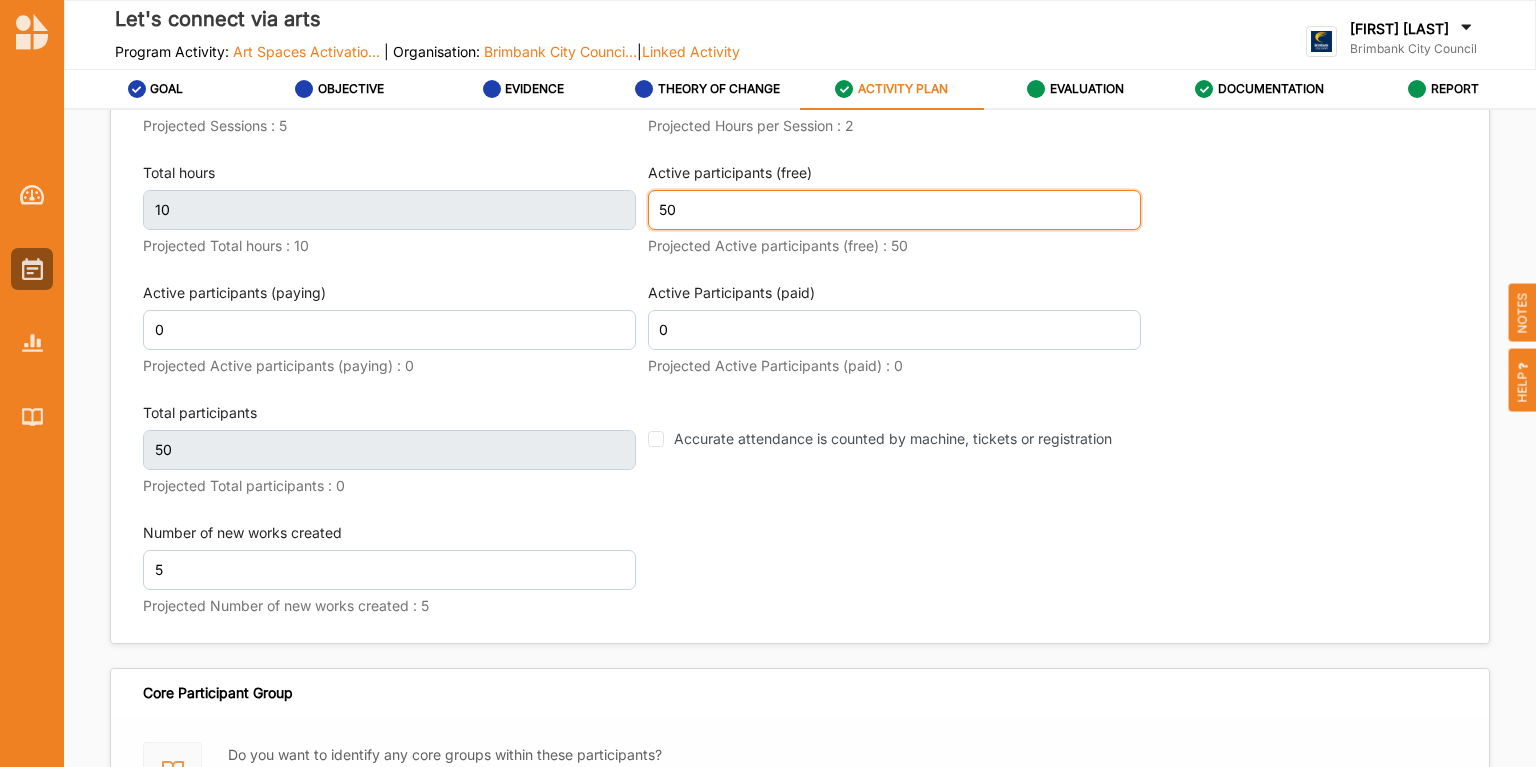 scroll, scrollTop: 2580, scrollLeft: 0, axis: vertical 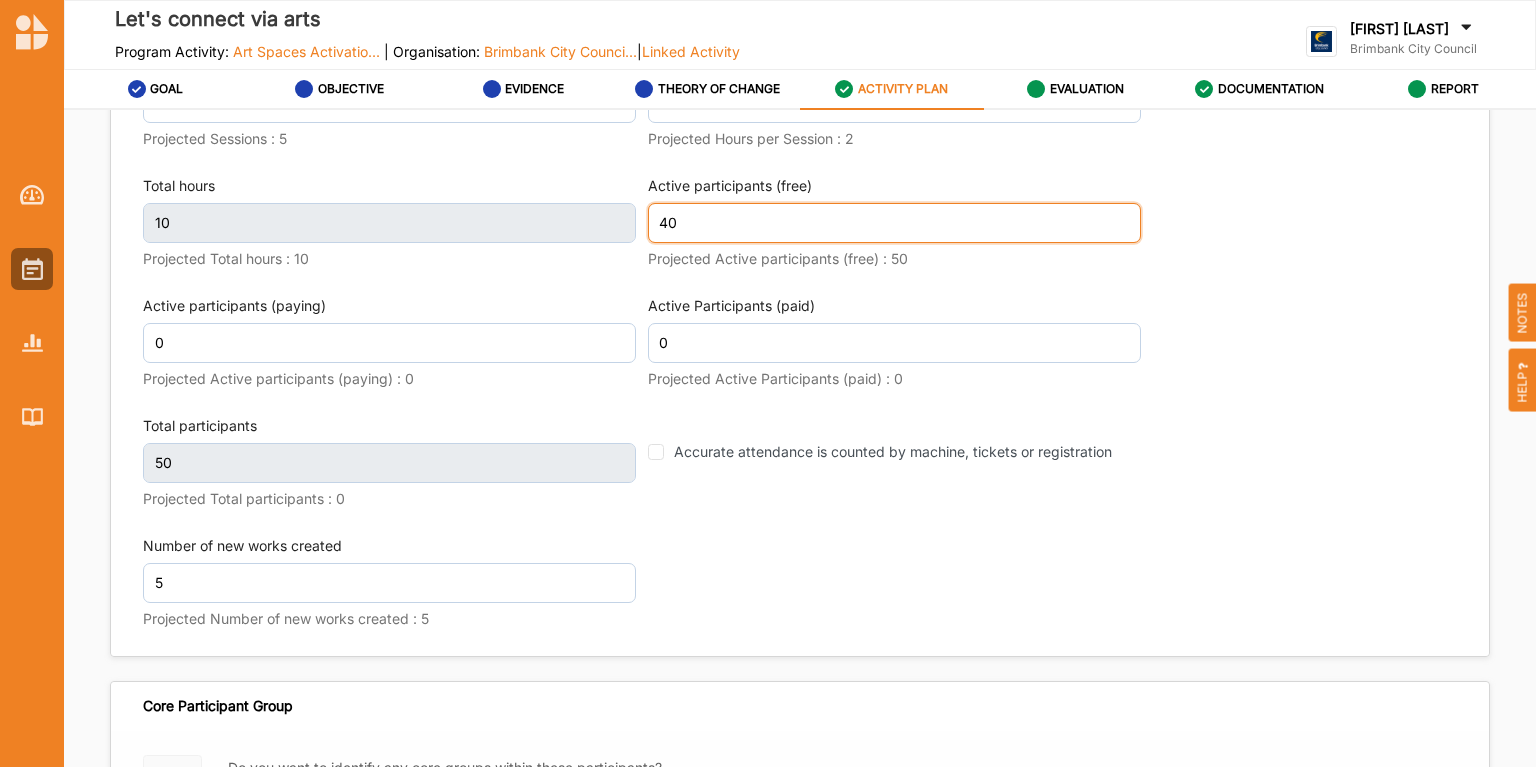 type on "4" 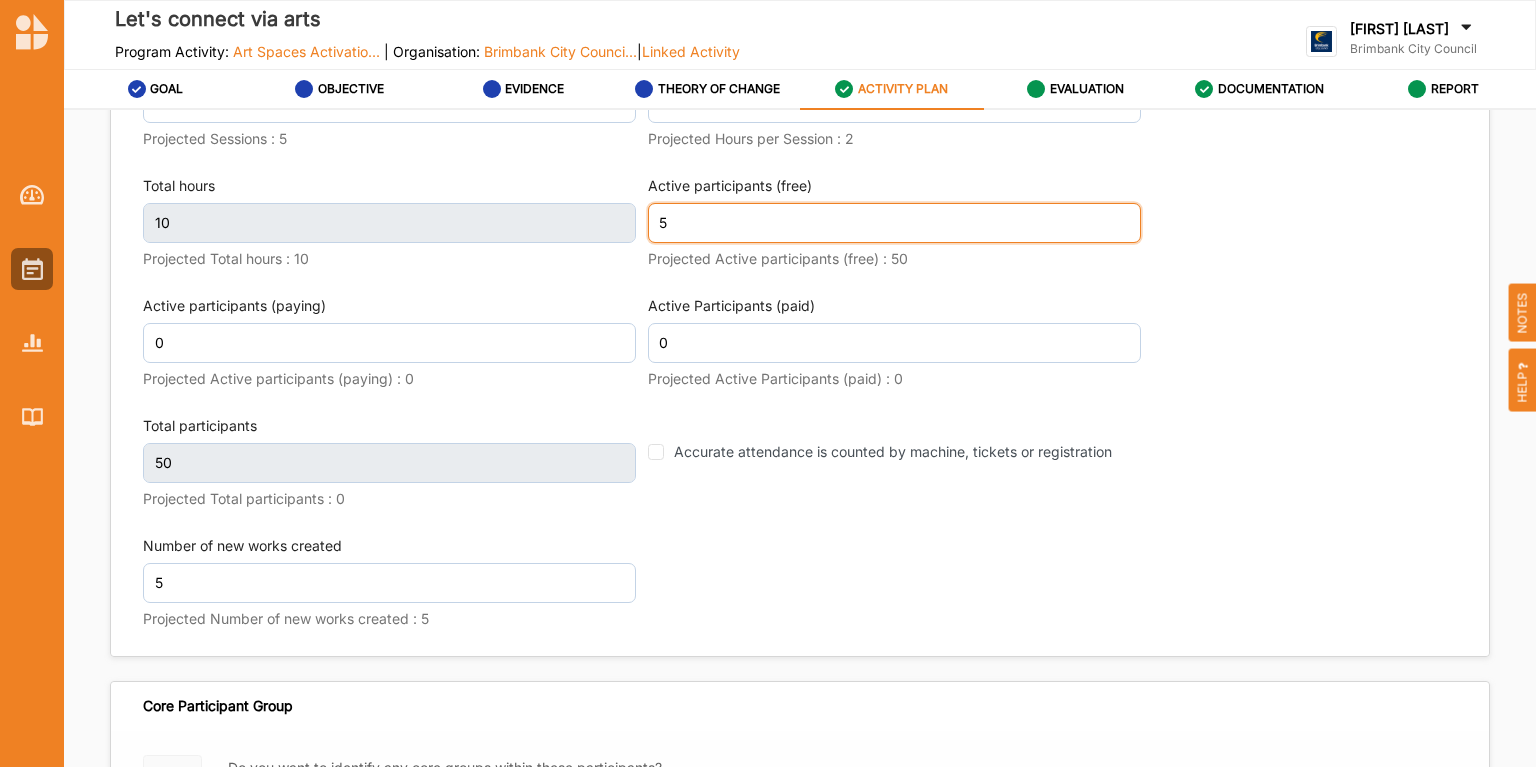 type on "50" 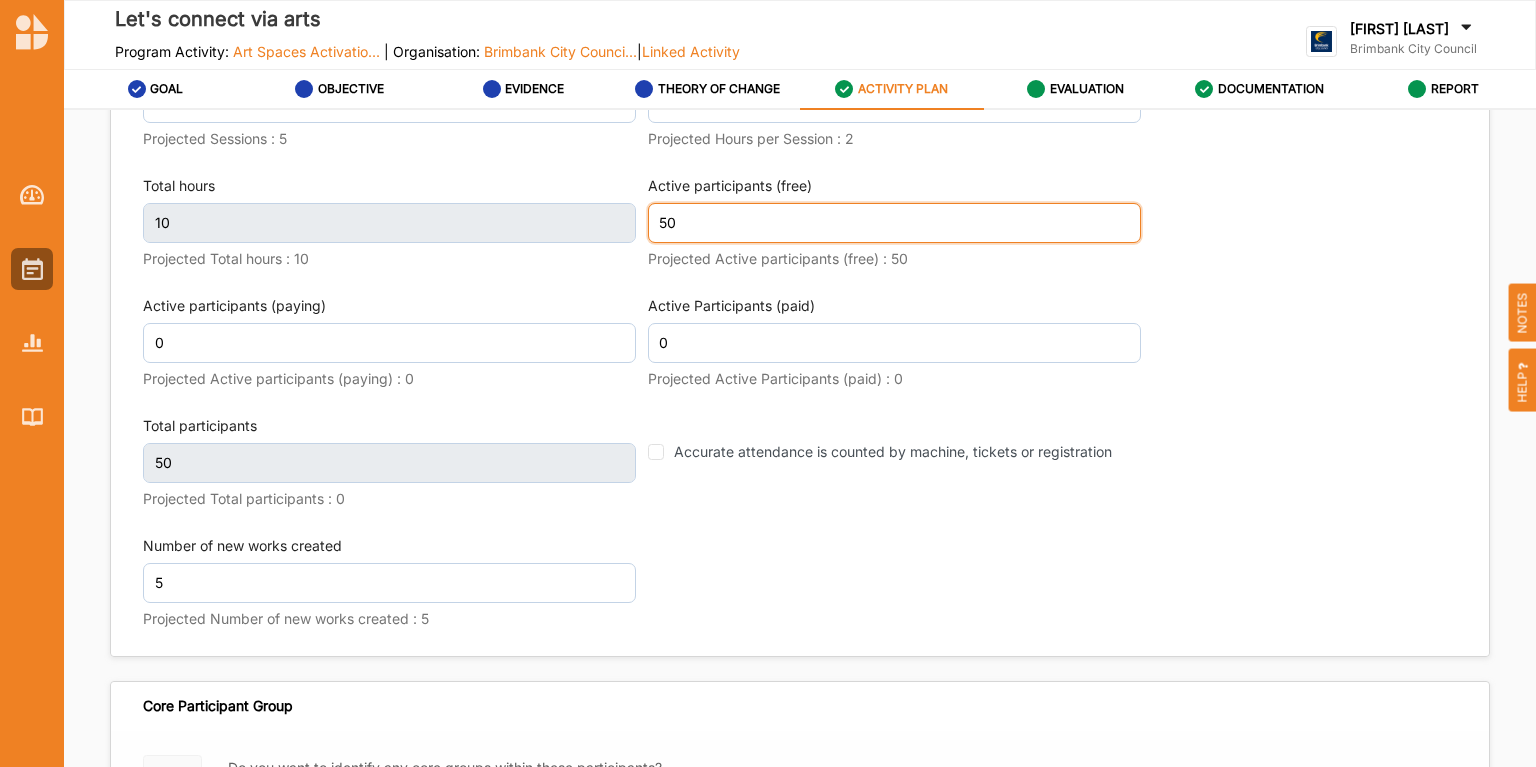 scroll, scrollTop: 2740, scrollLeft: 0, axis: vertical 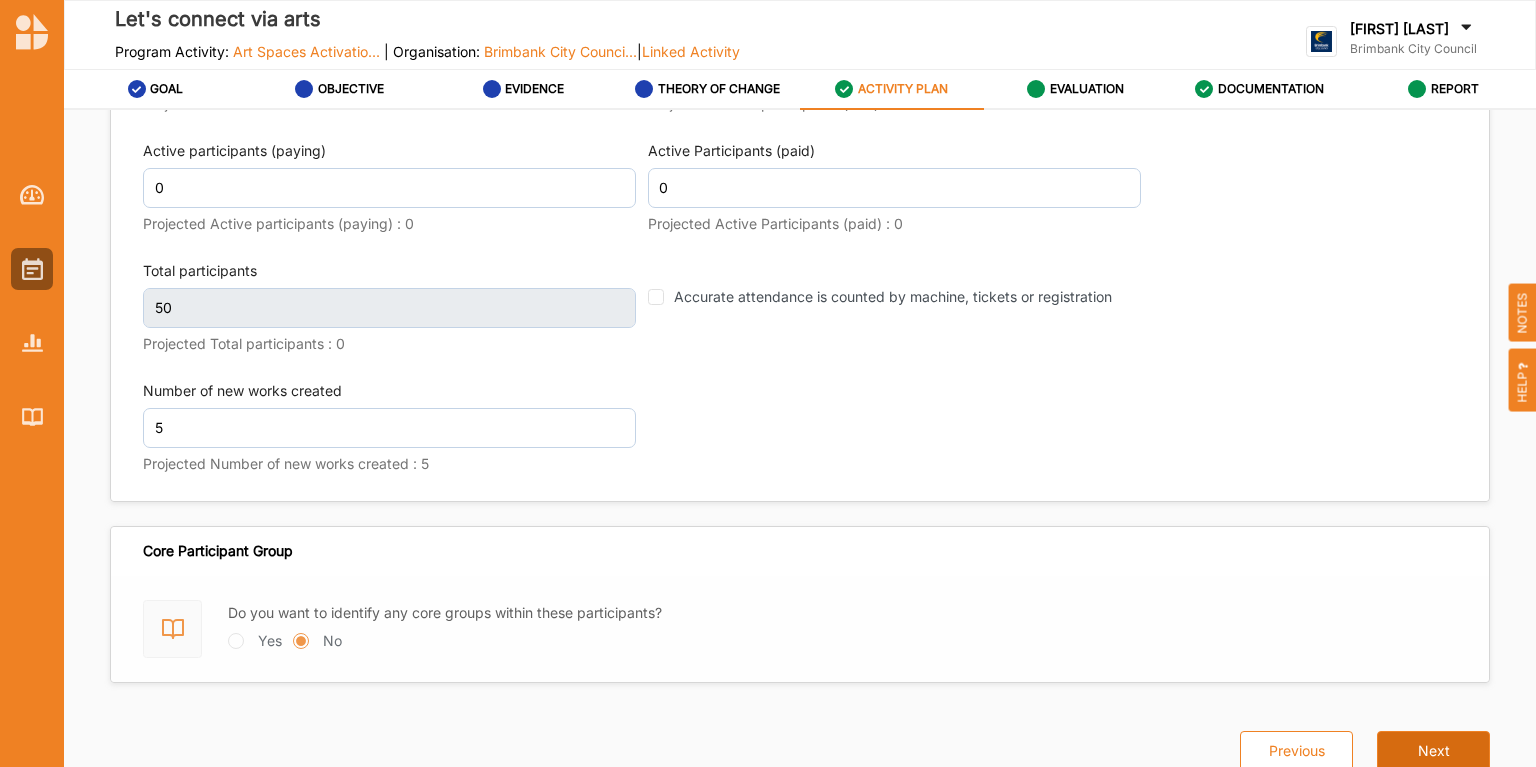 click on "Next" at bounding box center (1433, 751) 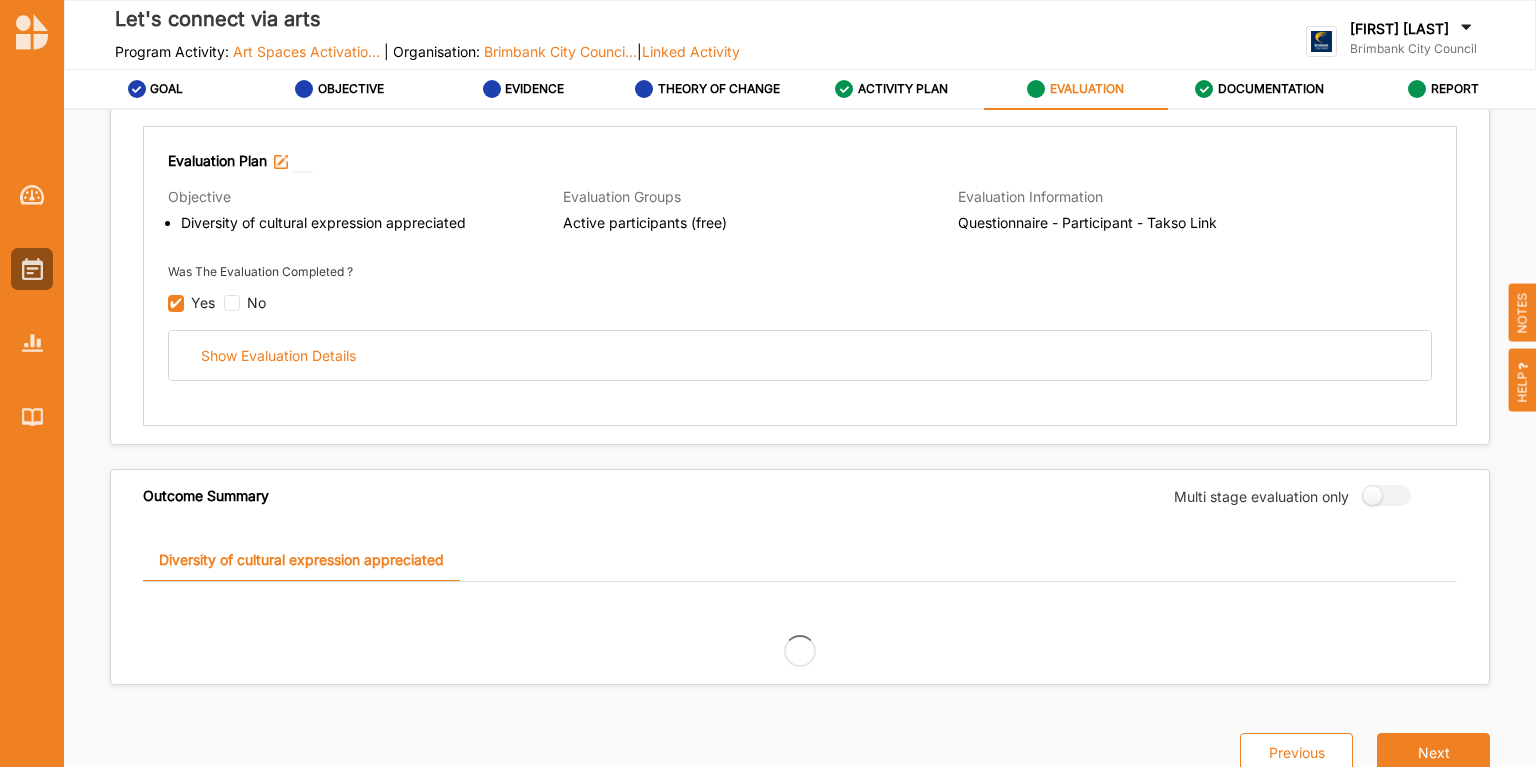 scroll, scrollTop: 1182, scrollLeft: 0, axis: vertical 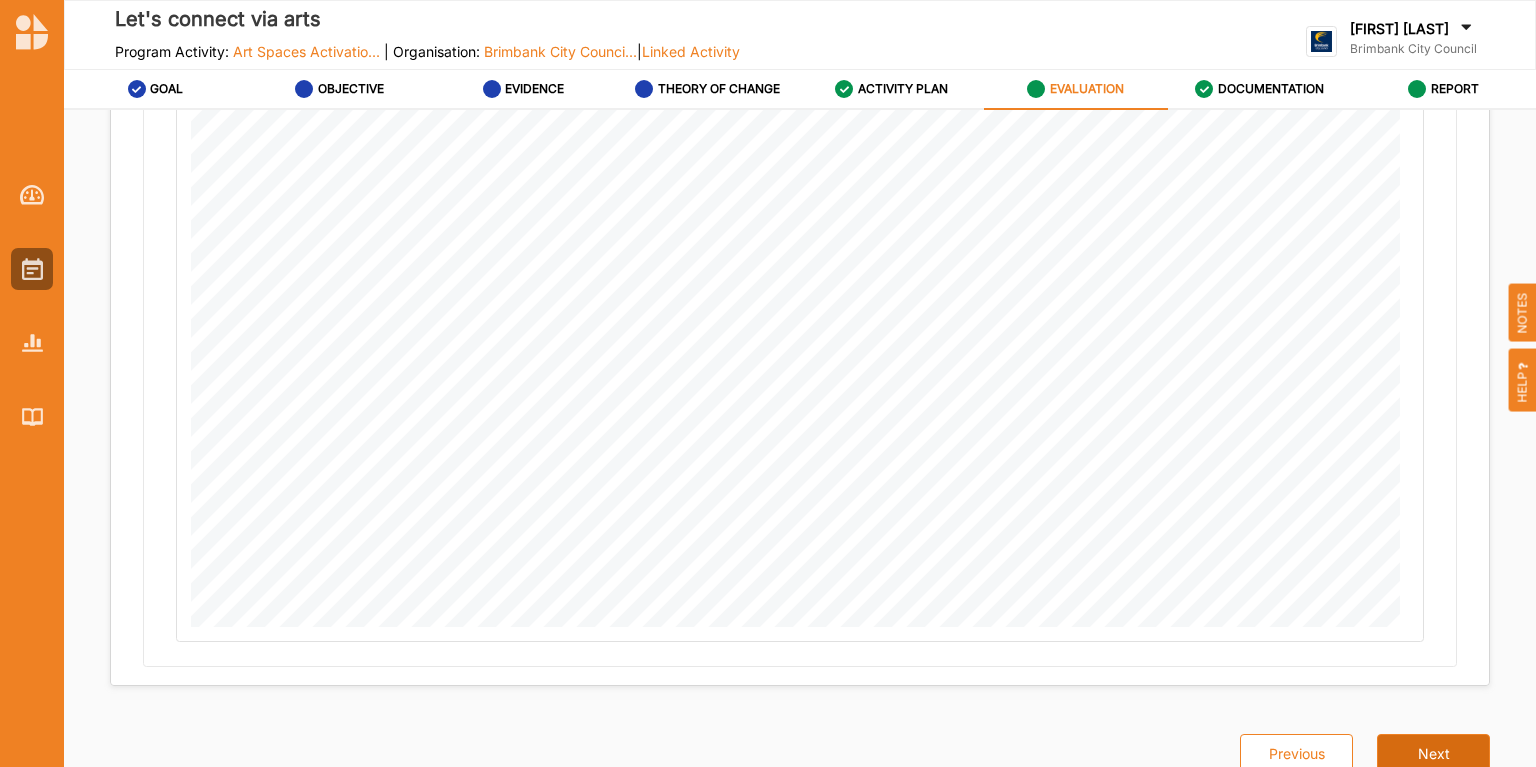 click on "Next" at bounding box center (1433, 754) 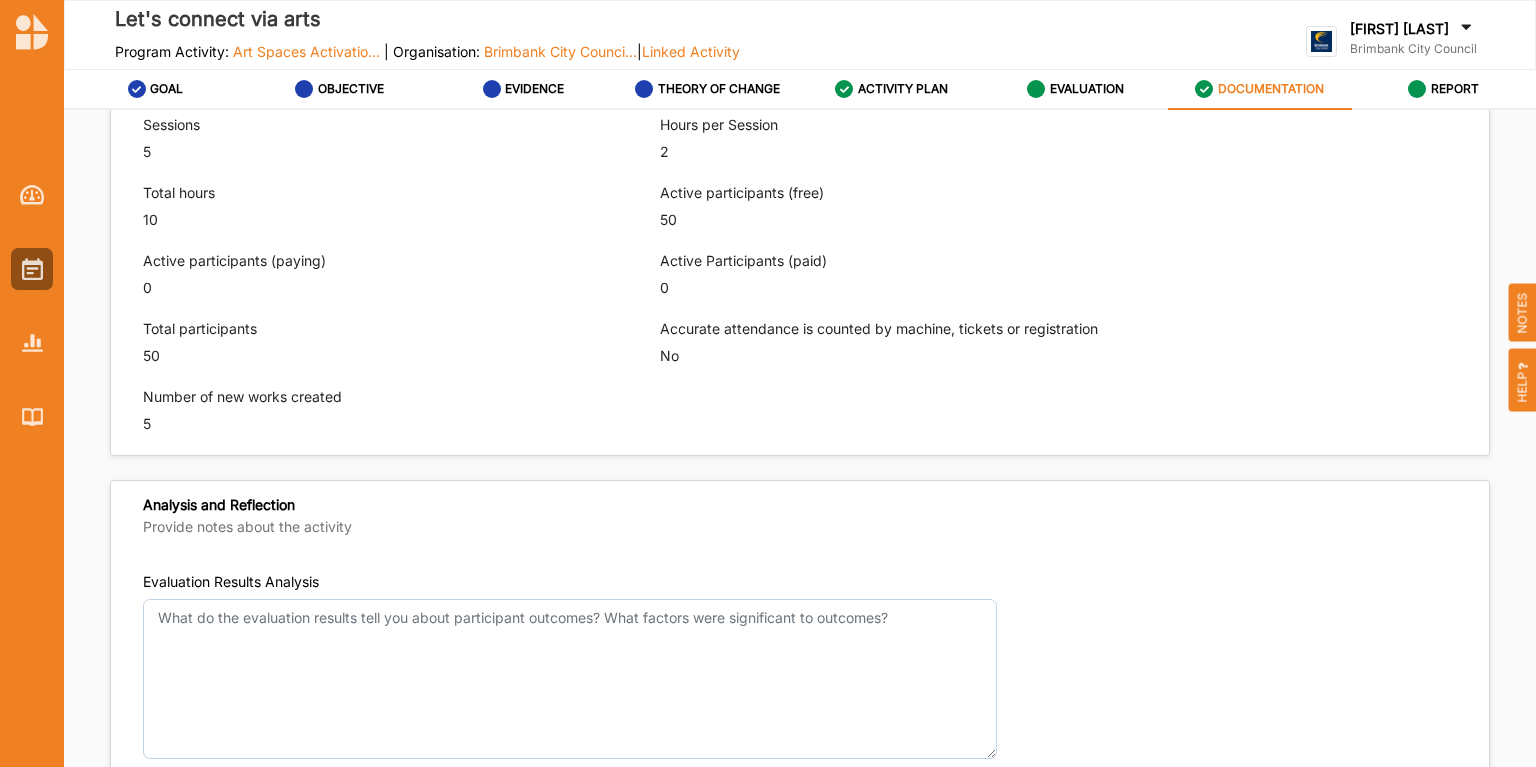 scroll, scrollTop: 1671, scrollLeft: 0, axis: vertical 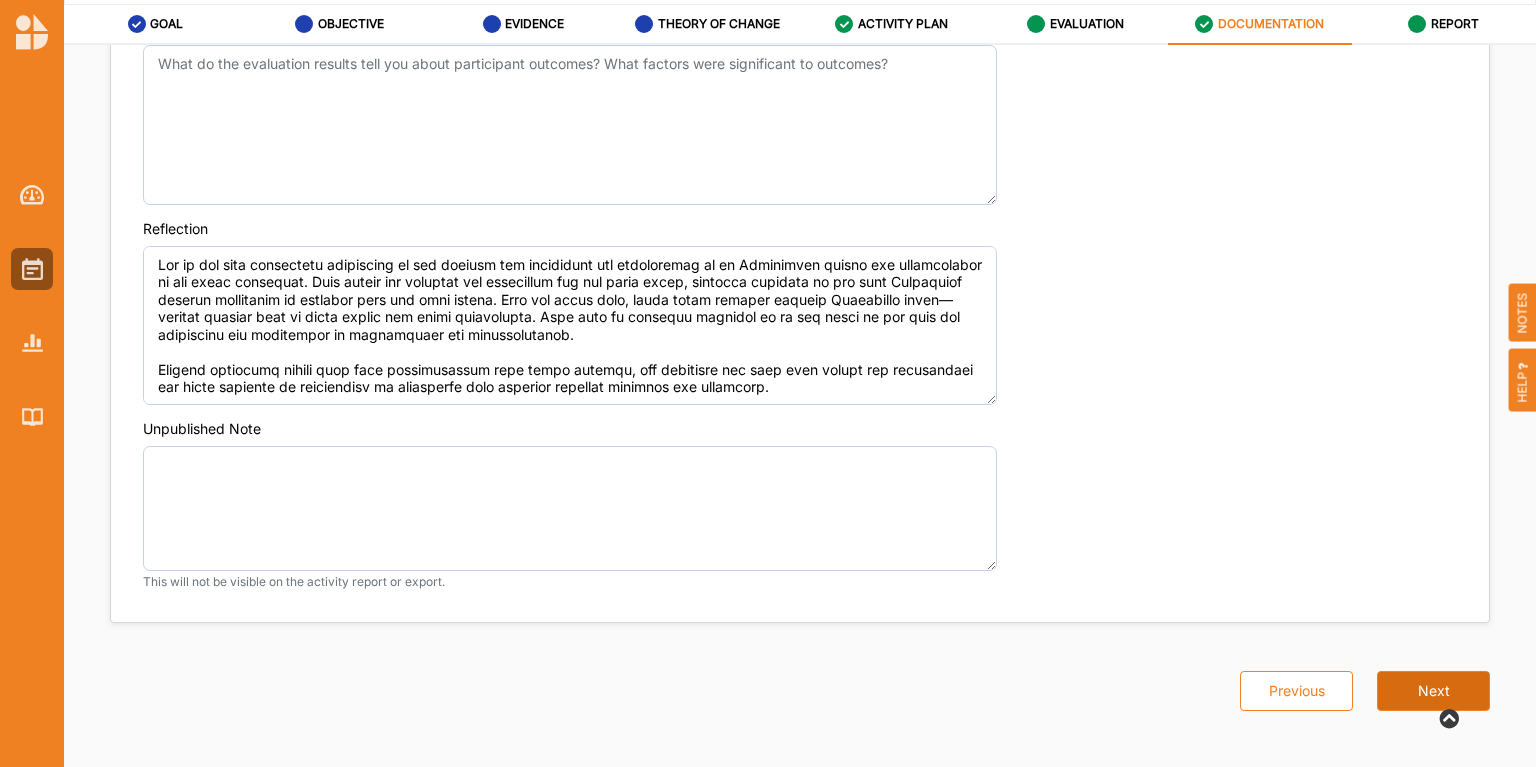 click on "Next" at bounding box center [1433, 691] 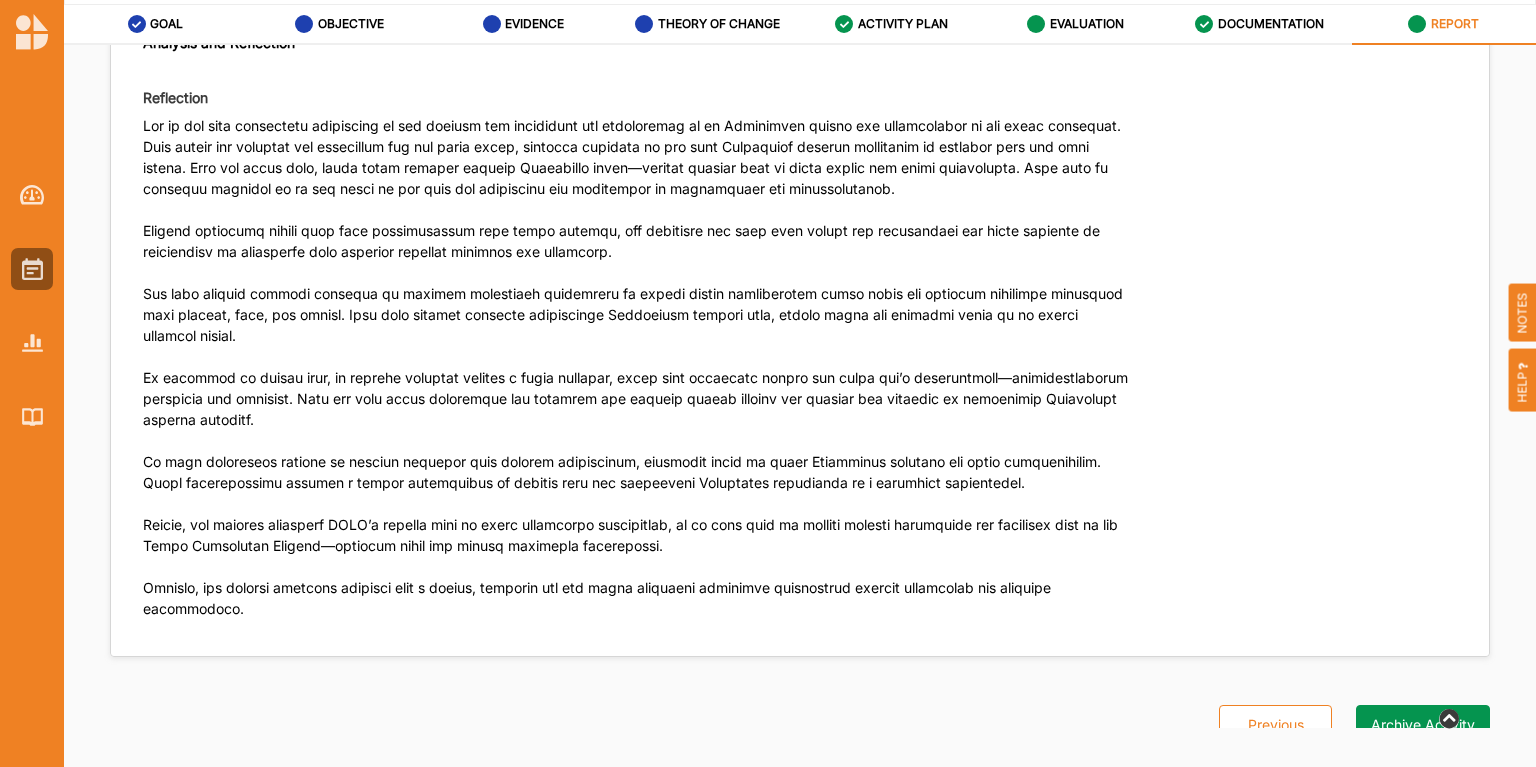 scroll, scrollTop: 3556, scrollLeft: 0, axis: vertical 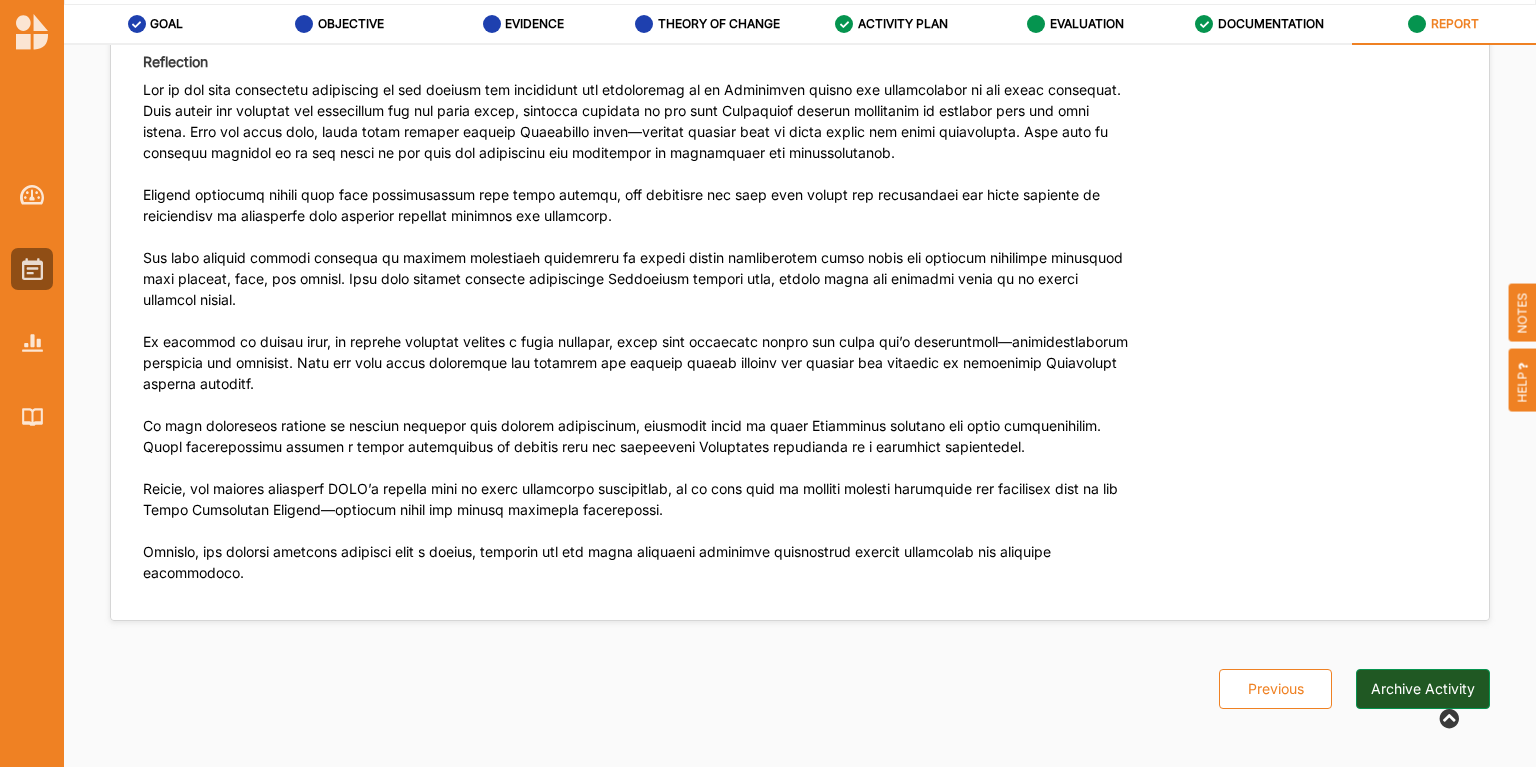 click on "Archive Activity" at bounding box center (1423, 689) 